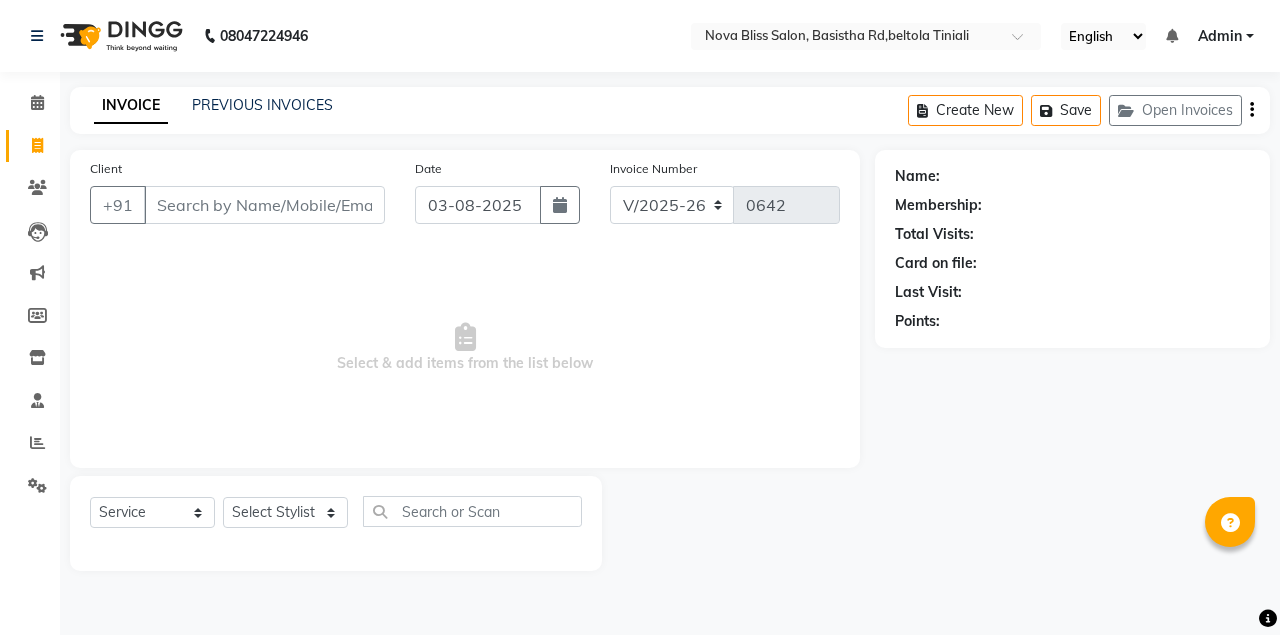 select on "6211" 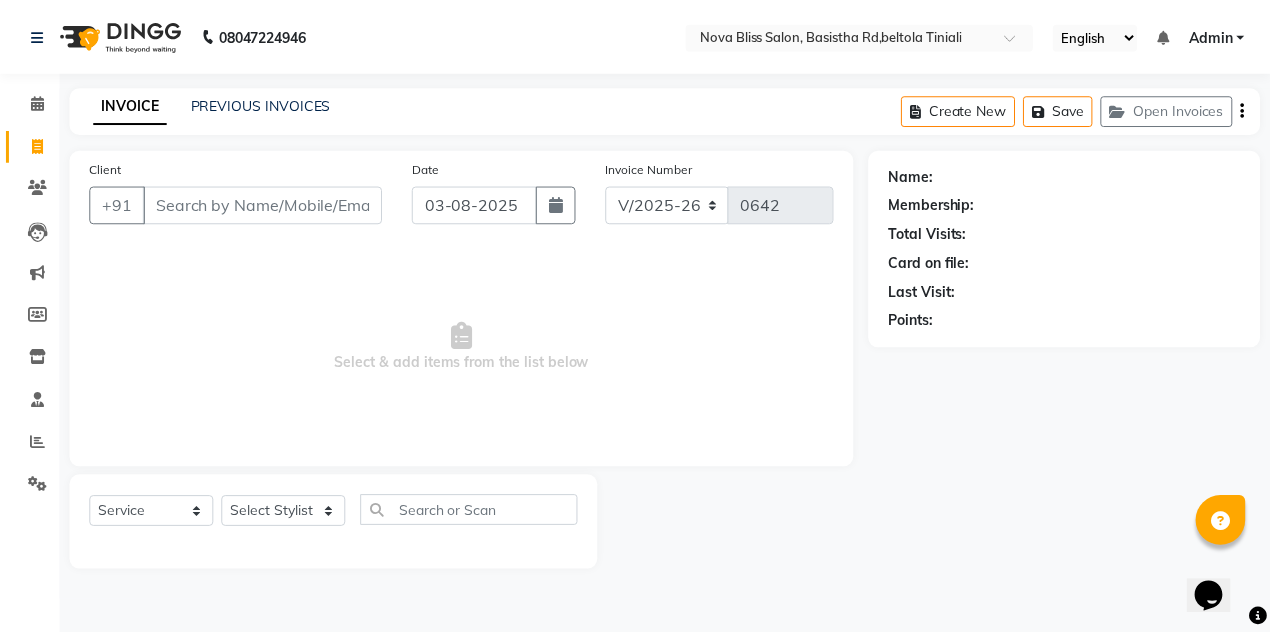 scroll, scrollTop: 0, scrollLeft: 0, axis: both 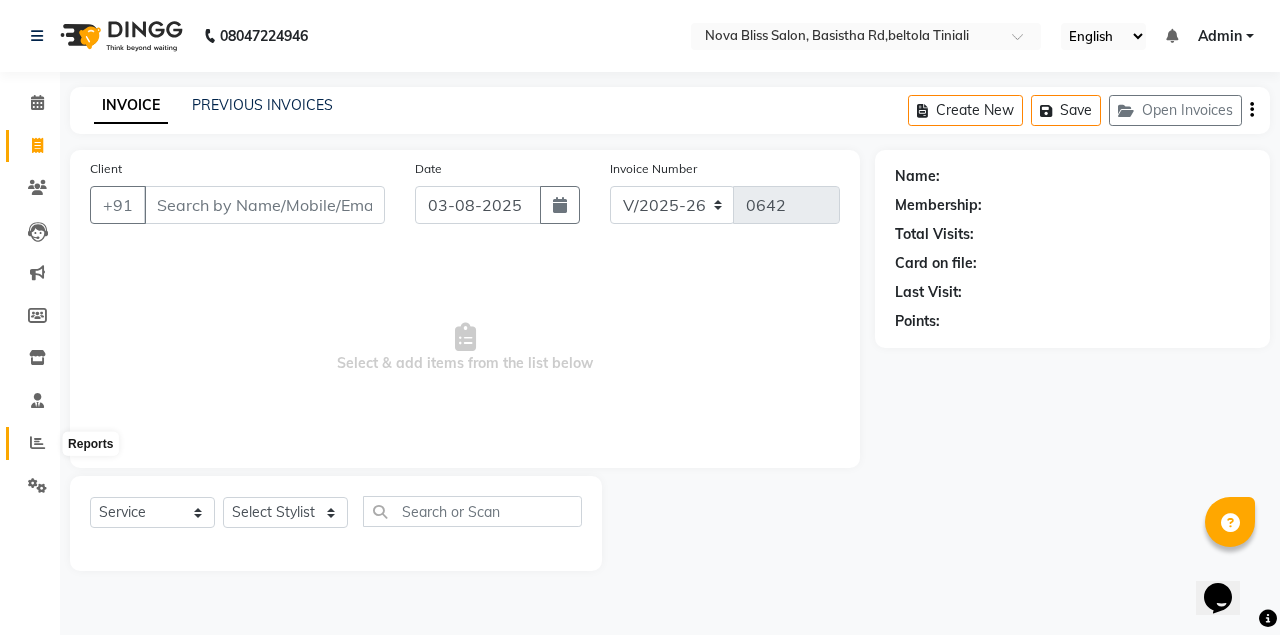 click 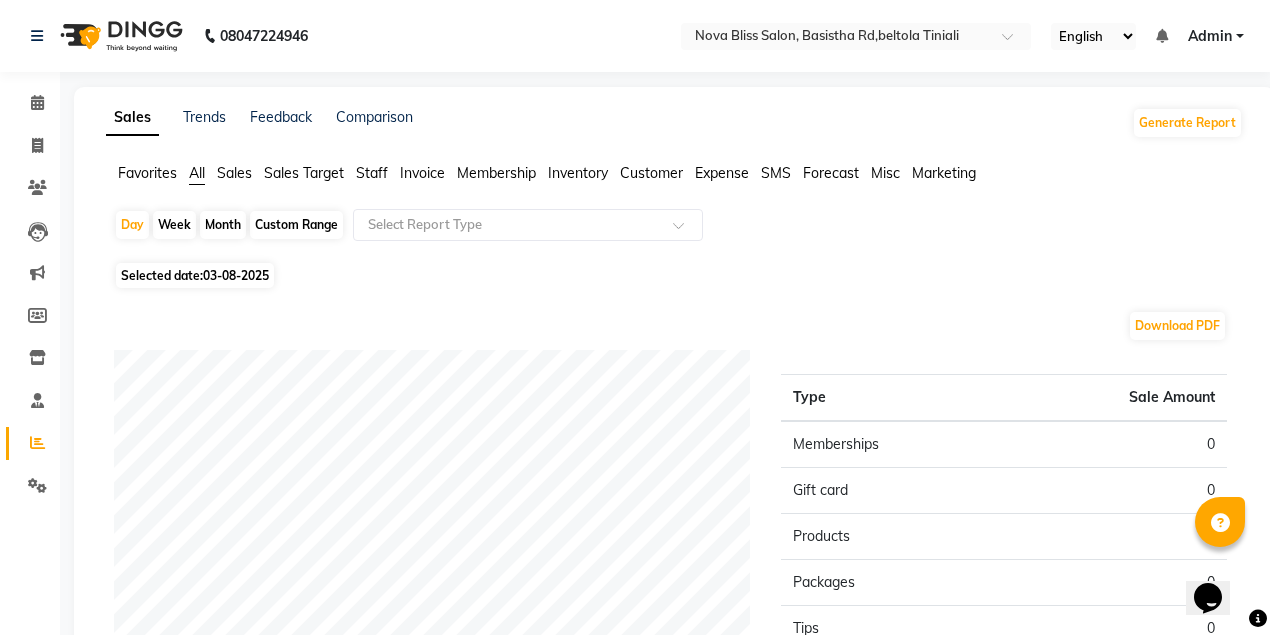 click on "Month" 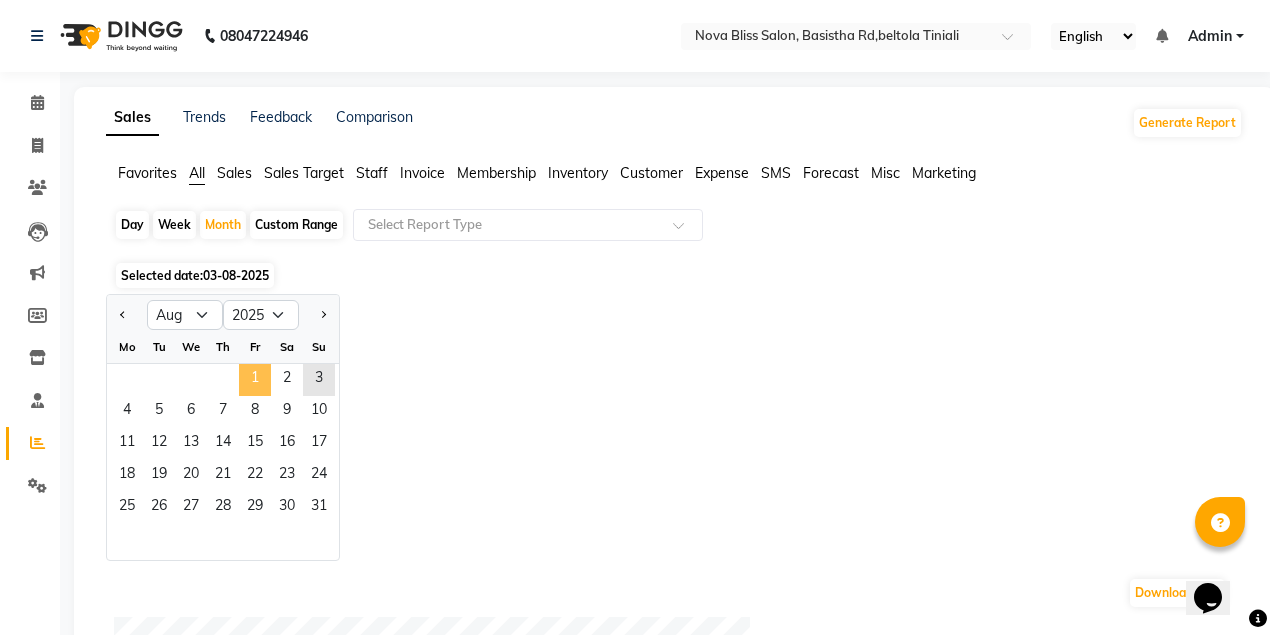 click on "1" 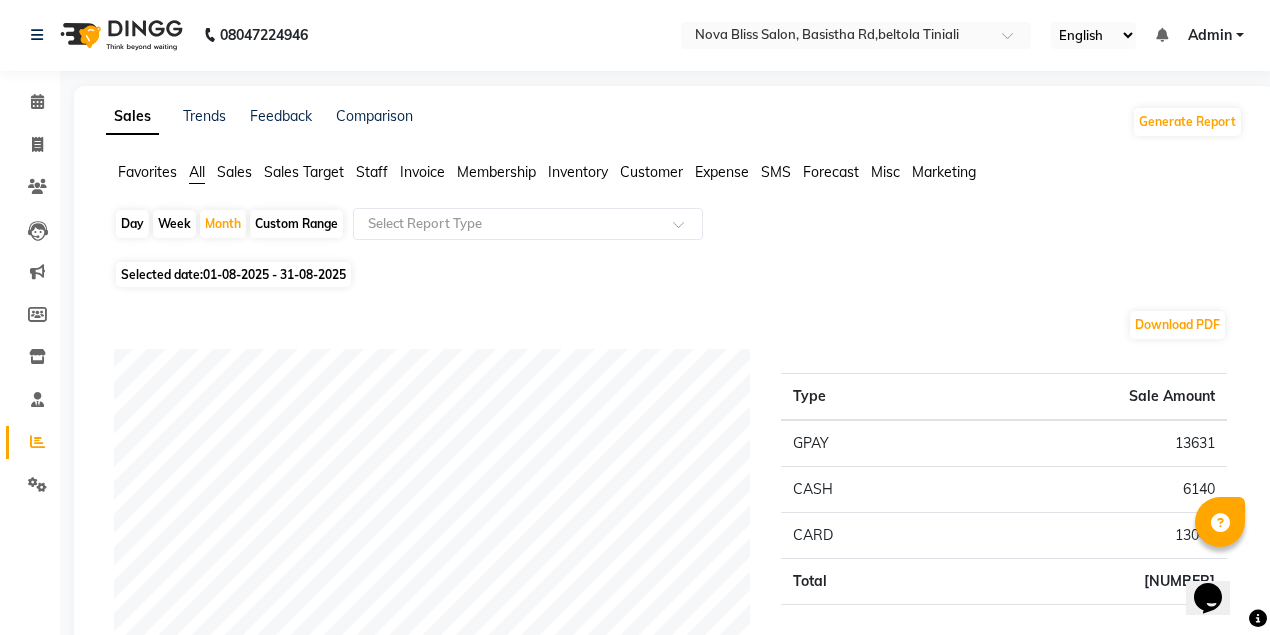 scroll, scrollTop: 0, scrollLeft: 0, axis: both 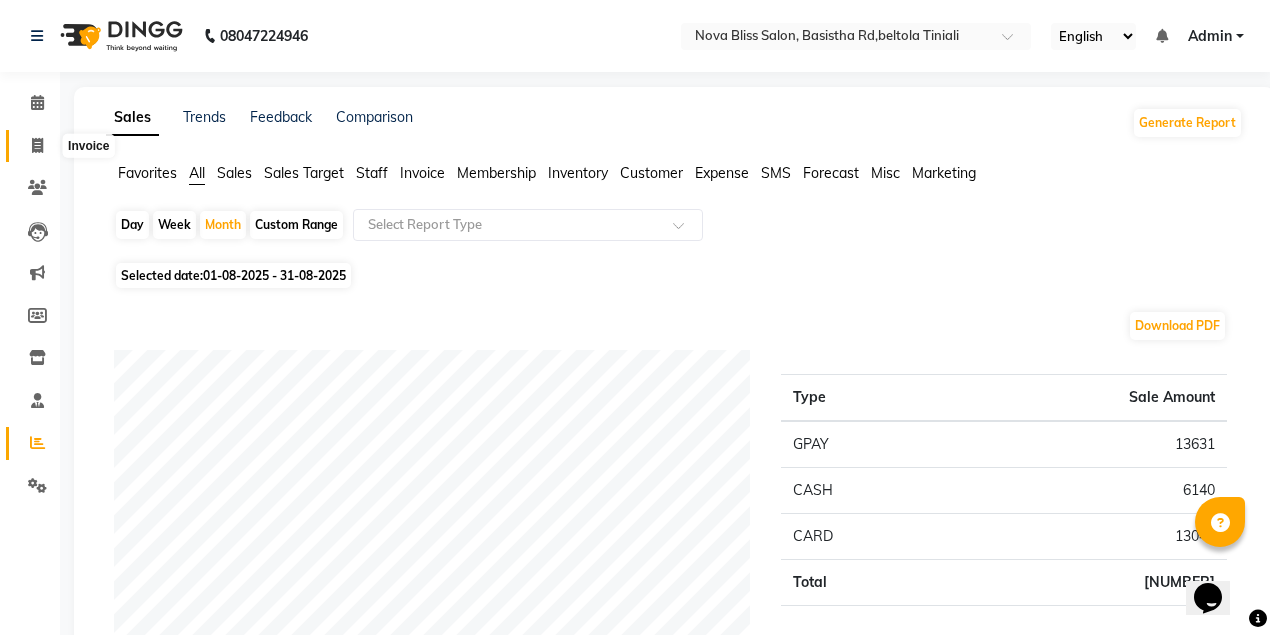 click 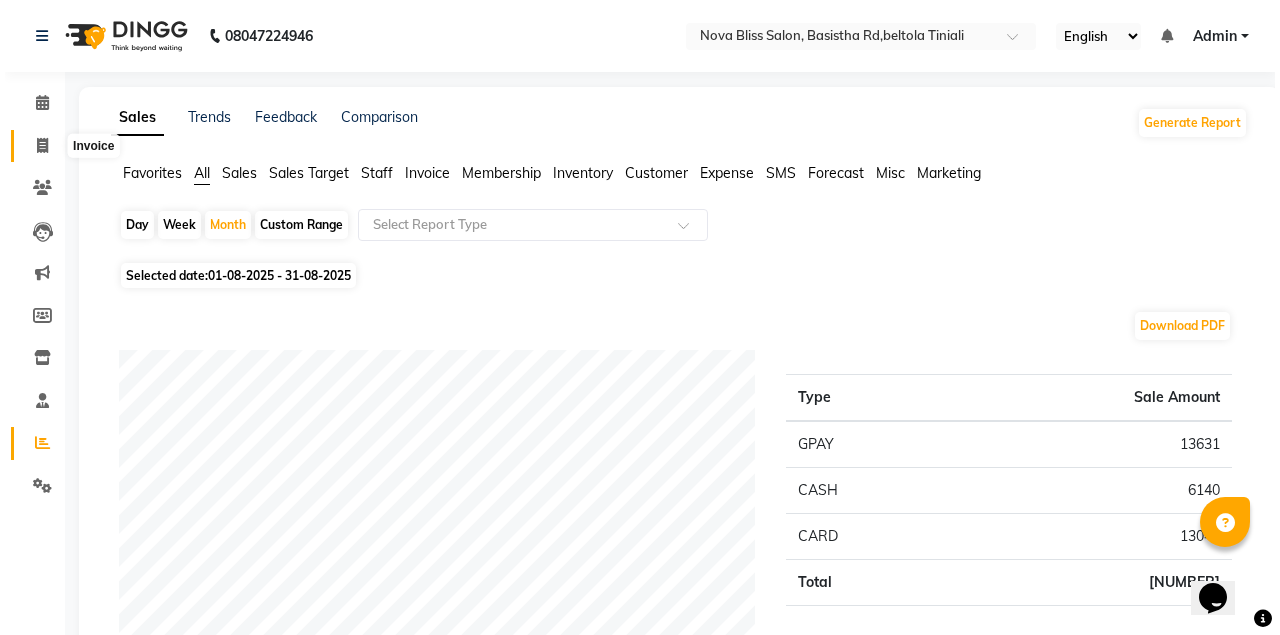 select on "service" 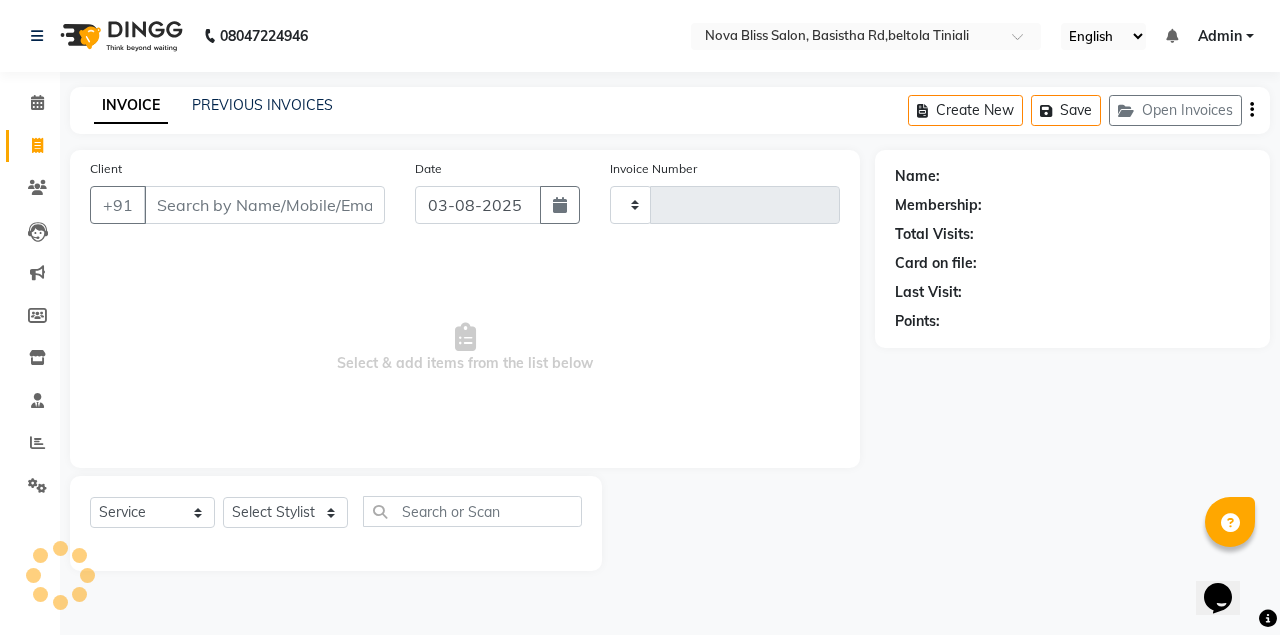 type on "0642" 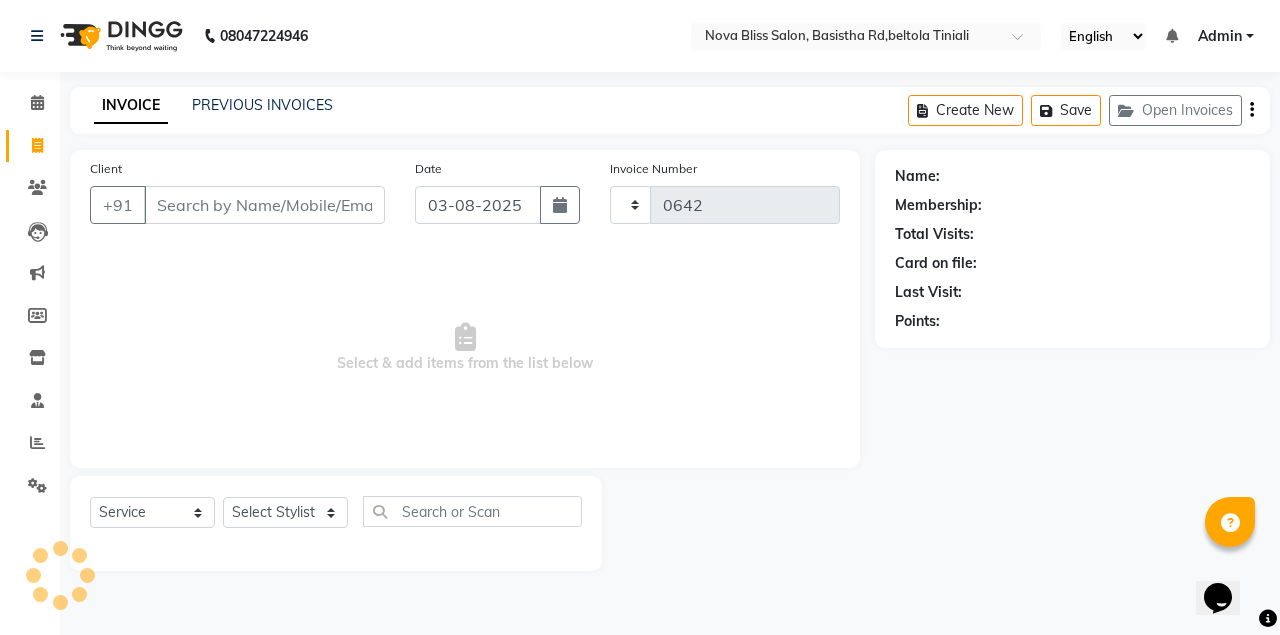select on "6211" 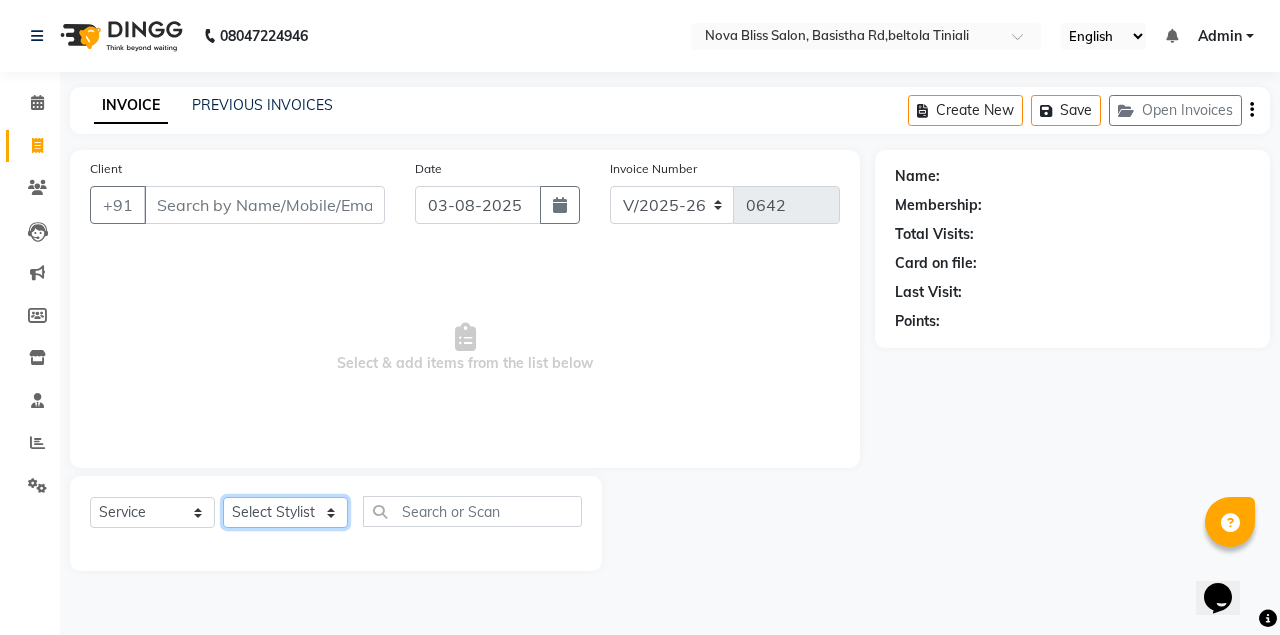 click on "Select Stylist Anuradha singh Bishaya Bhuyan Dip Das Ester jarain  Front Desk Luna kalita monisha mili Pintu Rajak" 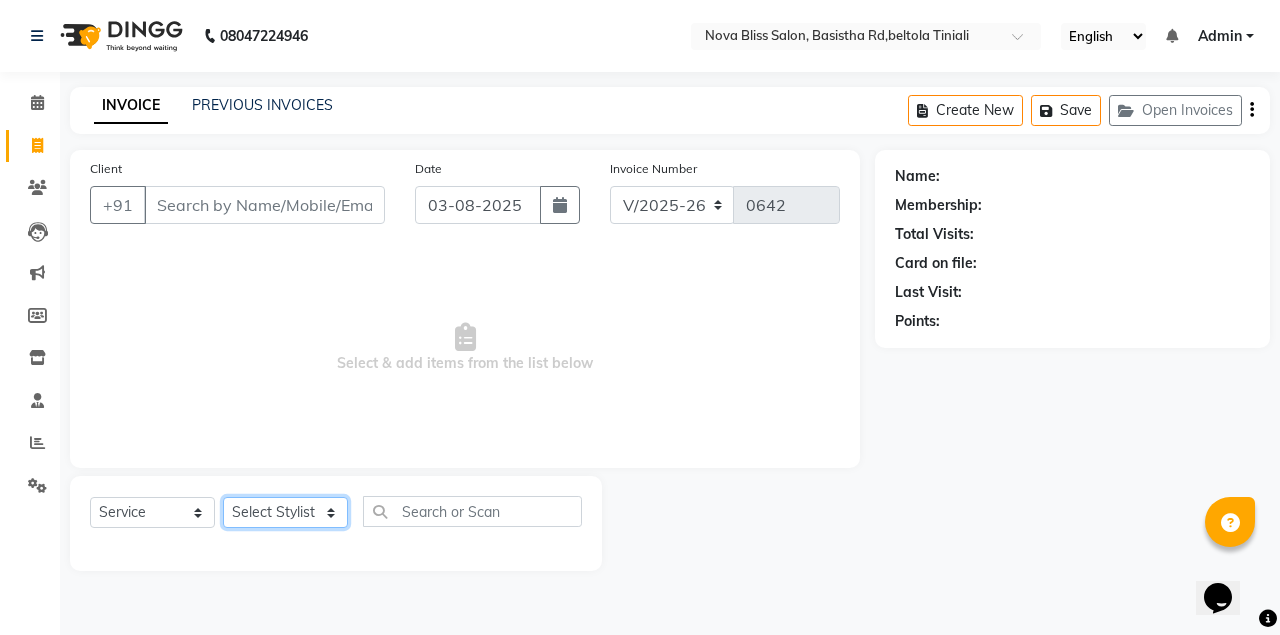 select on "[NUMBER]" 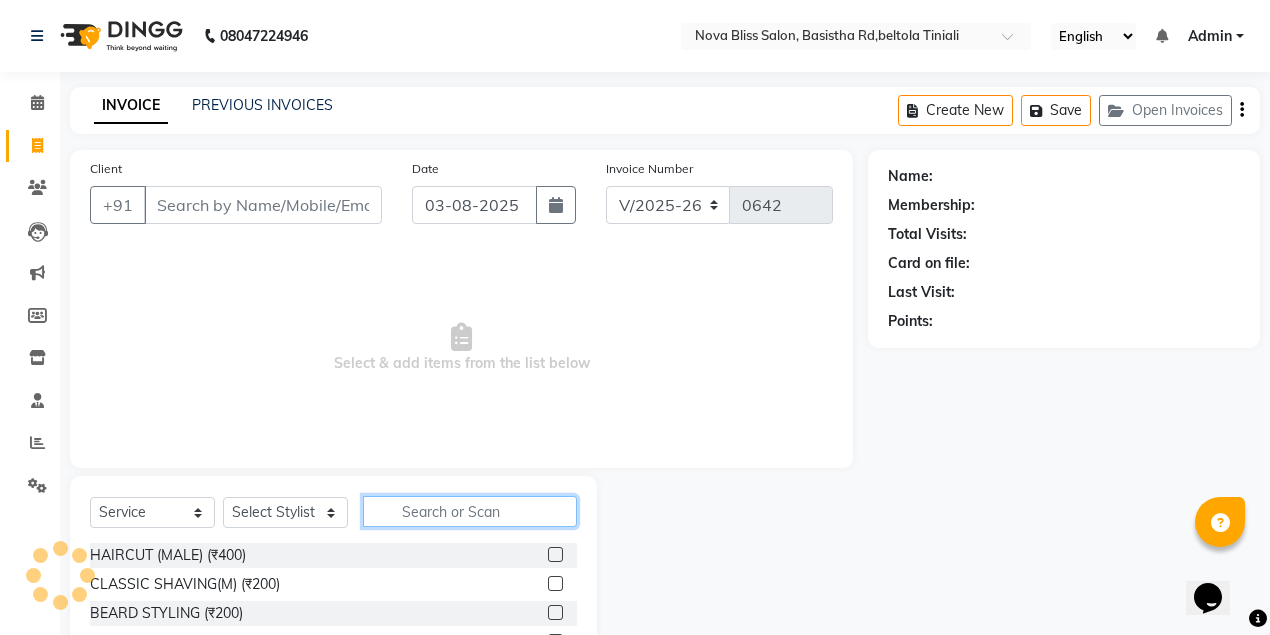 click 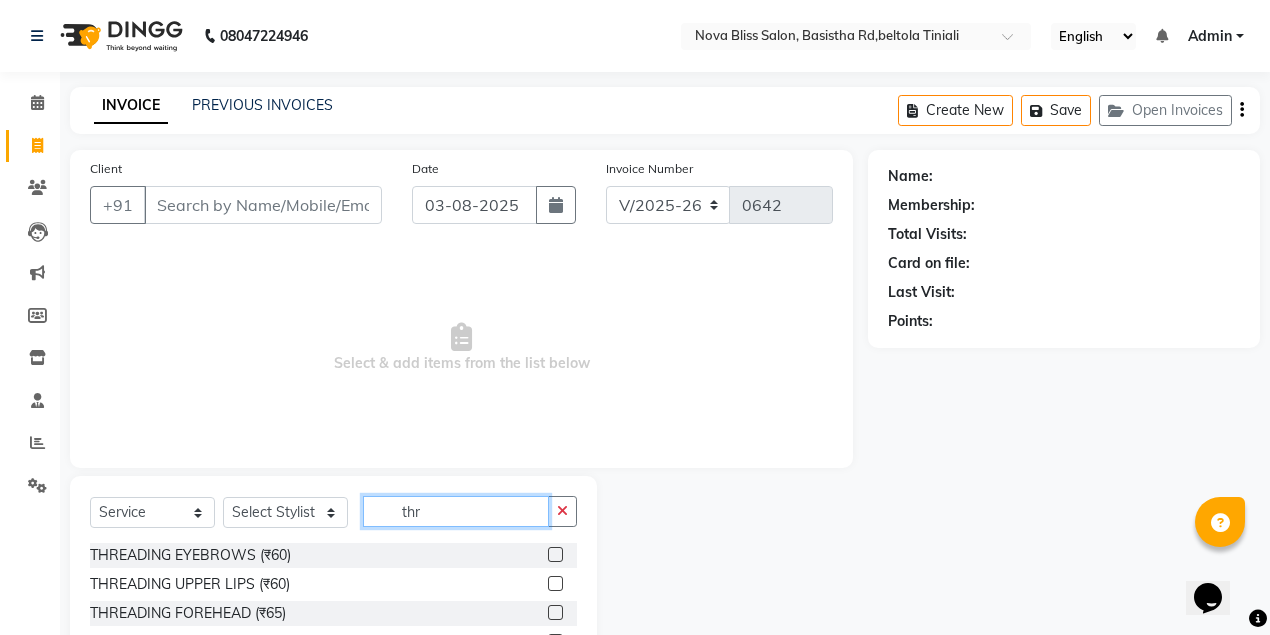 type on "thr" 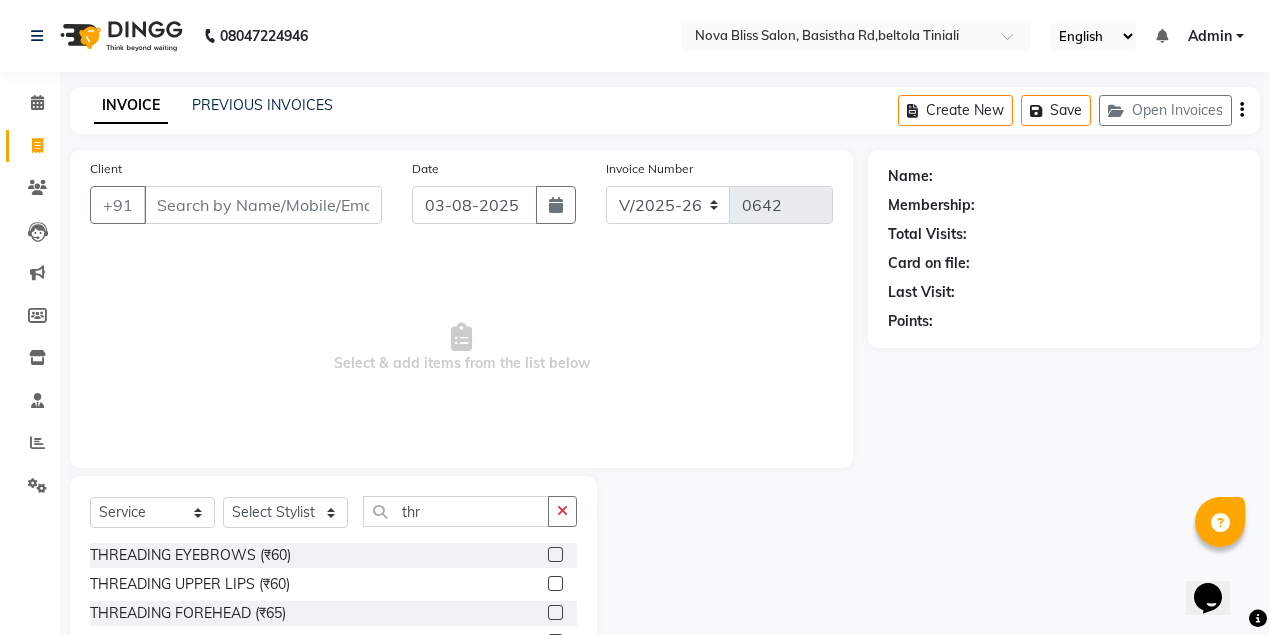 click 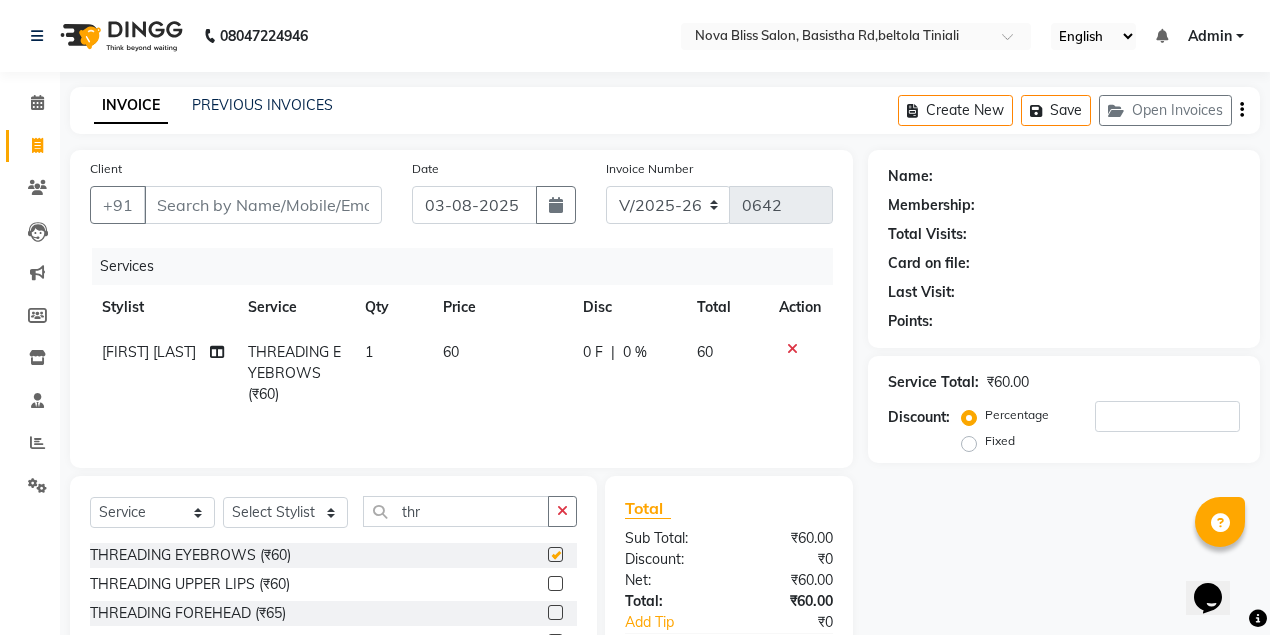 checkbox on "false" 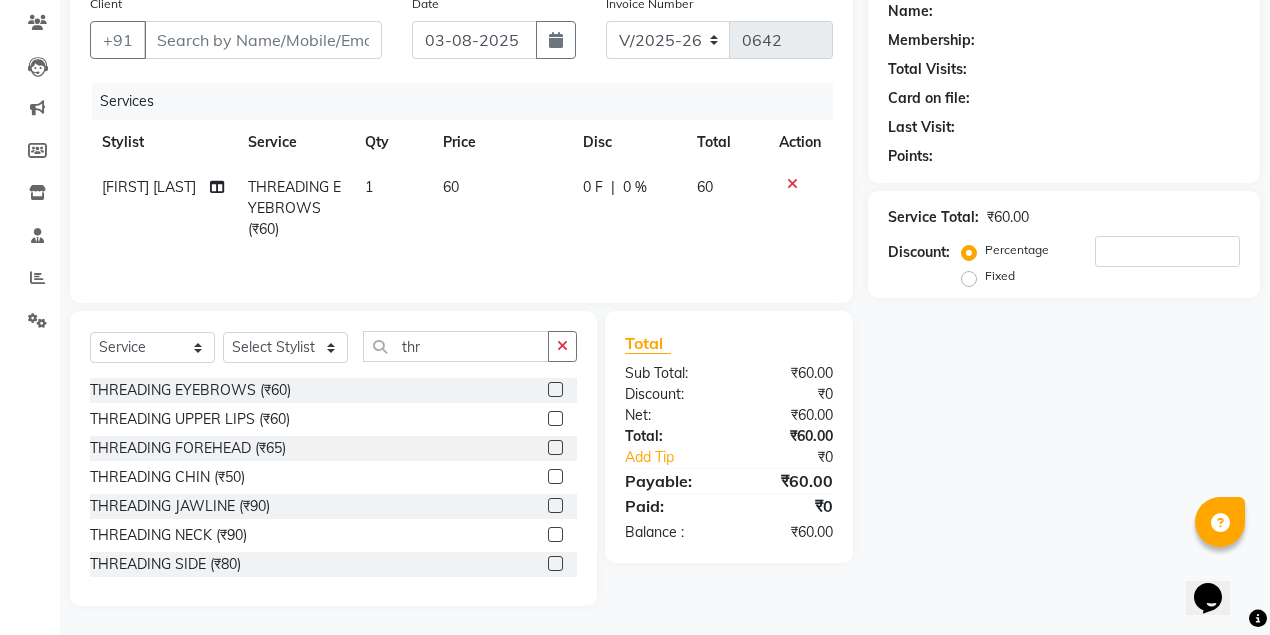 scroll, scrollTop: 32, scrollLeft: 0, axis: vertical 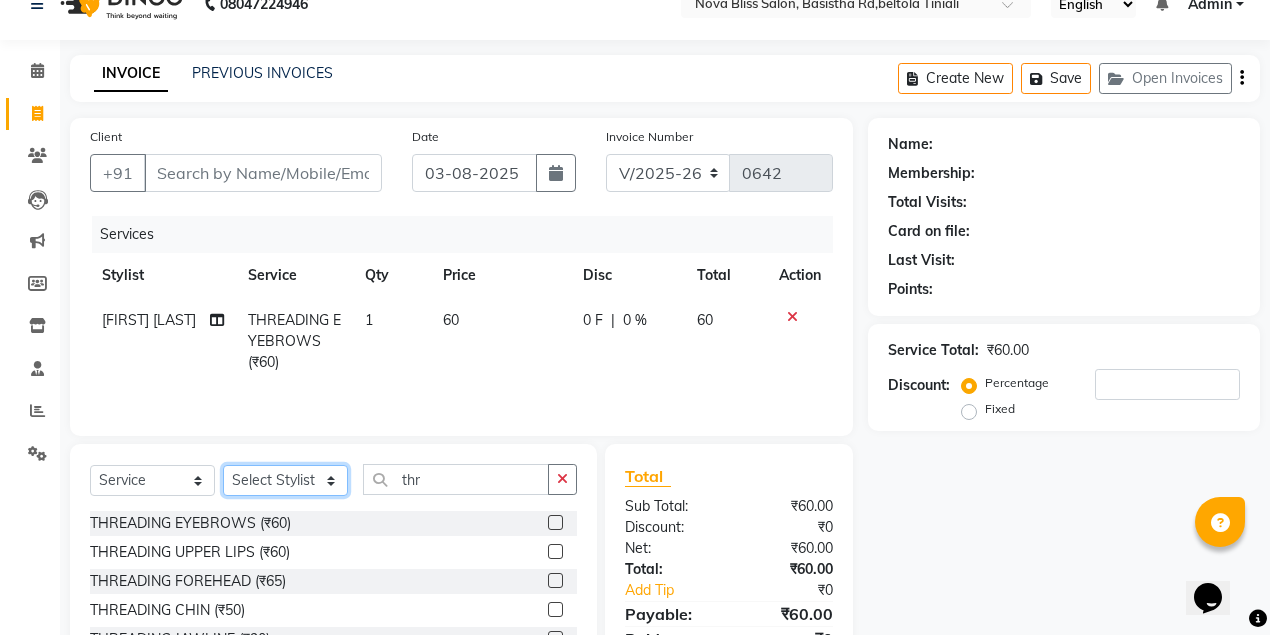 click on "Select Stylist Anuradha singh Bishaya Bhuyan Dip Das Ester jarain  Front Desk Luna kalita monisha mili Pintu Rajak" 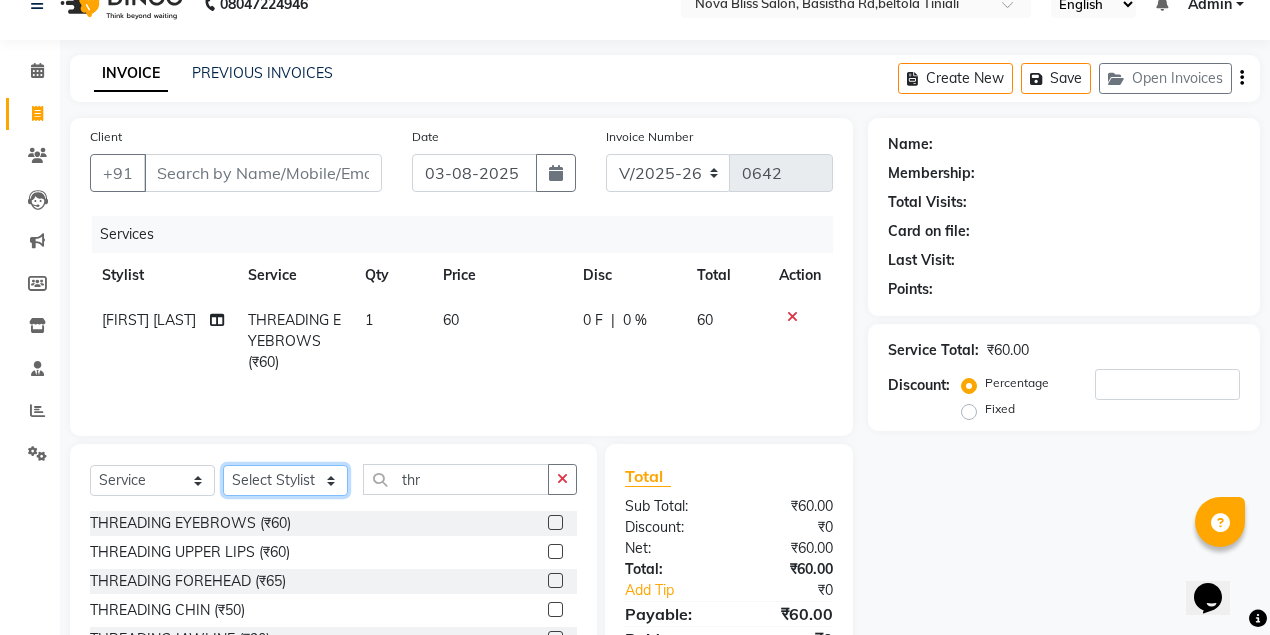 select on "45622" 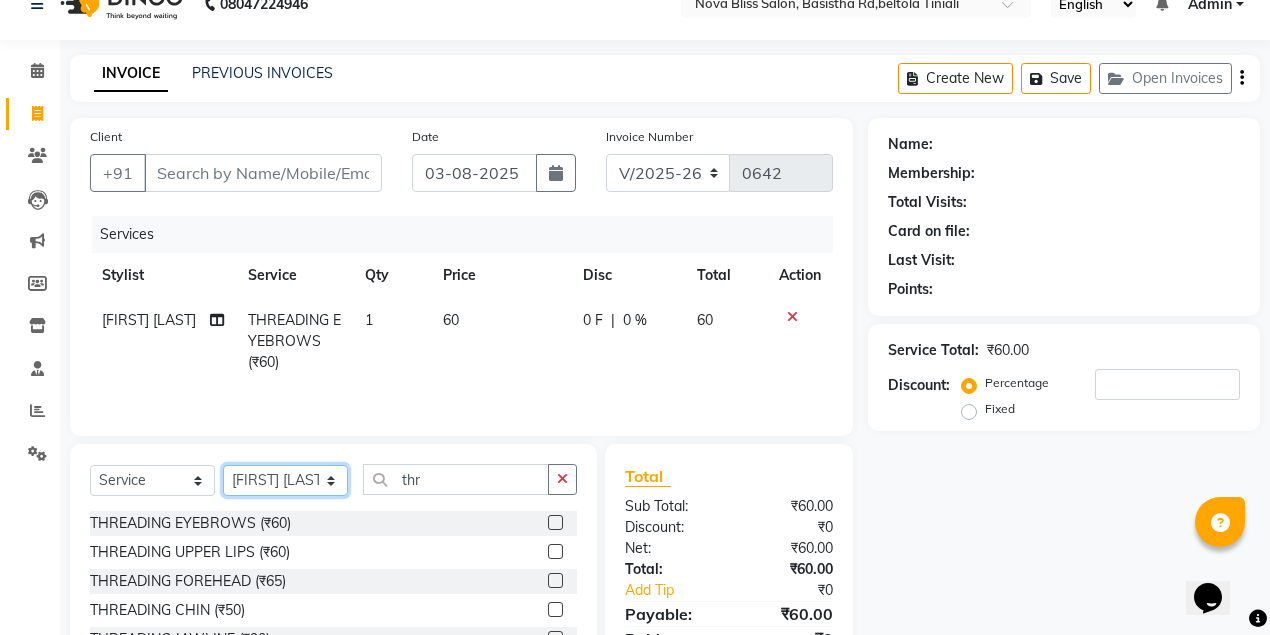 click on "Select Stylist Anuradha singh Bishaya Bhuyan Dip Das Ester jarain  Front Desk Luna kalita monisha mili Pintu Rajak" 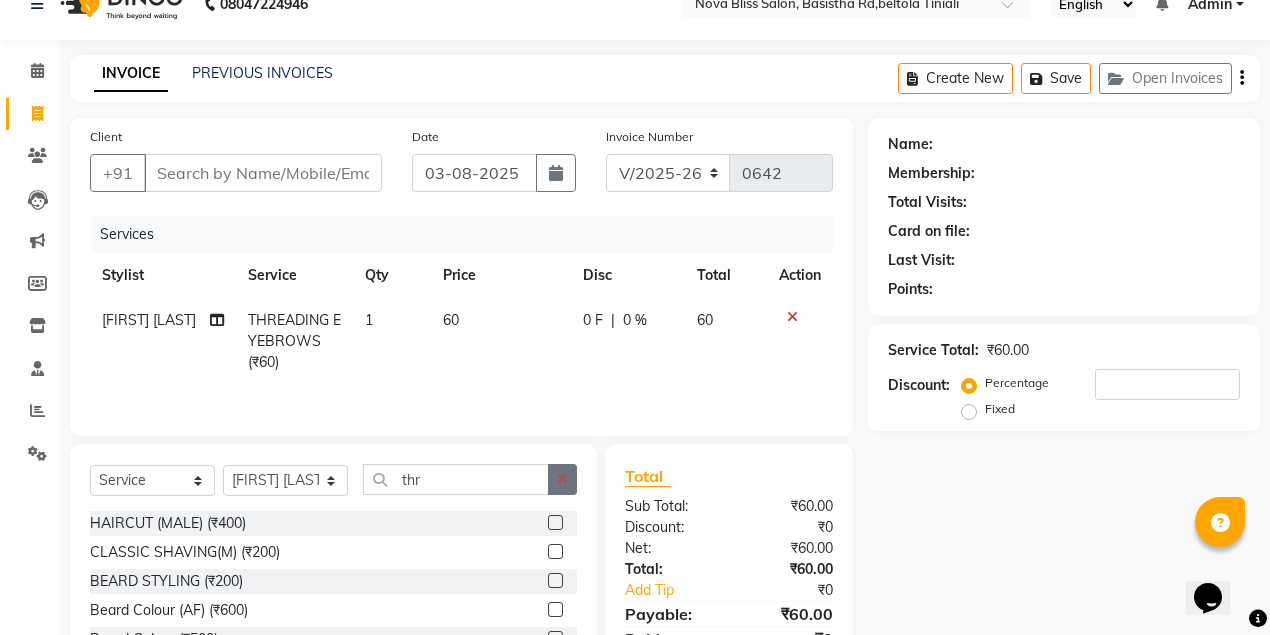 click 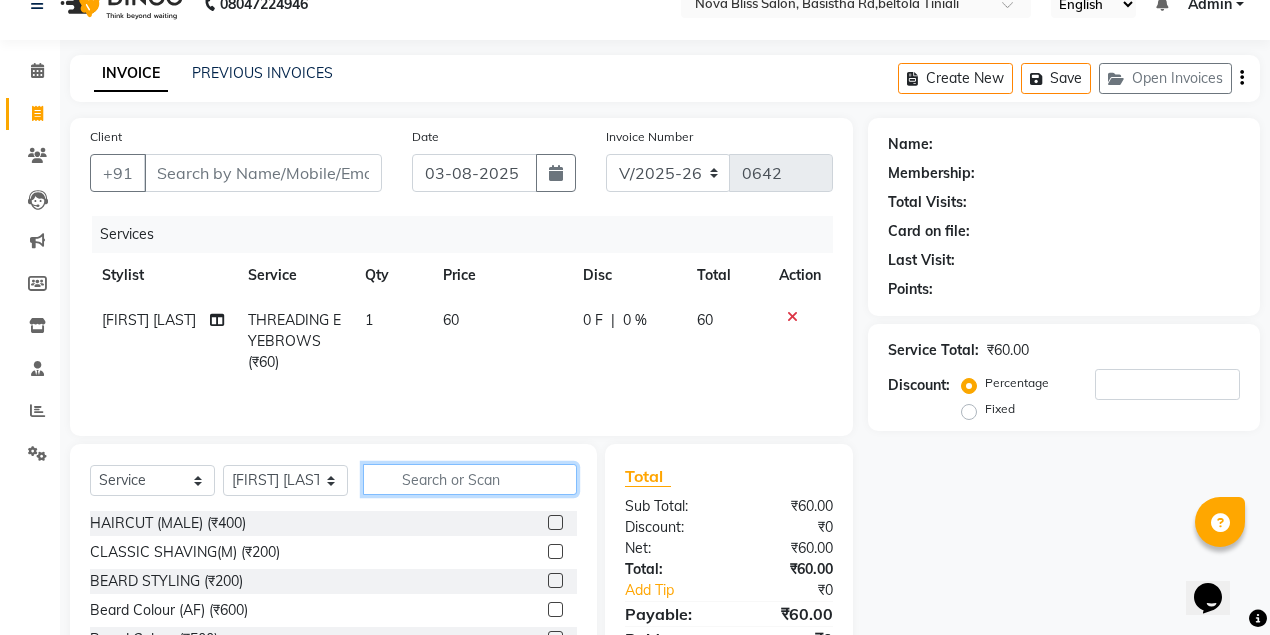 click 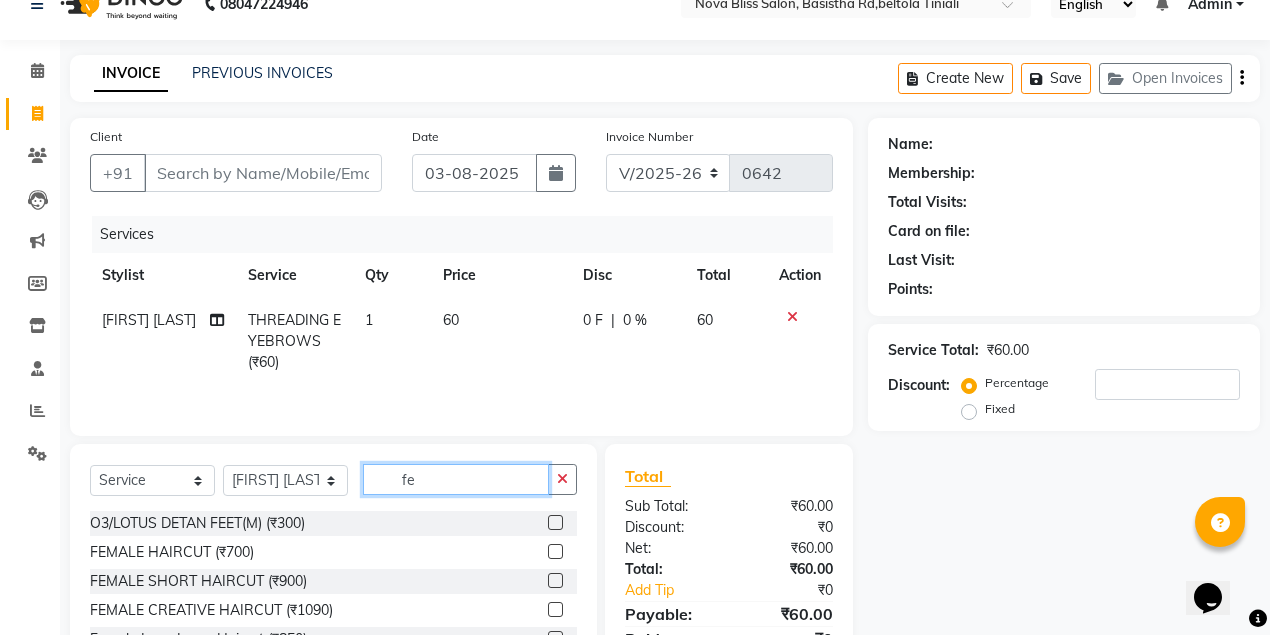 type on "fe" 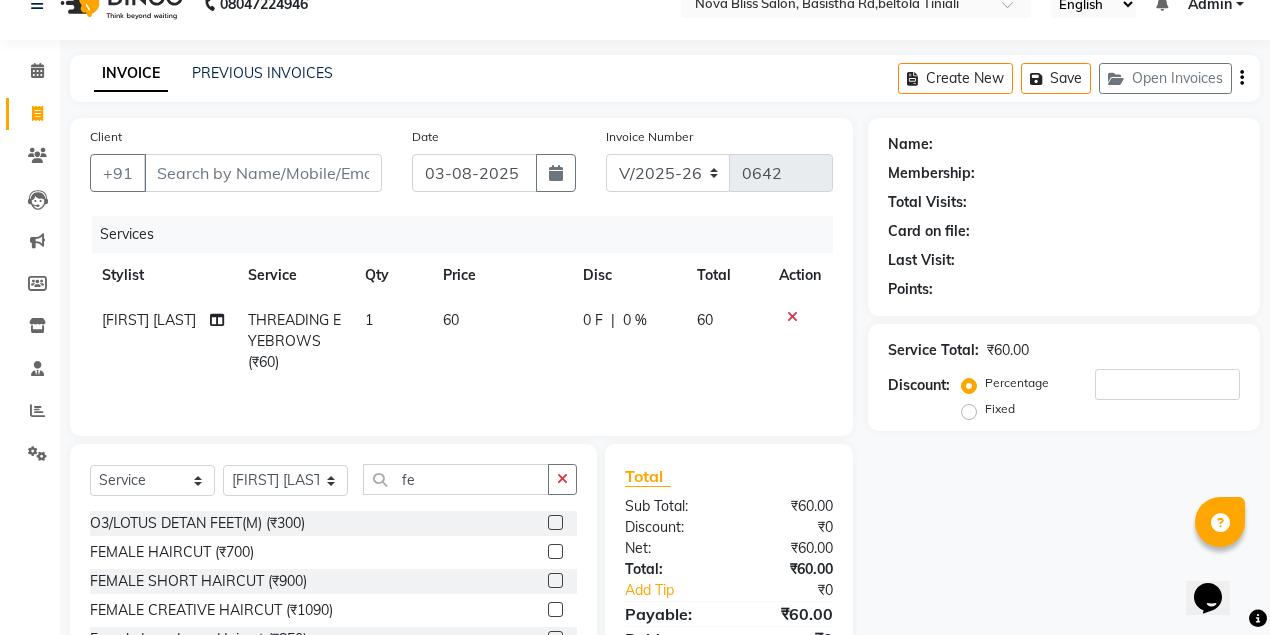 click 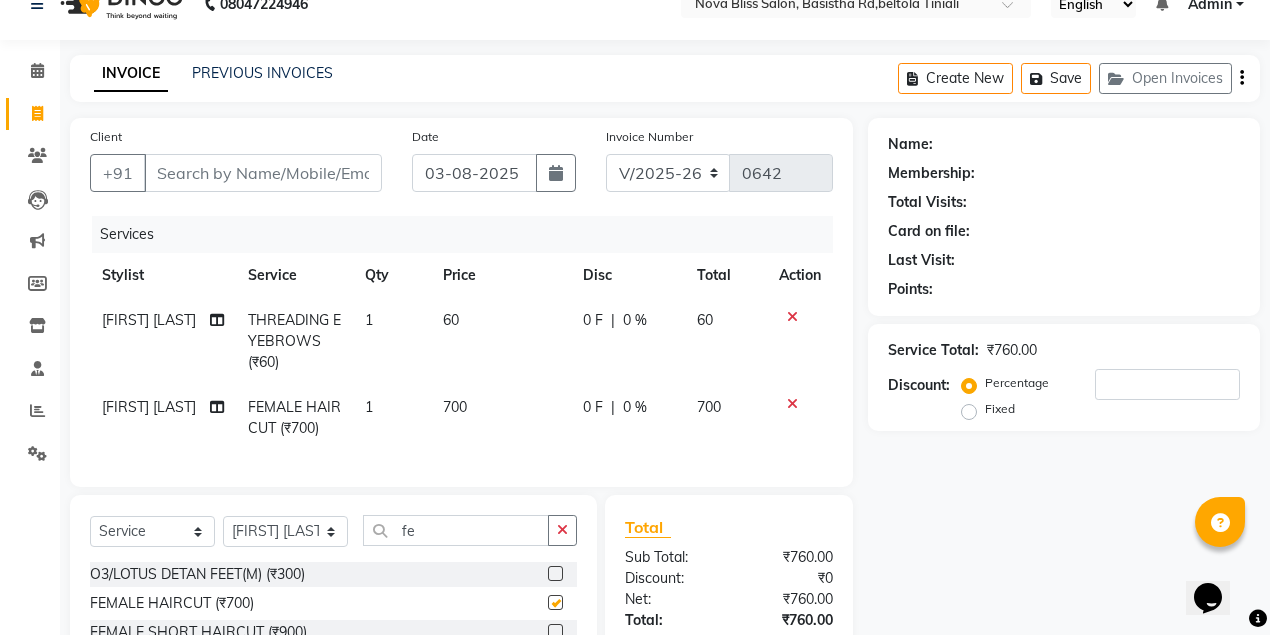 checkbox on "false" 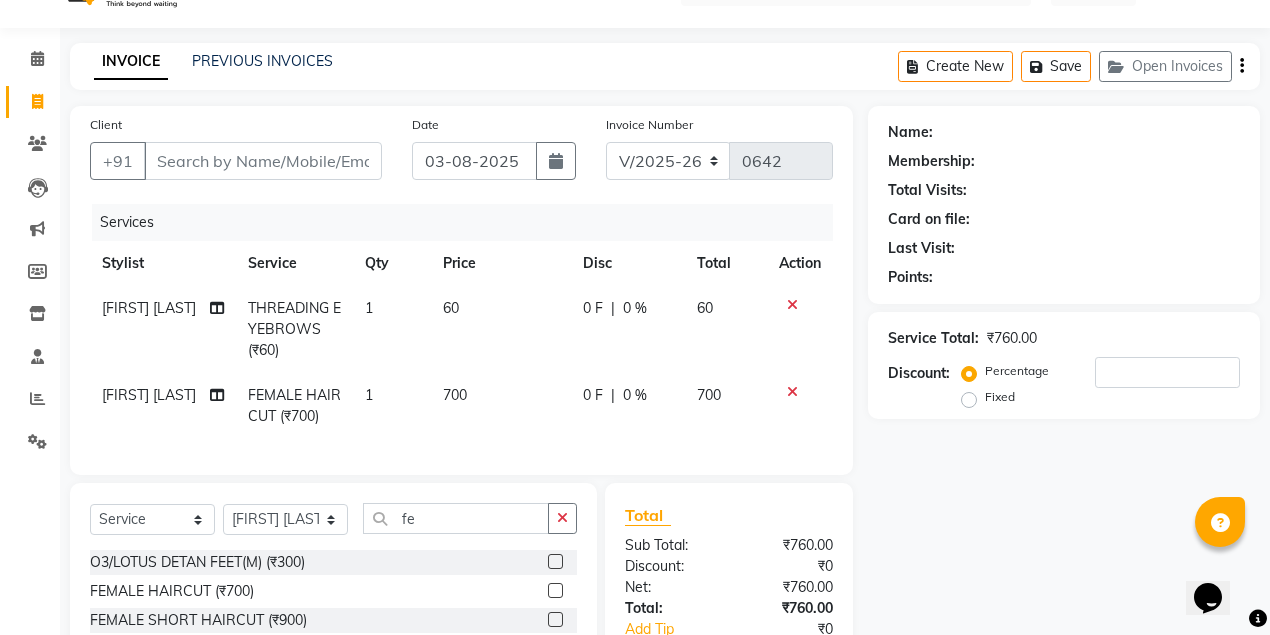 scroll, scrollTop: 32, scrollLeft: 0, axis: vertical 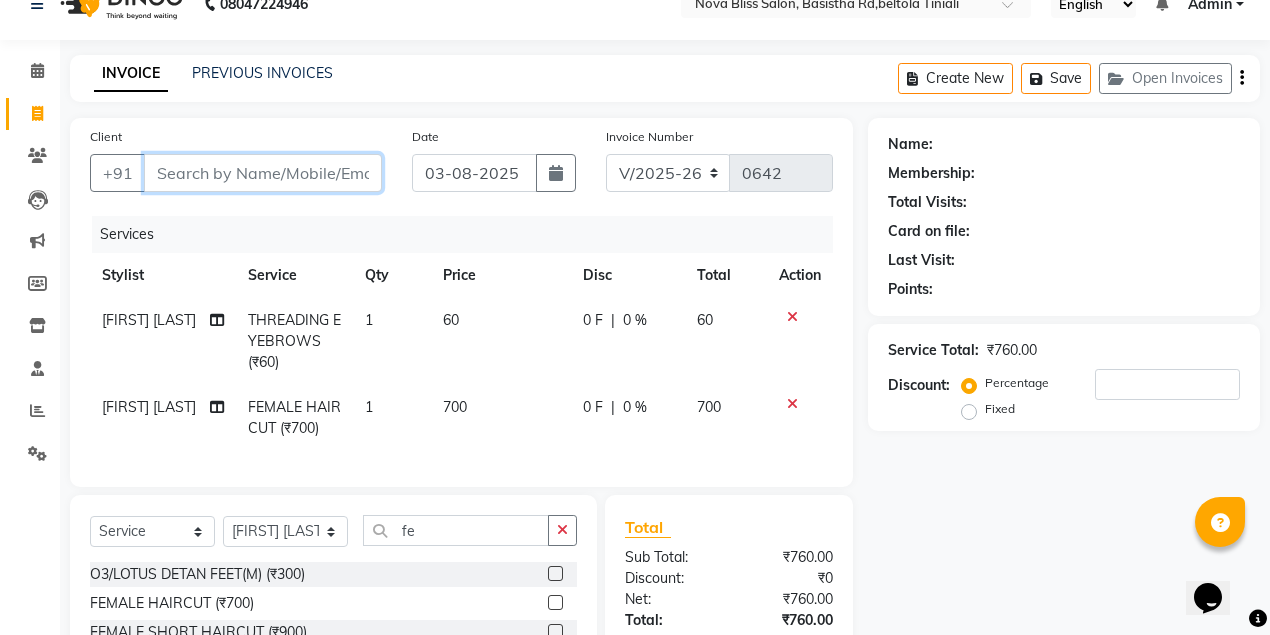 click on "Client" at bounding box center [263, 173] 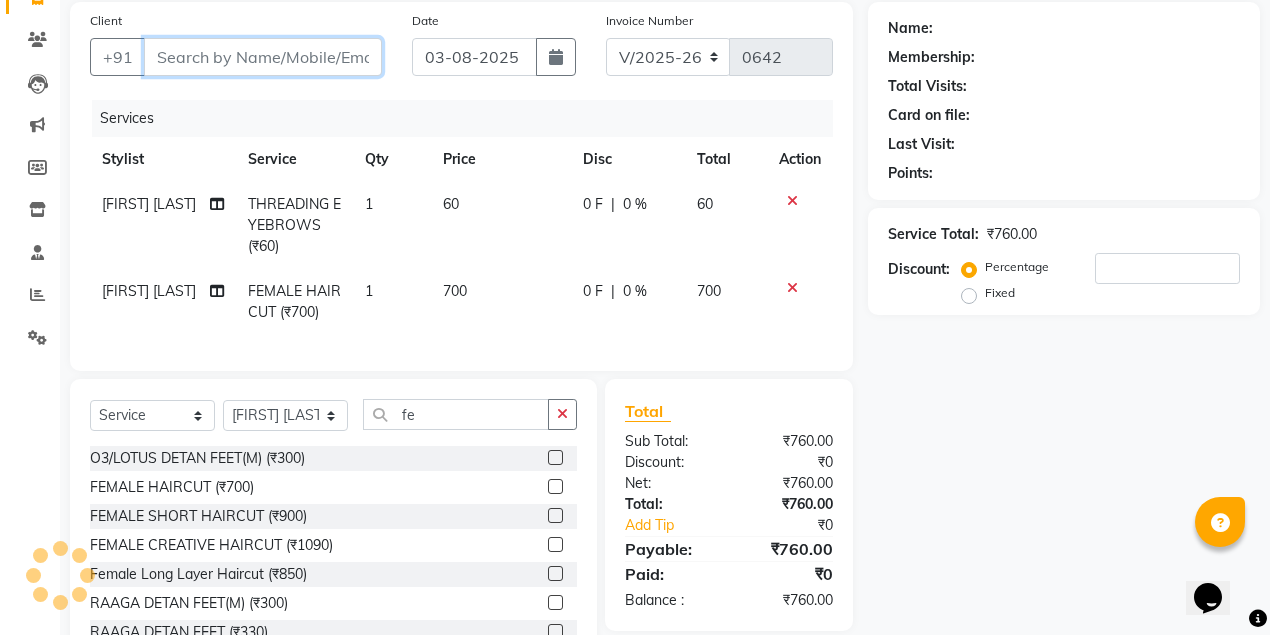 scroll, scrollTop: 165, scrollLeft: 0, axis: vertical 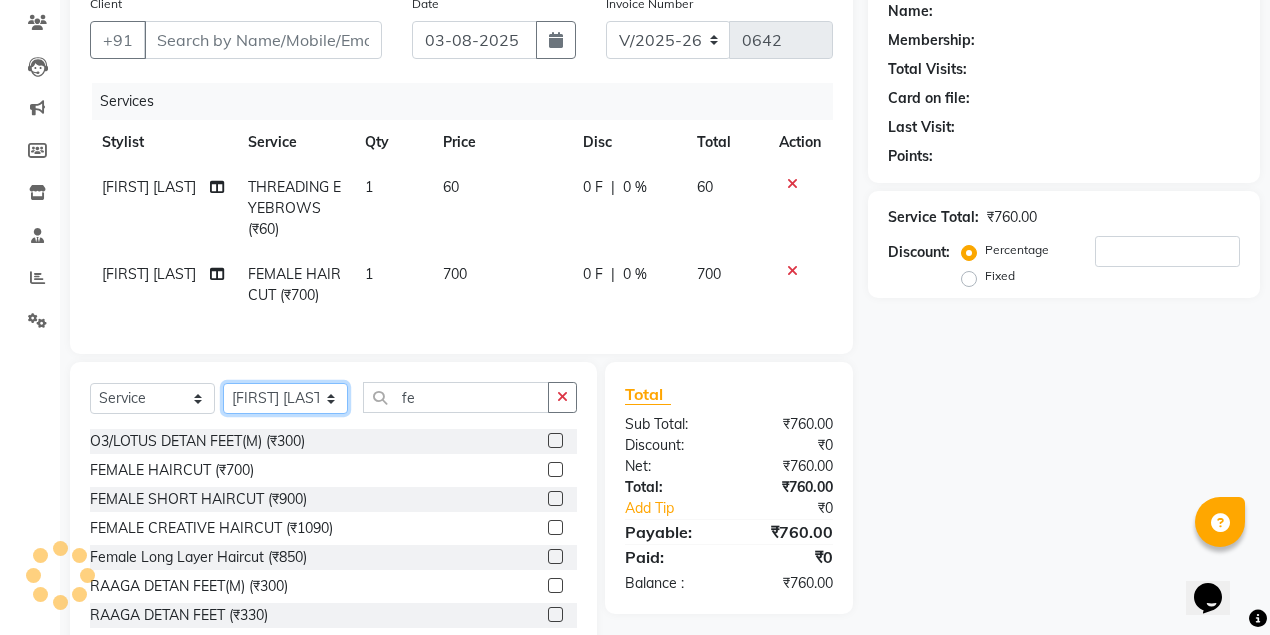 click on "Select Stylist Anuradha singh Bishaya Bhuyan Dip Das Ester jarain  Front Desk Luna kalita monisha mili Pintu Rajak" 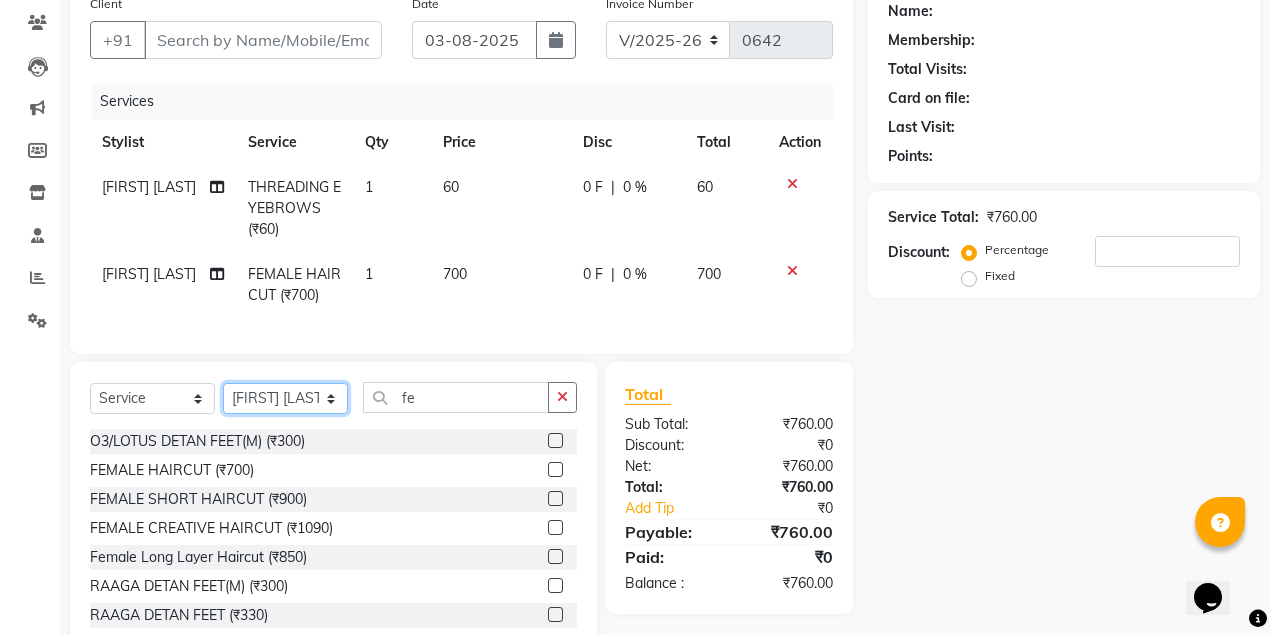 select on "70880" 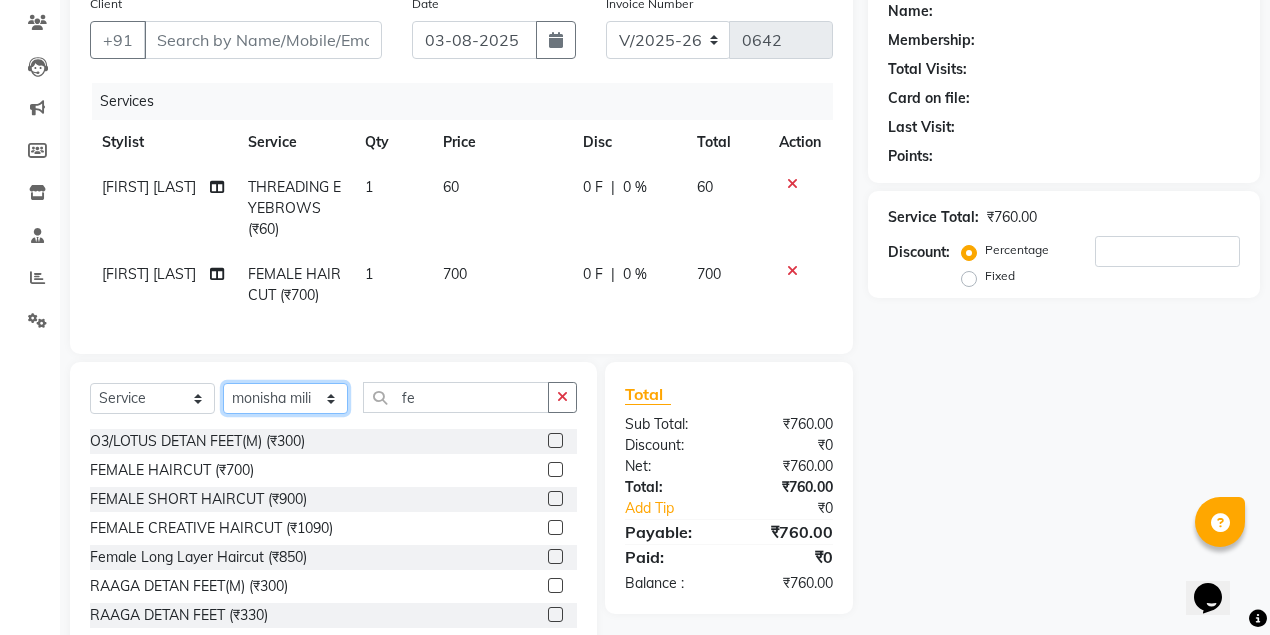 click on "Select Stylist Anuradha singh Bishaya Bhuyan Dip Das Ester jarain  Front Desk Luna kalita monisha mili Pintu Rajak" 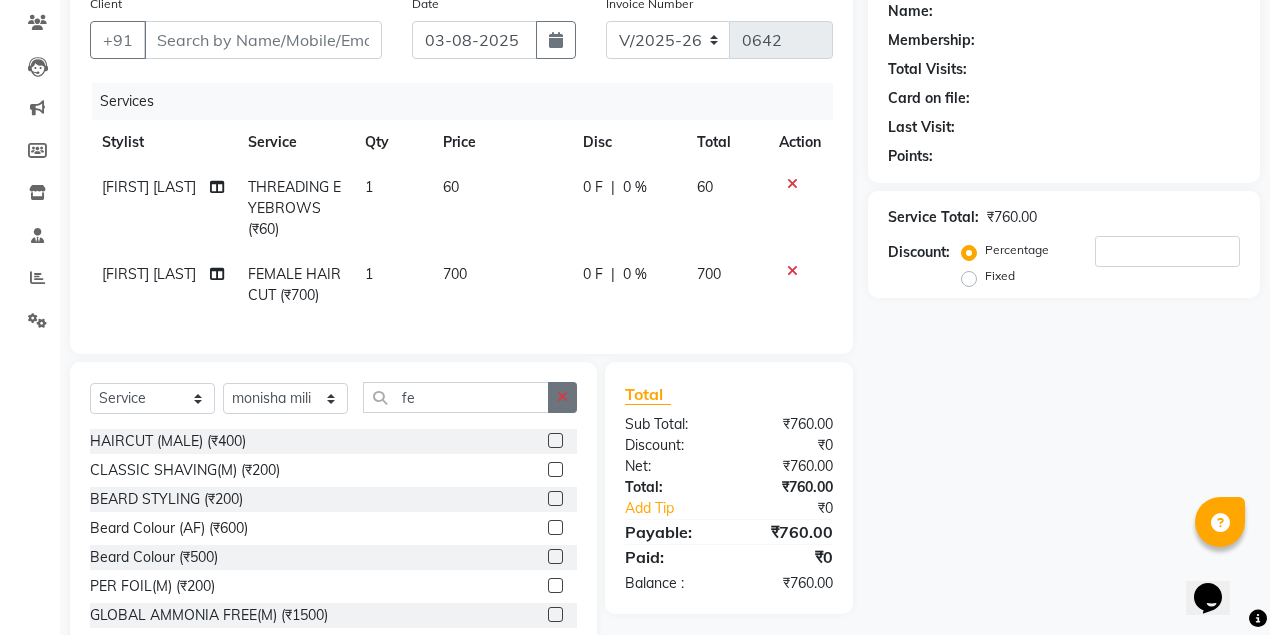 click 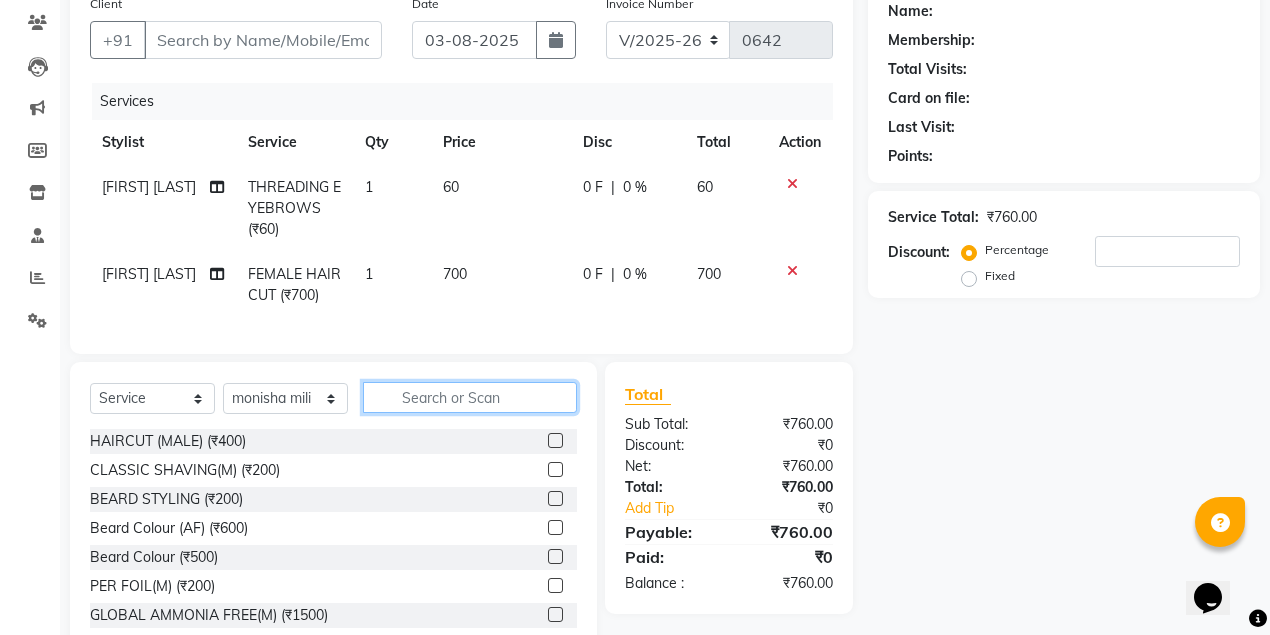click 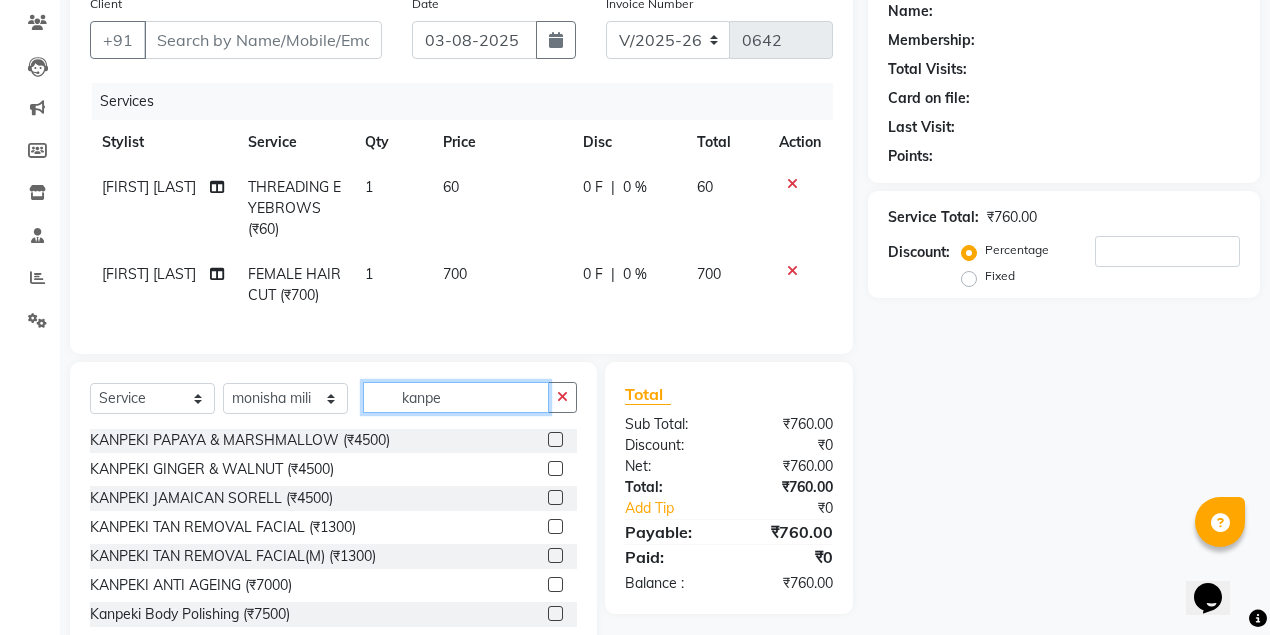 scroll, scrollTop: 119, scrollLeft: 0, axis: vertical 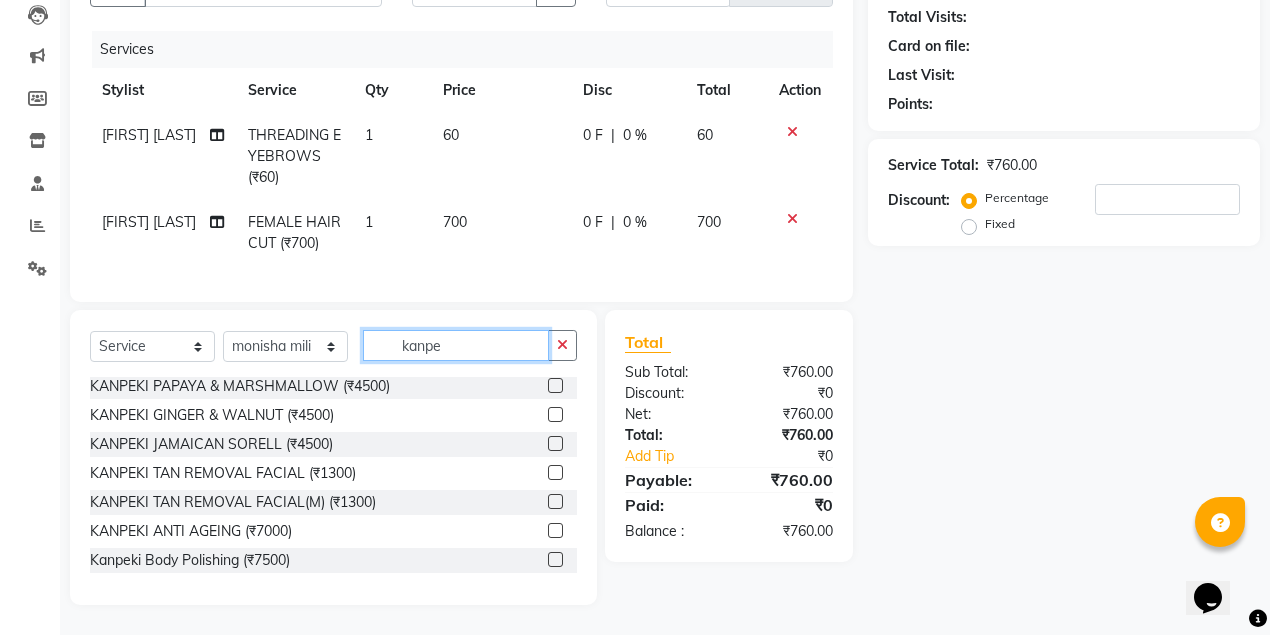 type on "kanpe" 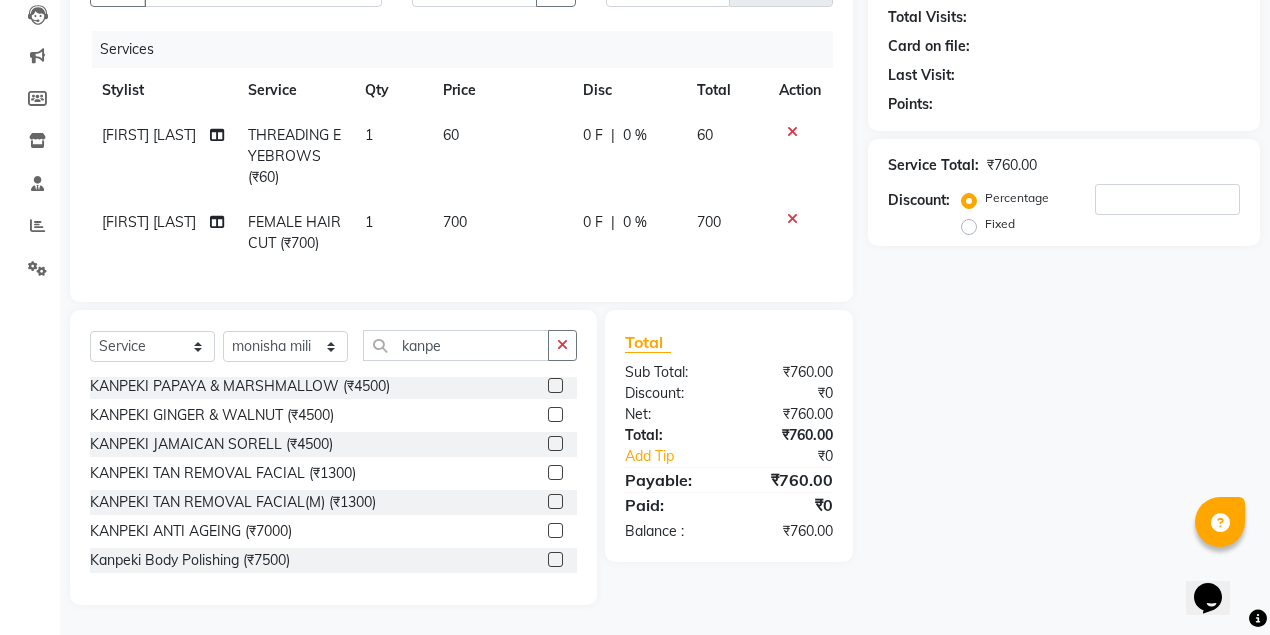 click 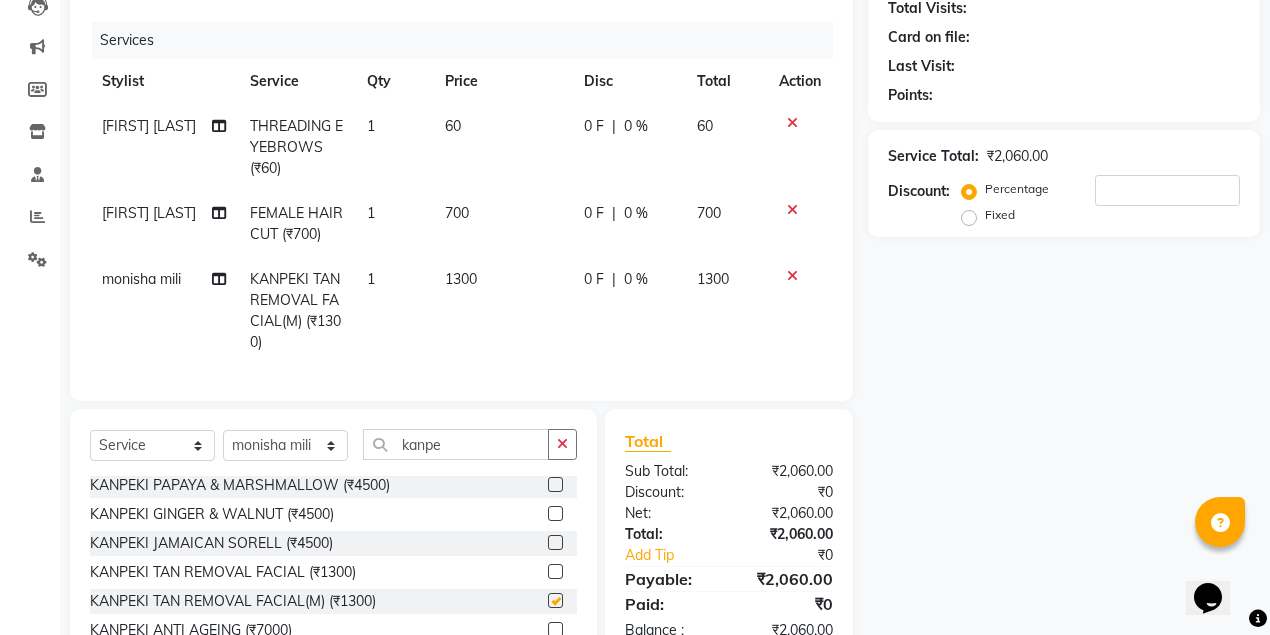 checkbox on "false" 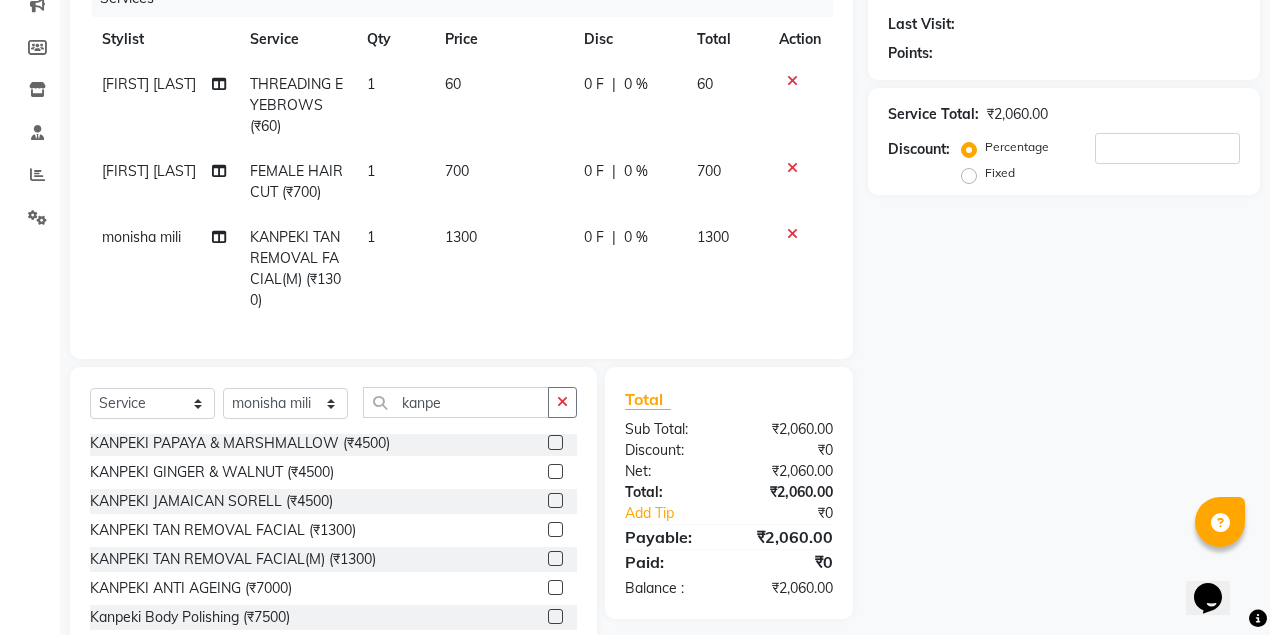 scroll, scrollTop: 292, scrollLeft: 0, axis: vertical 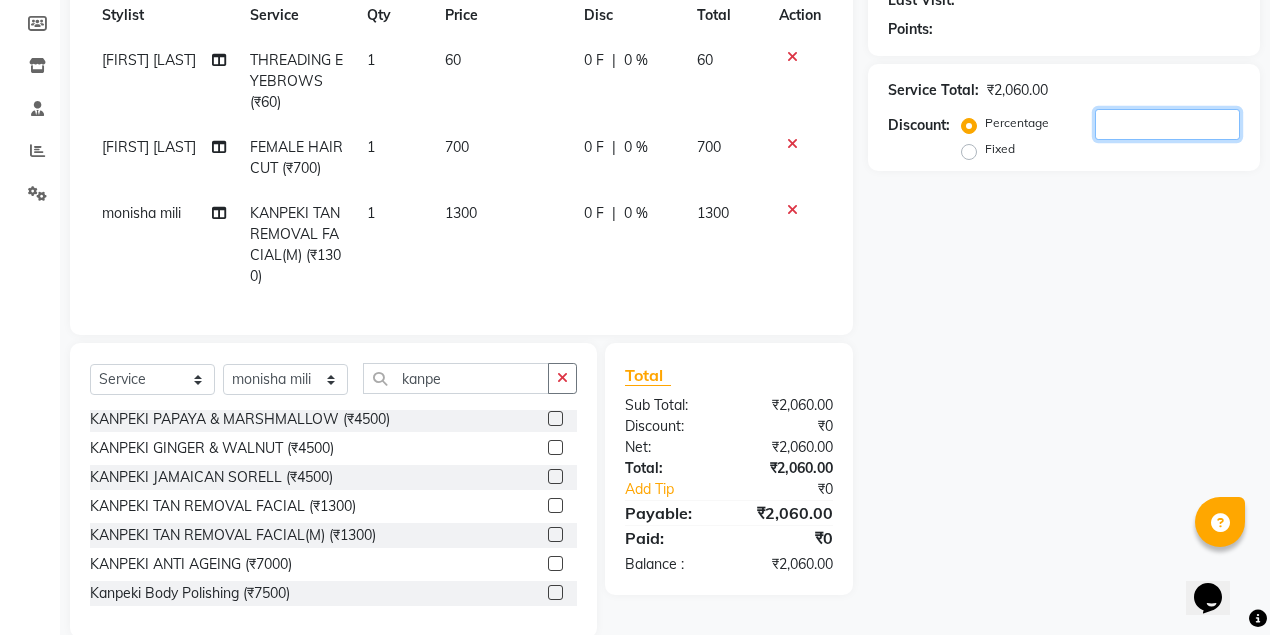 click 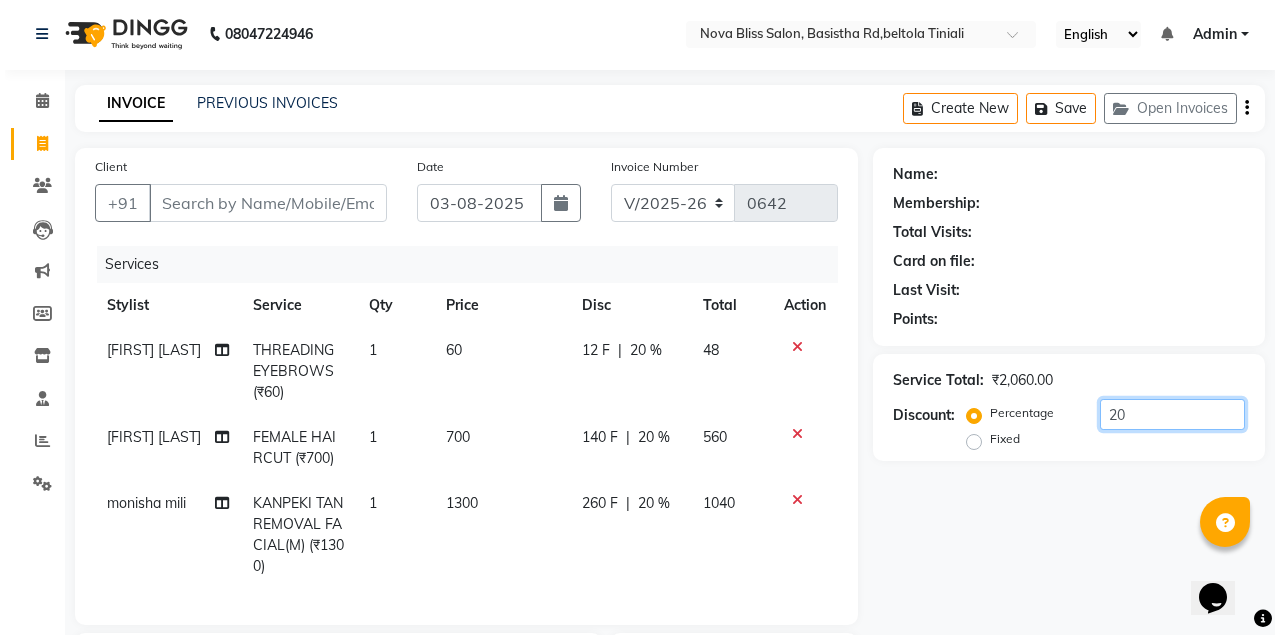 scroll, scrollTop: 0, scrollLeft: 0, axis: both 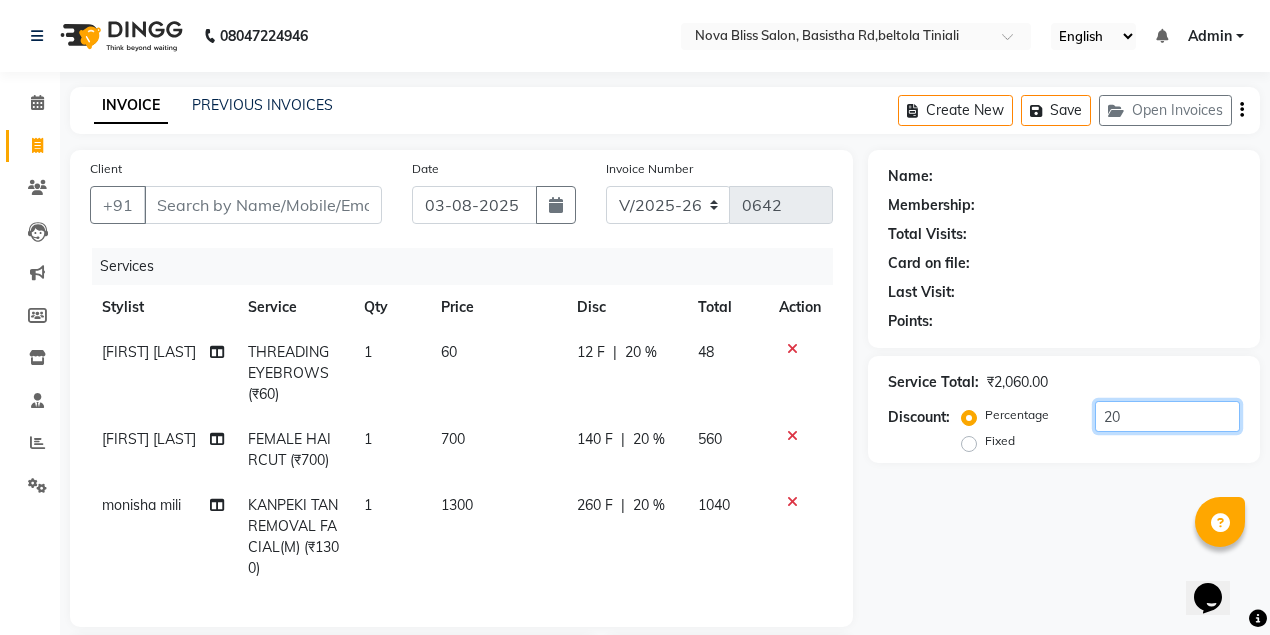 type on "20" 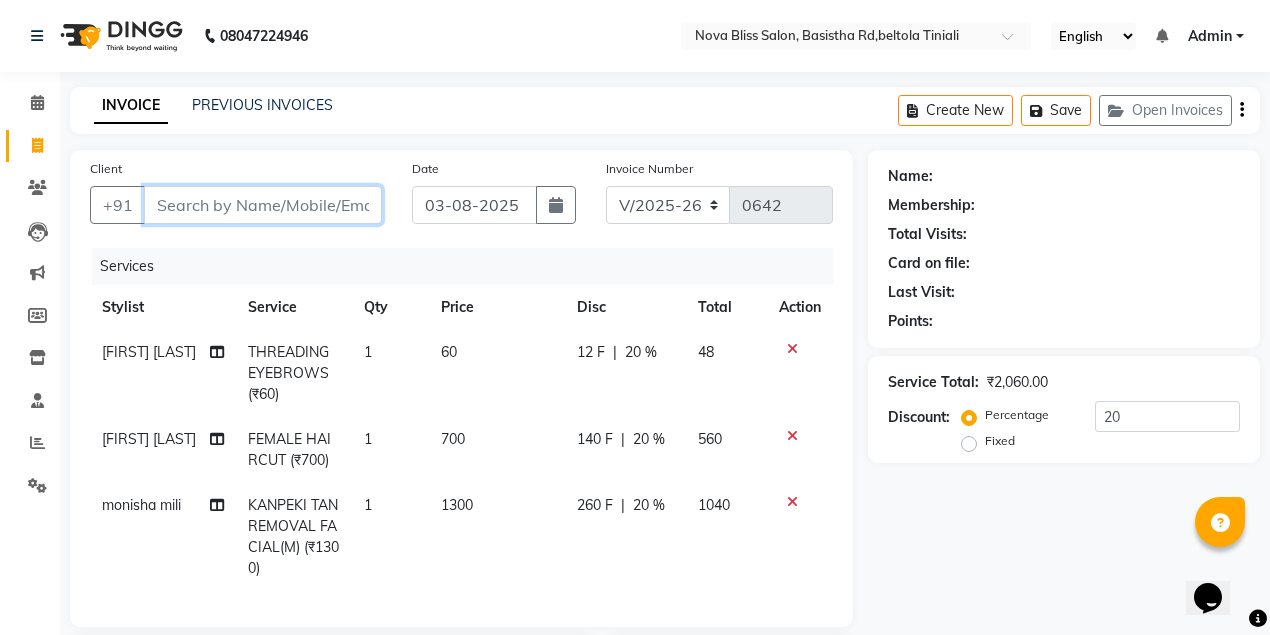 click on "Client" at bounding box center (263, 205) 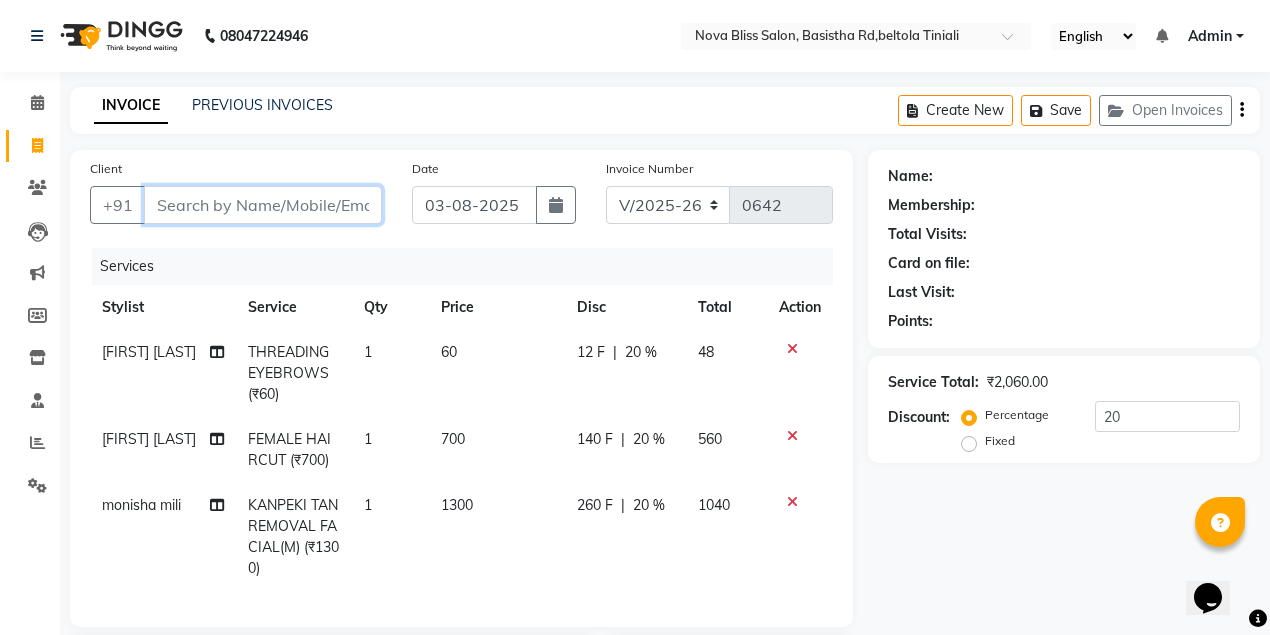 type on "7" 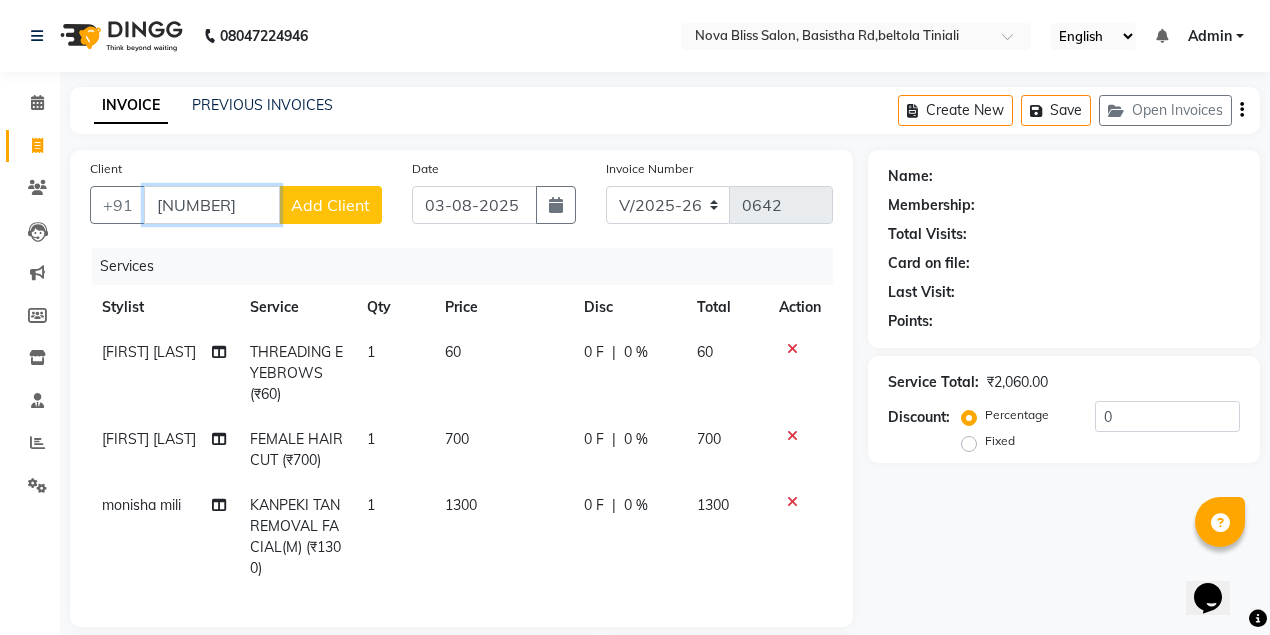 type on "[NUMBER]" 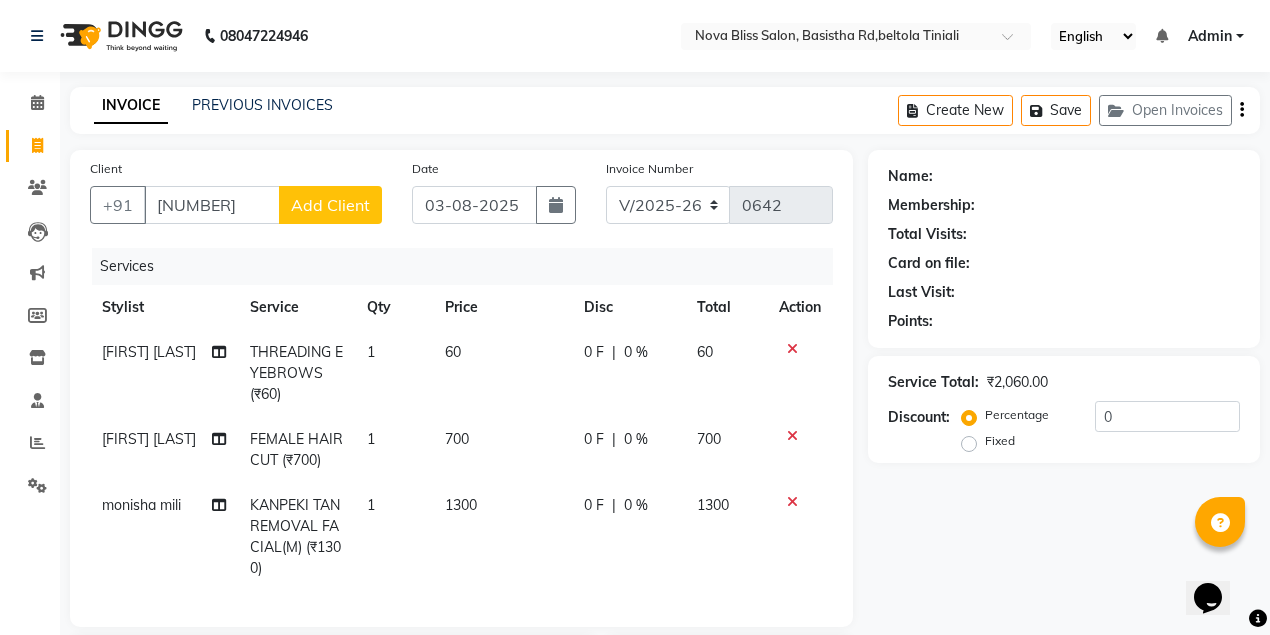 click on "Add Client" 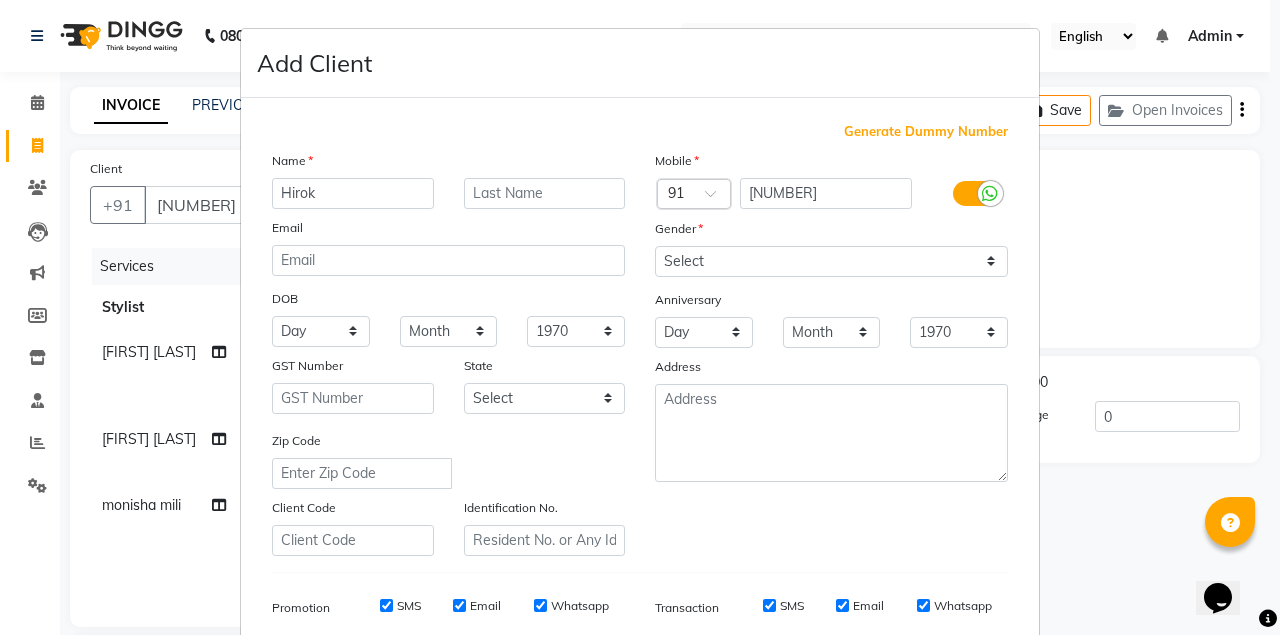 type on "Hirok" 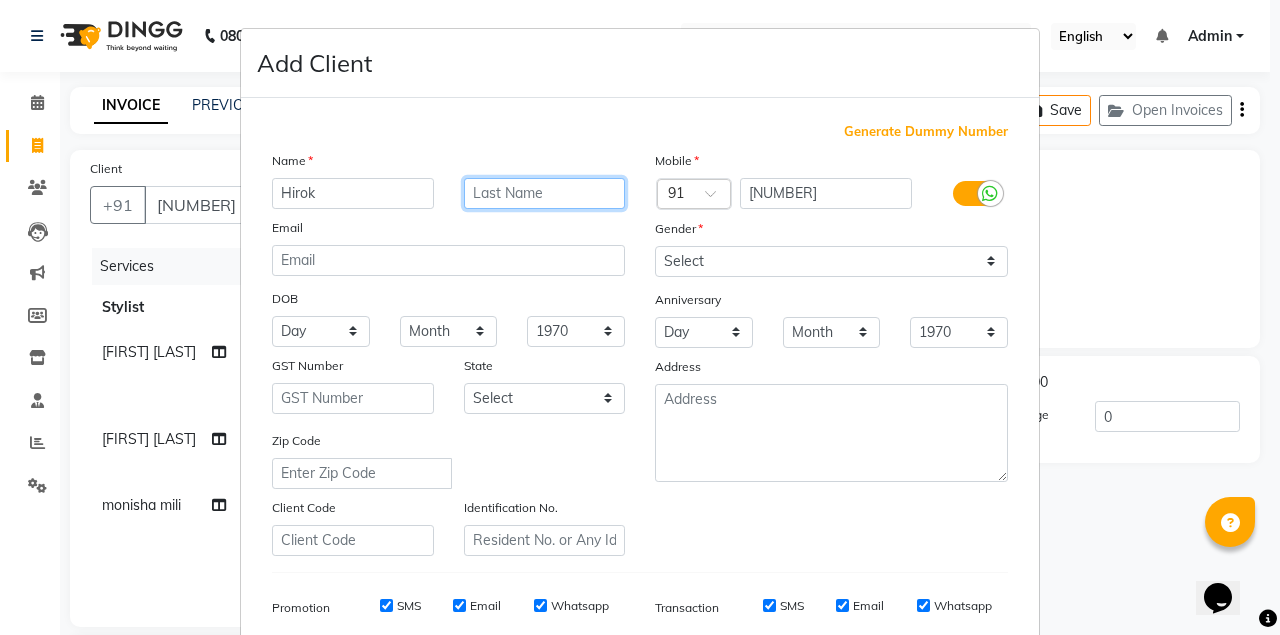 click at bounding box center (545, 193) 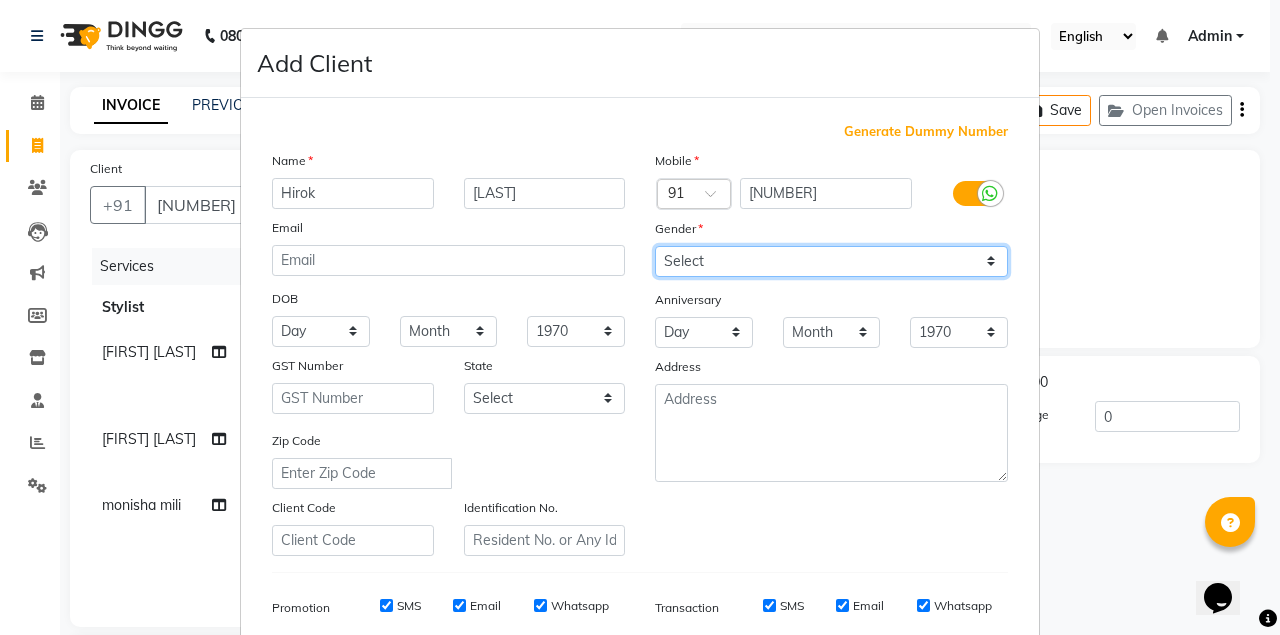 click on "Select Male Female Other Prefer Not To Say" at bounding box center [831, 261] 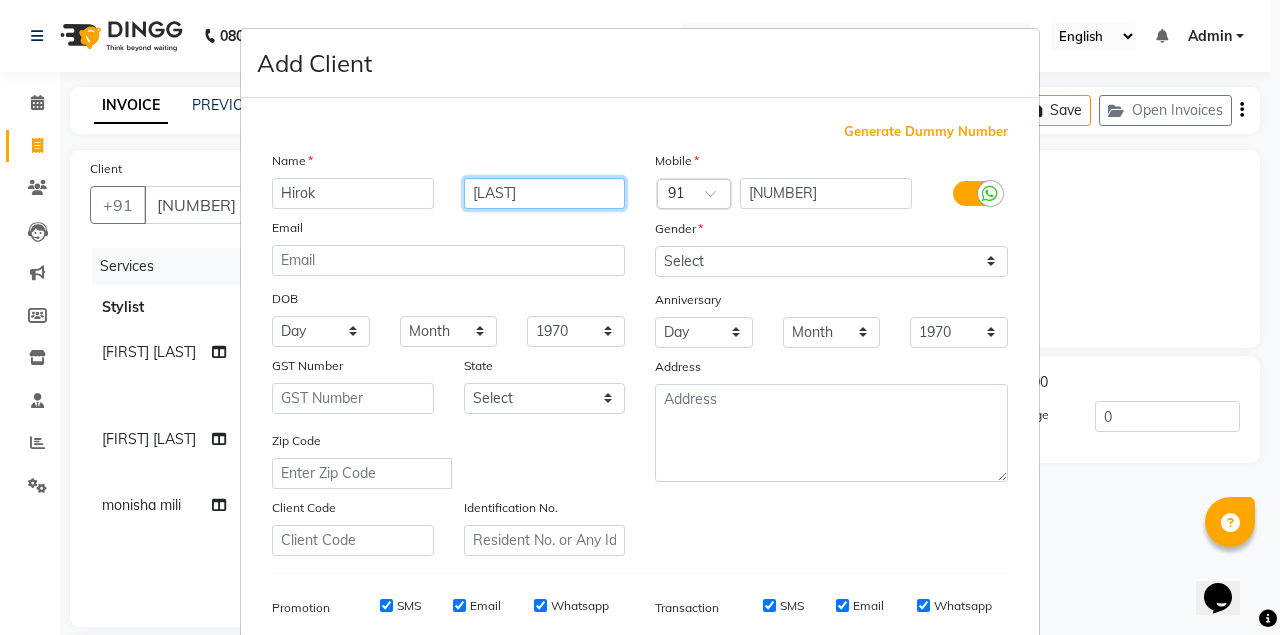 click on "[LAST]" at bounding box center [545, 193] 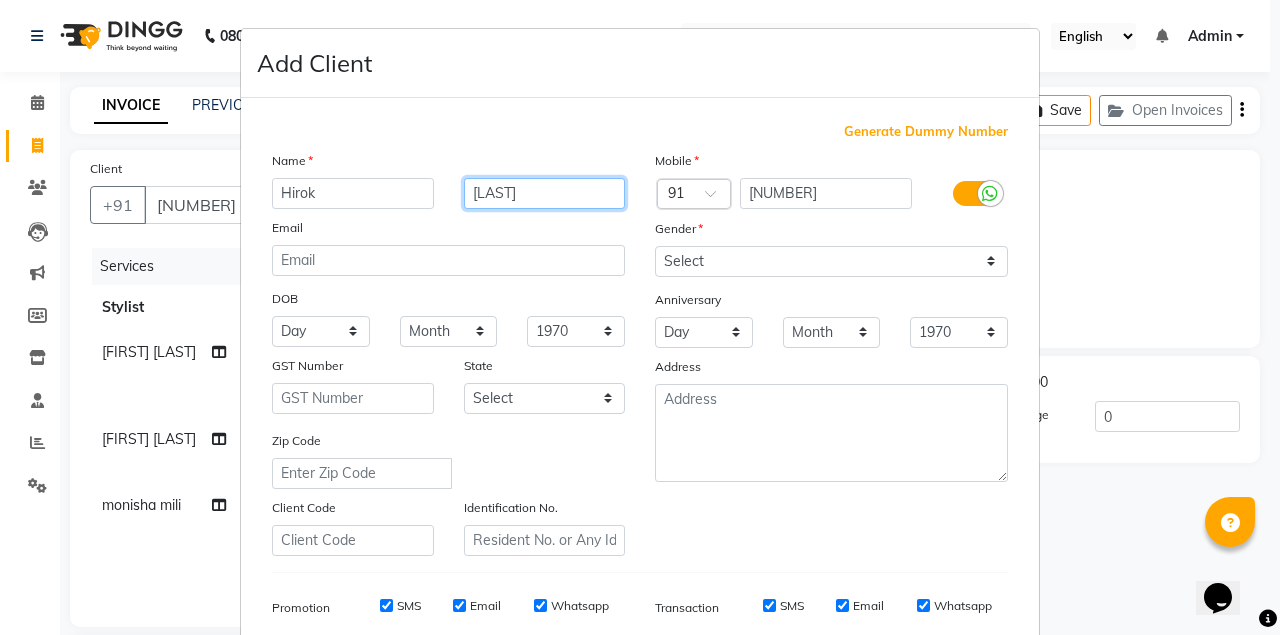 type on "[LAST]" 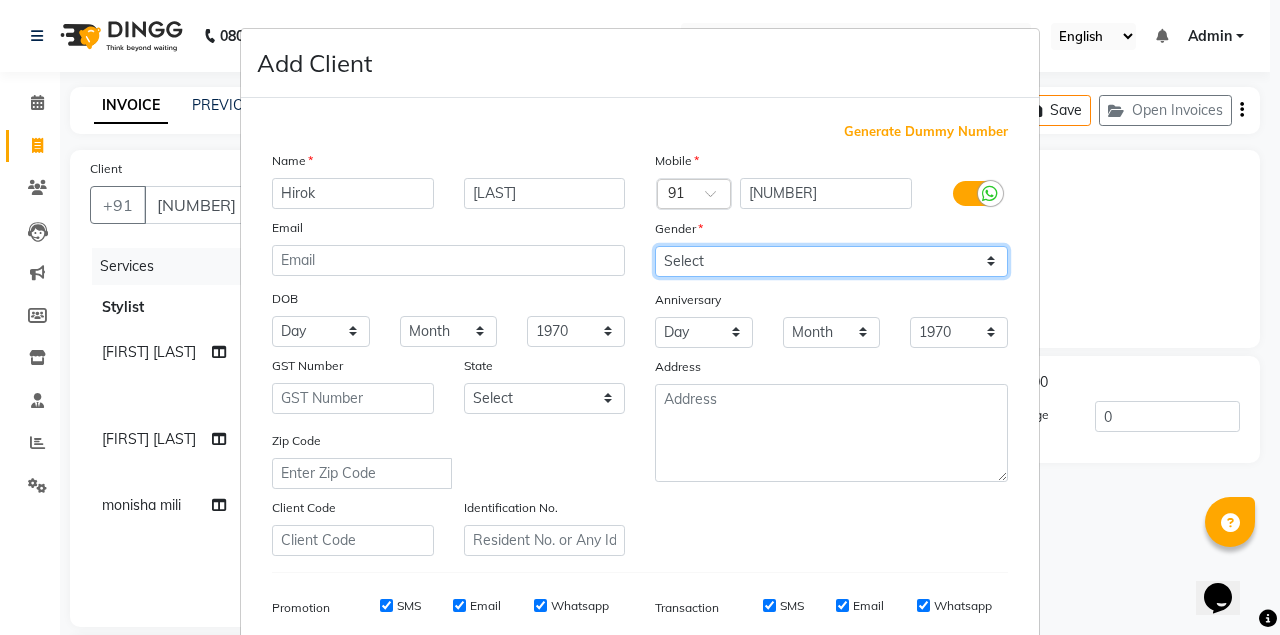 click on "Select Male Female Other Prefer Not To Say" at bounding box center [831, 261] 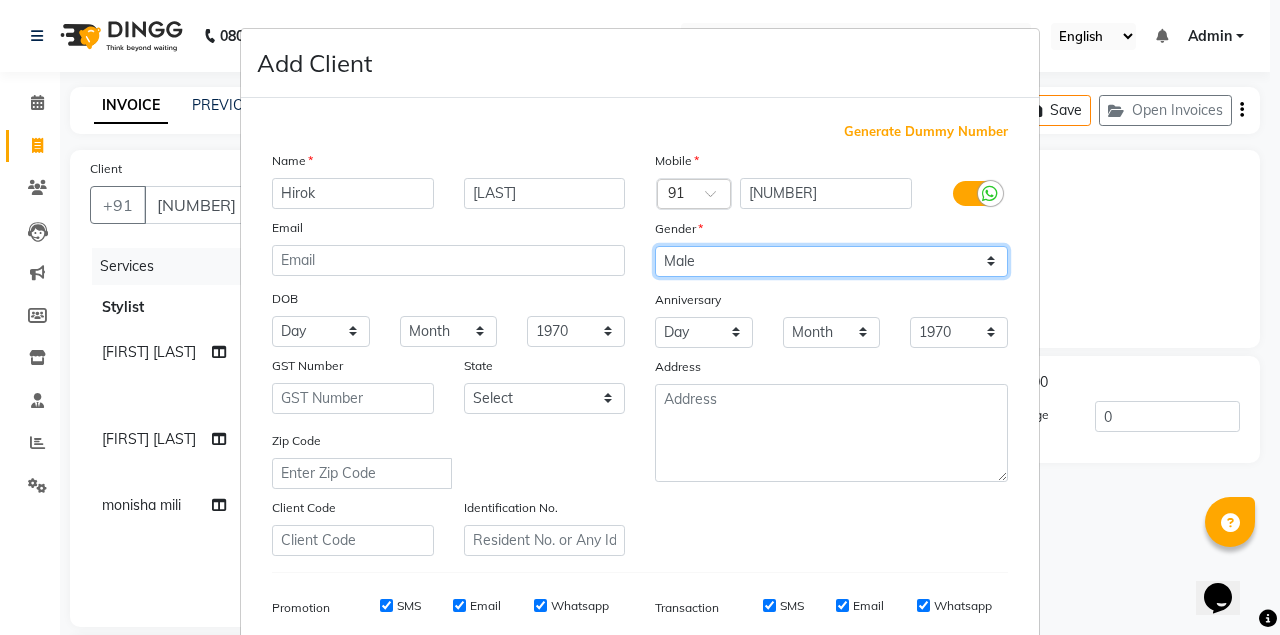 click on "Select Male Female Other Prefer Not To Say" at bounding box center (831, 261) 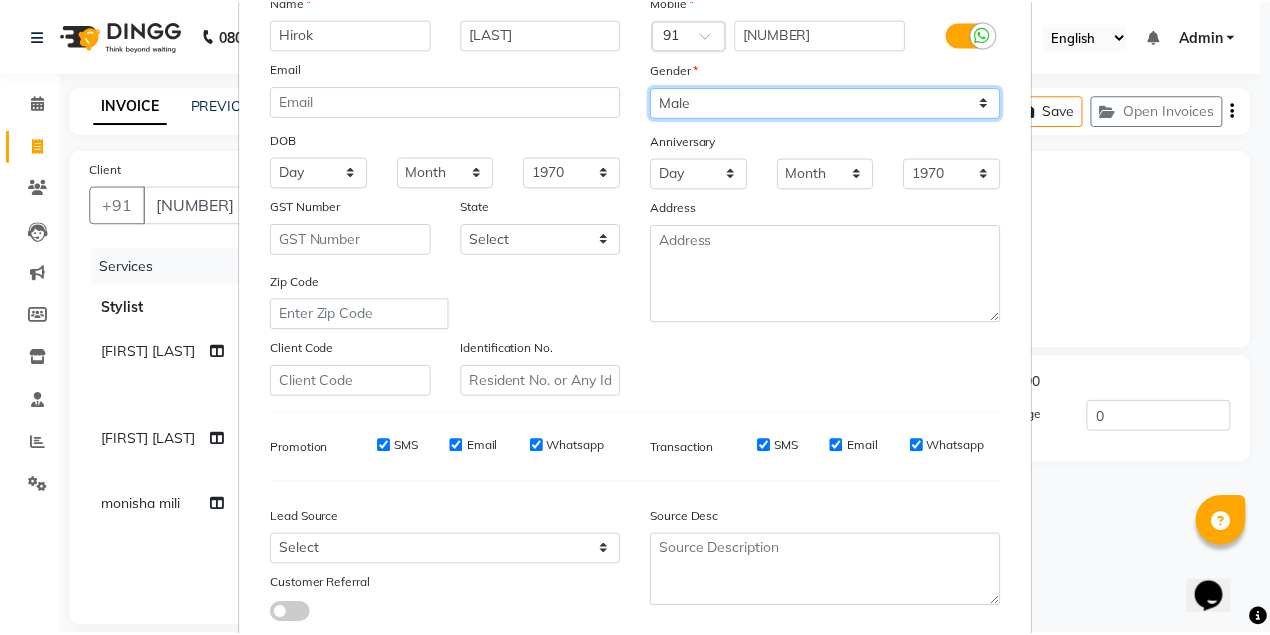 scroll, scrollTop: 284, scrollLeft: 0, axis: vertical 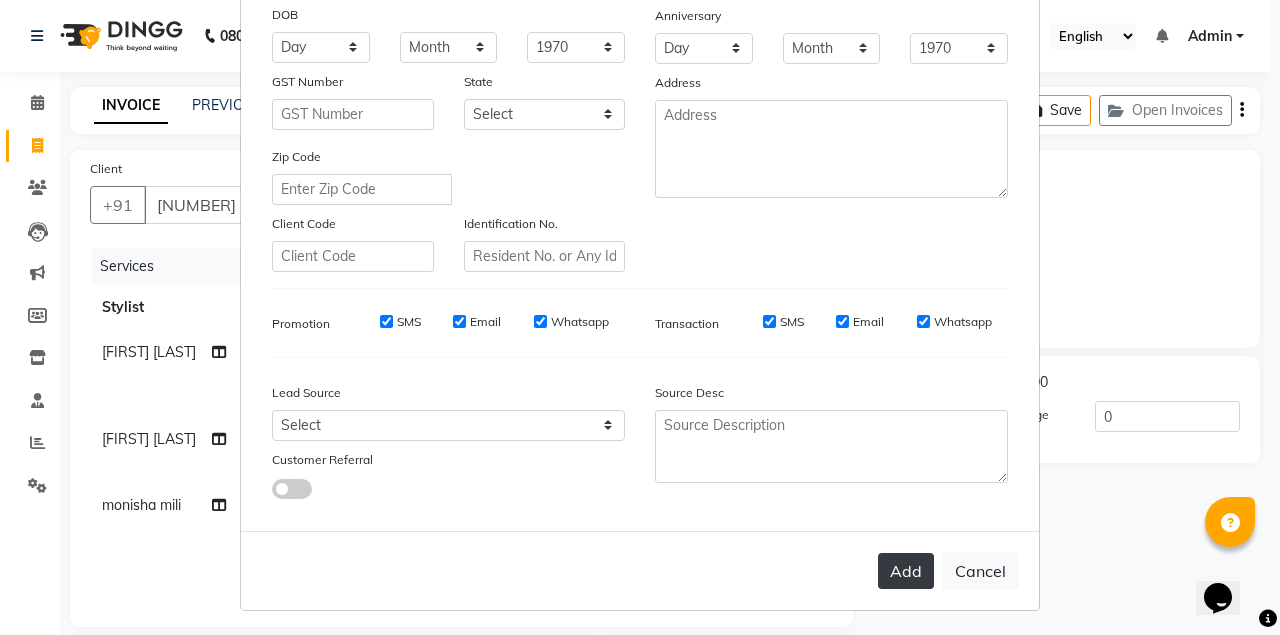 click on "Add" at bounding box center [906, 571] 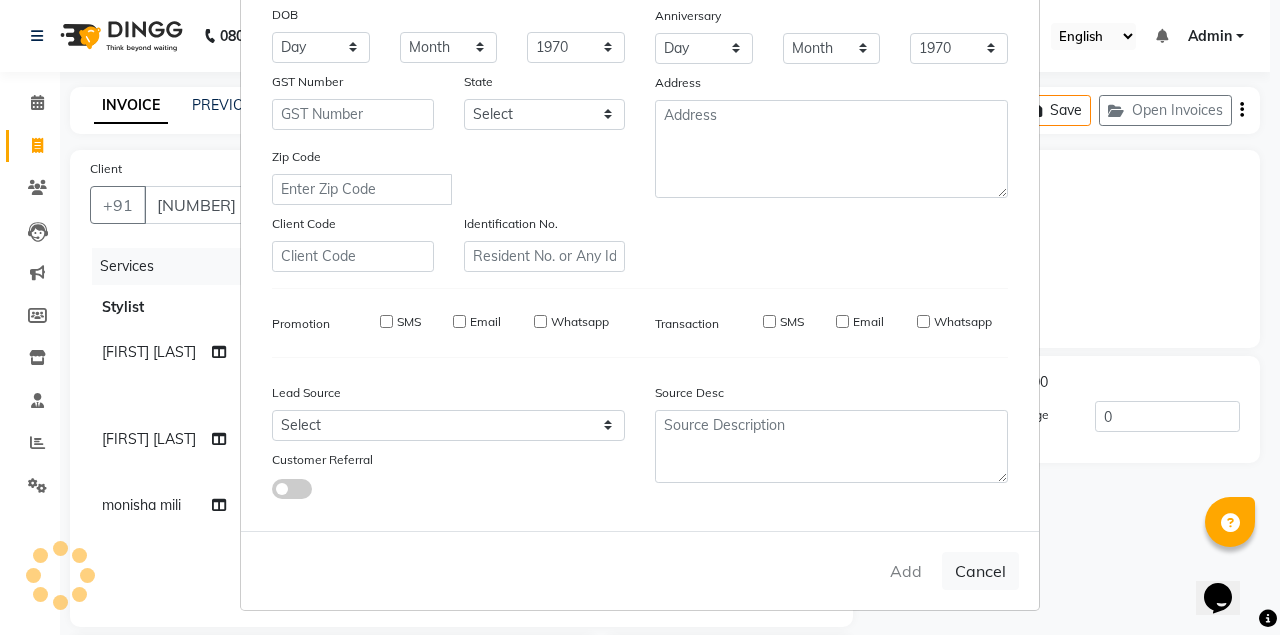 type 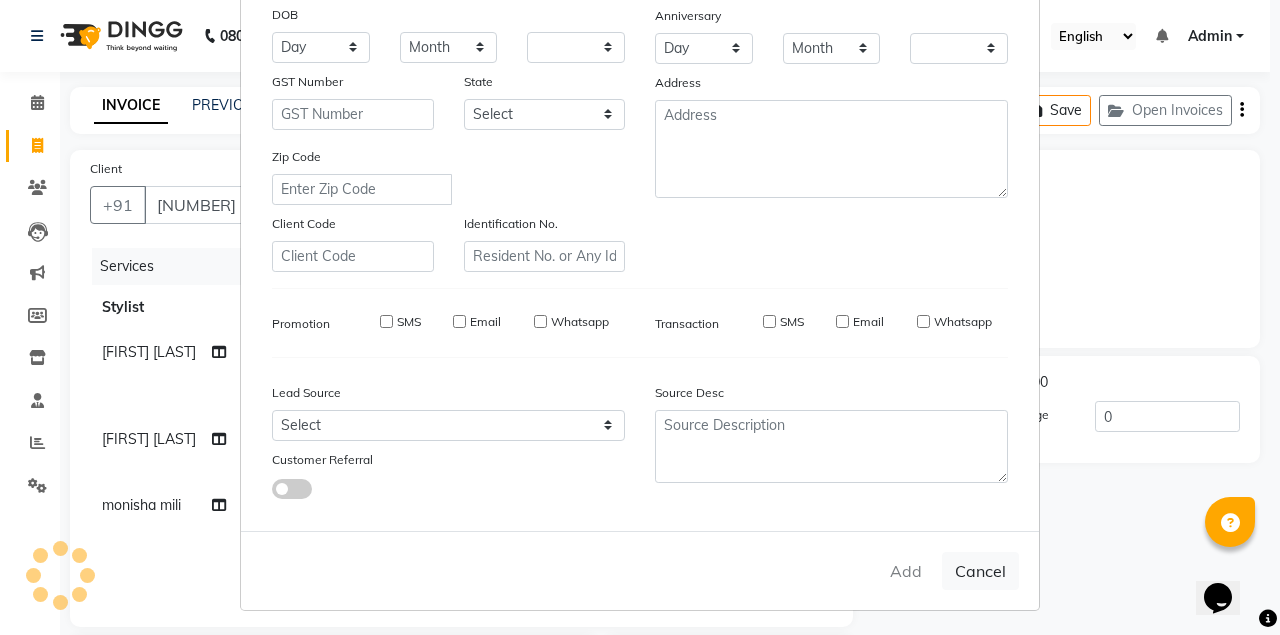 checkbox on "false" 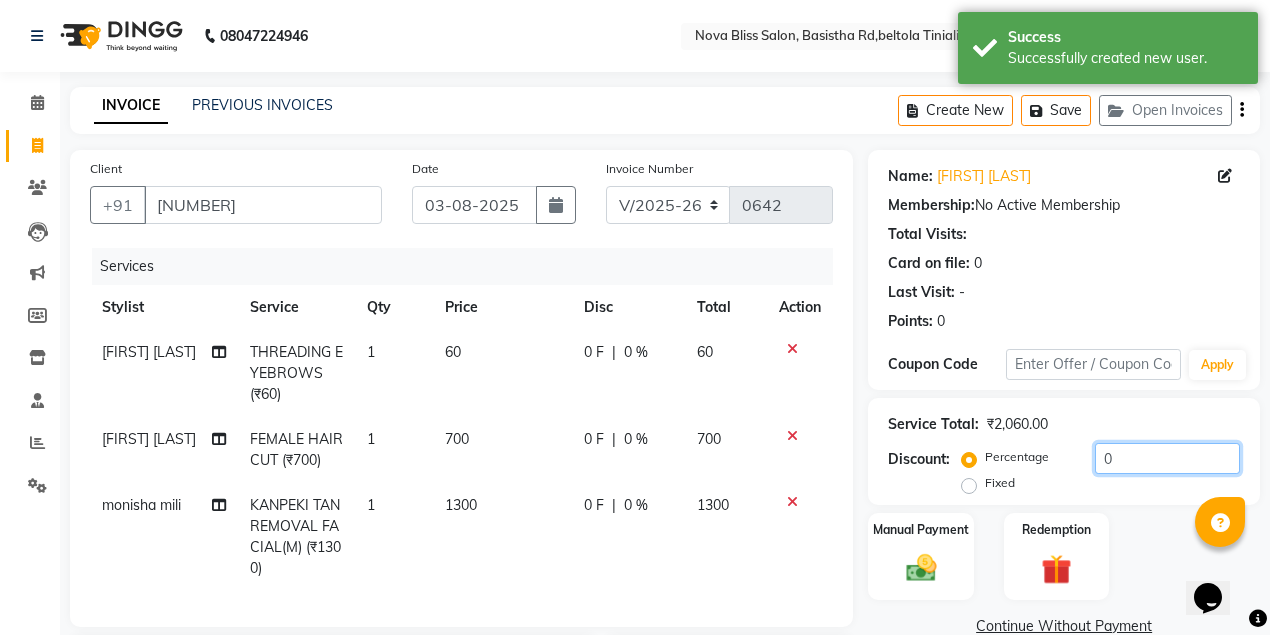 click on "0" 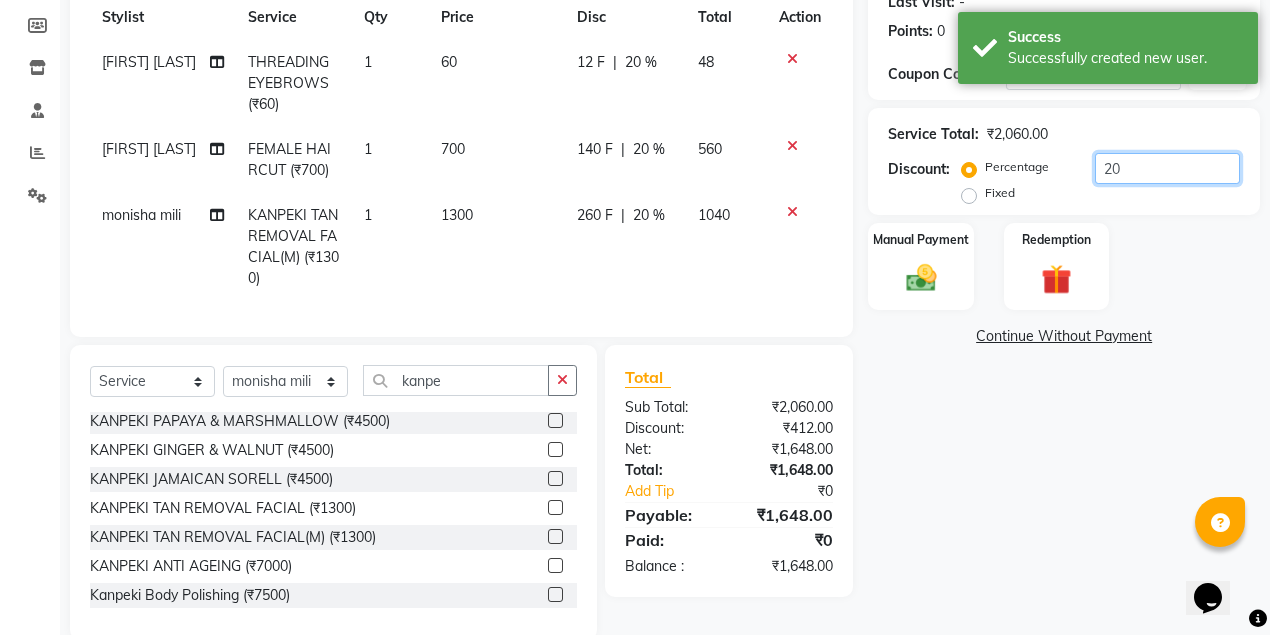 scroll, scrollTop: 333, scrollLeft: 0, axis: vertical 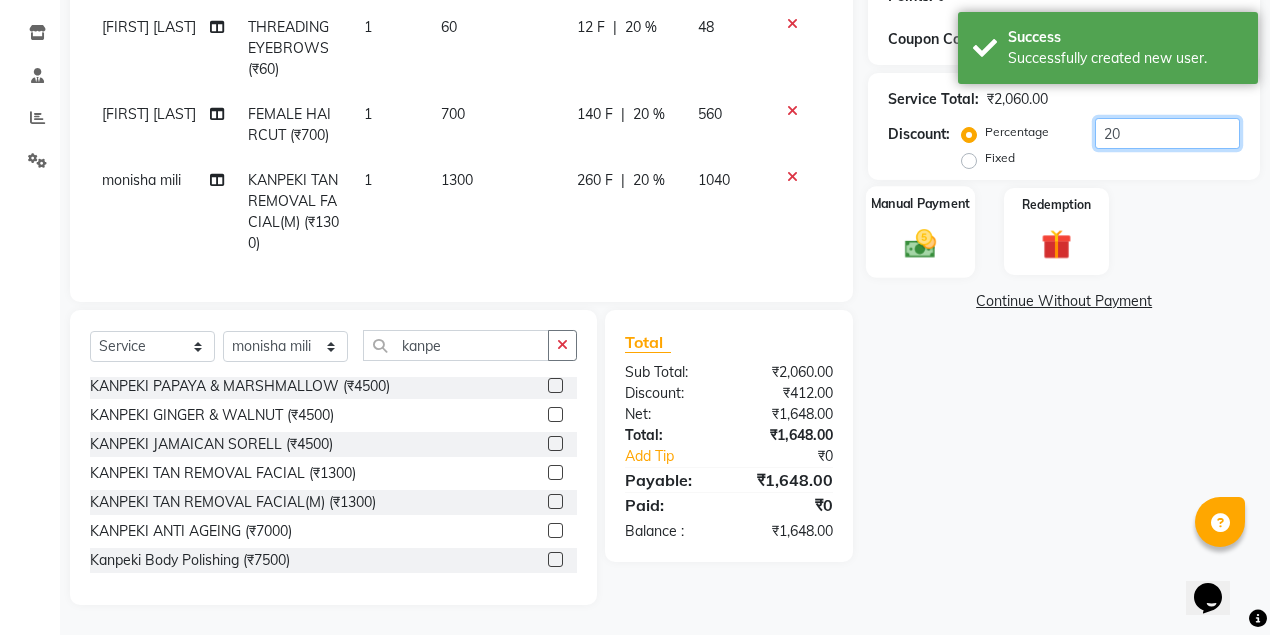 type on "20" 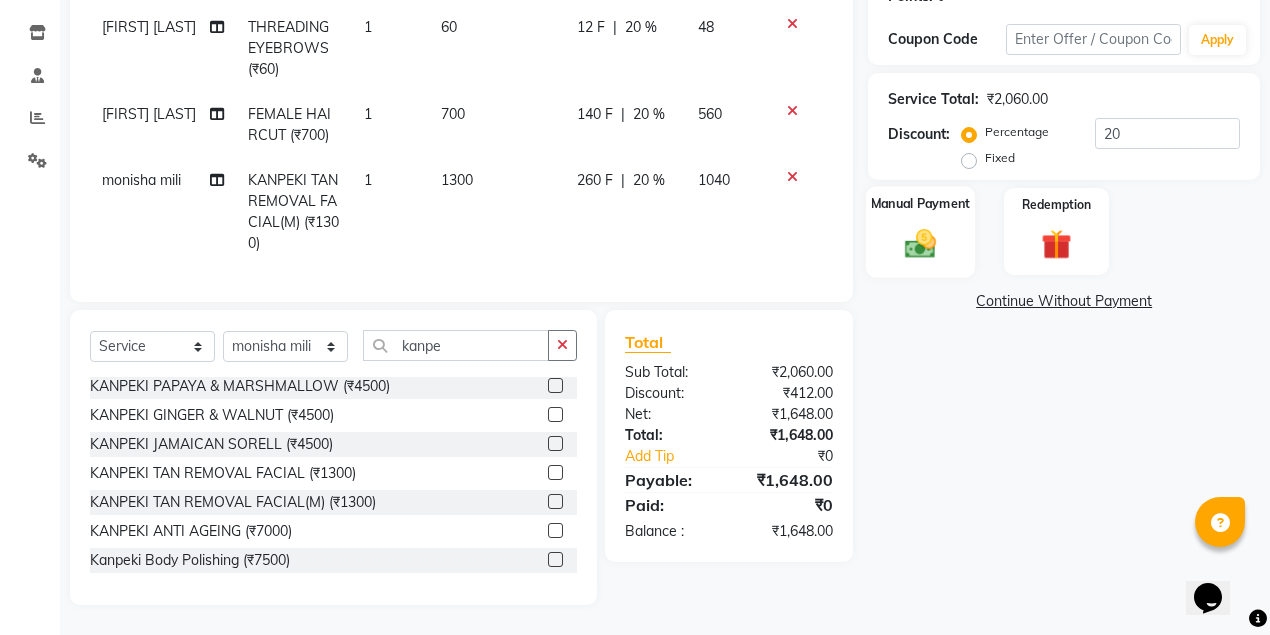 click on "Manual Payment" 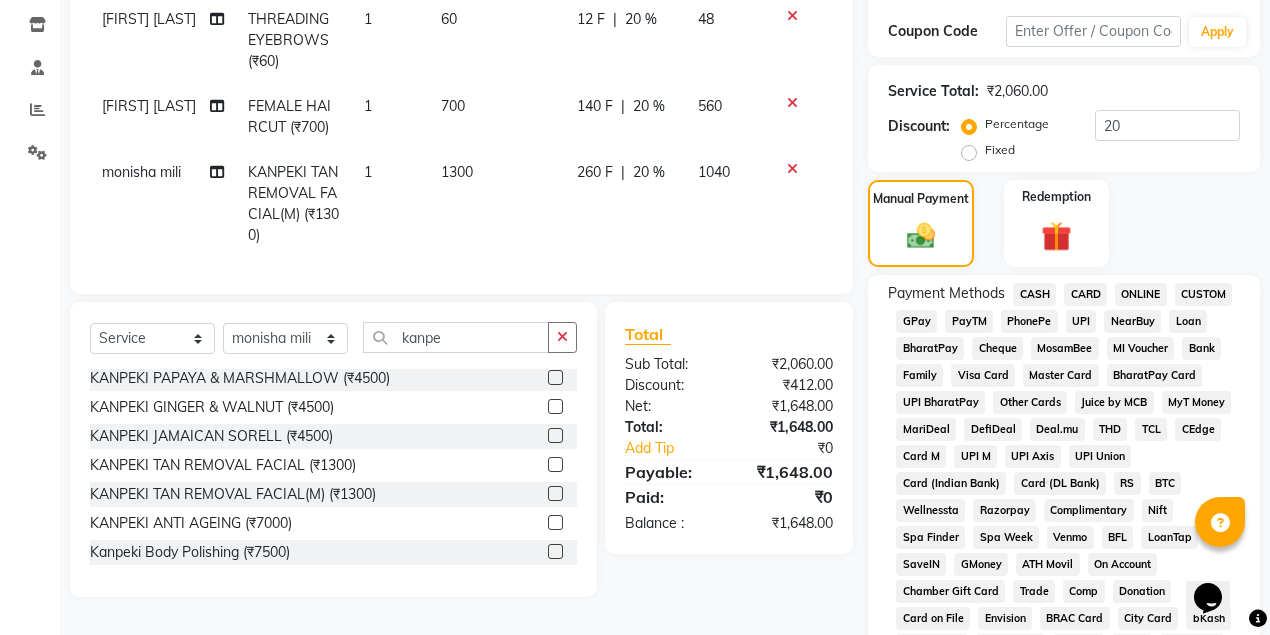 click on "GPay" 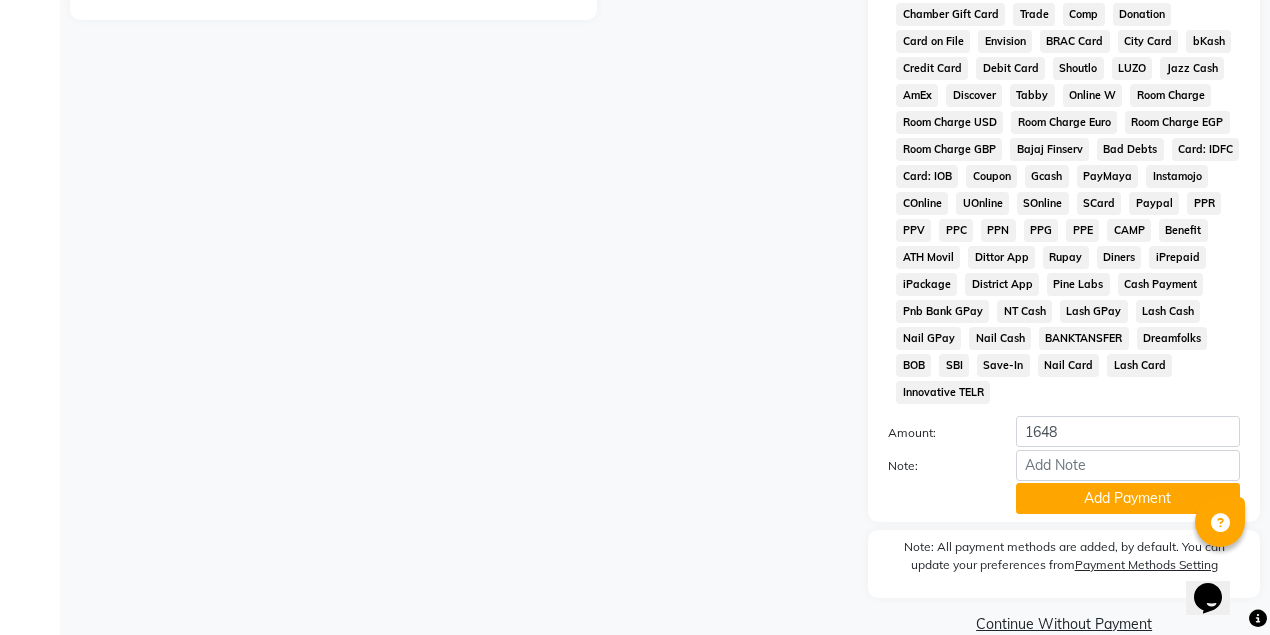 scroll, scrollTop: 933, scrollLeft: 0, axis: vertical 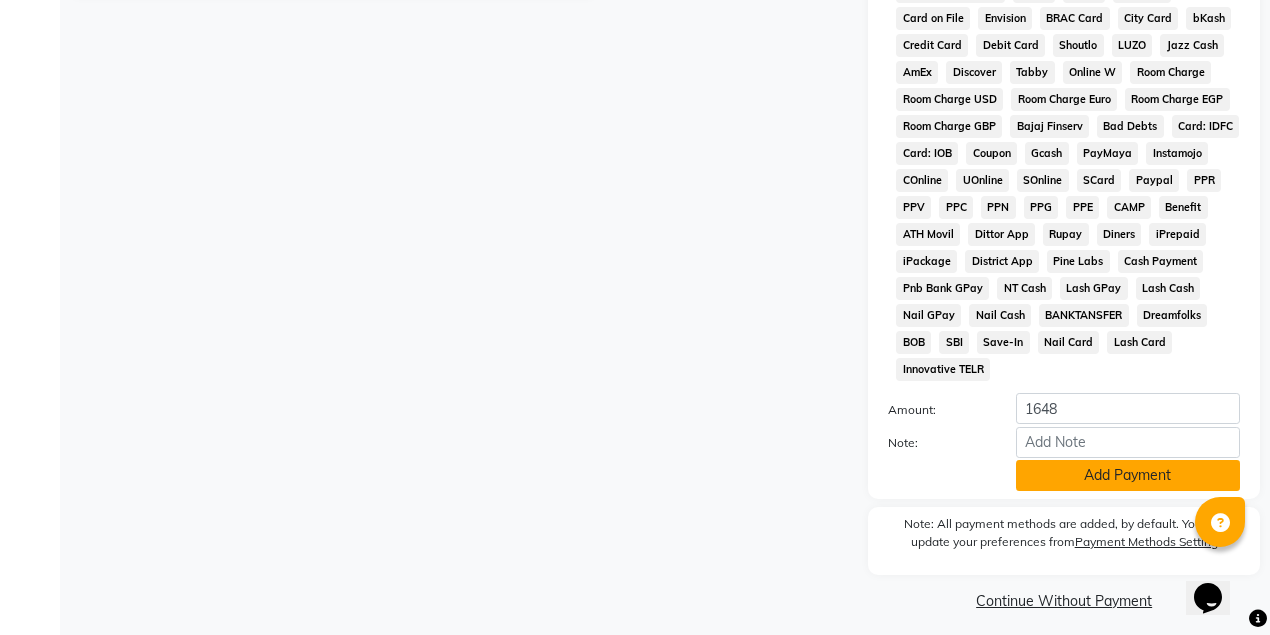 click on "Add Payment" 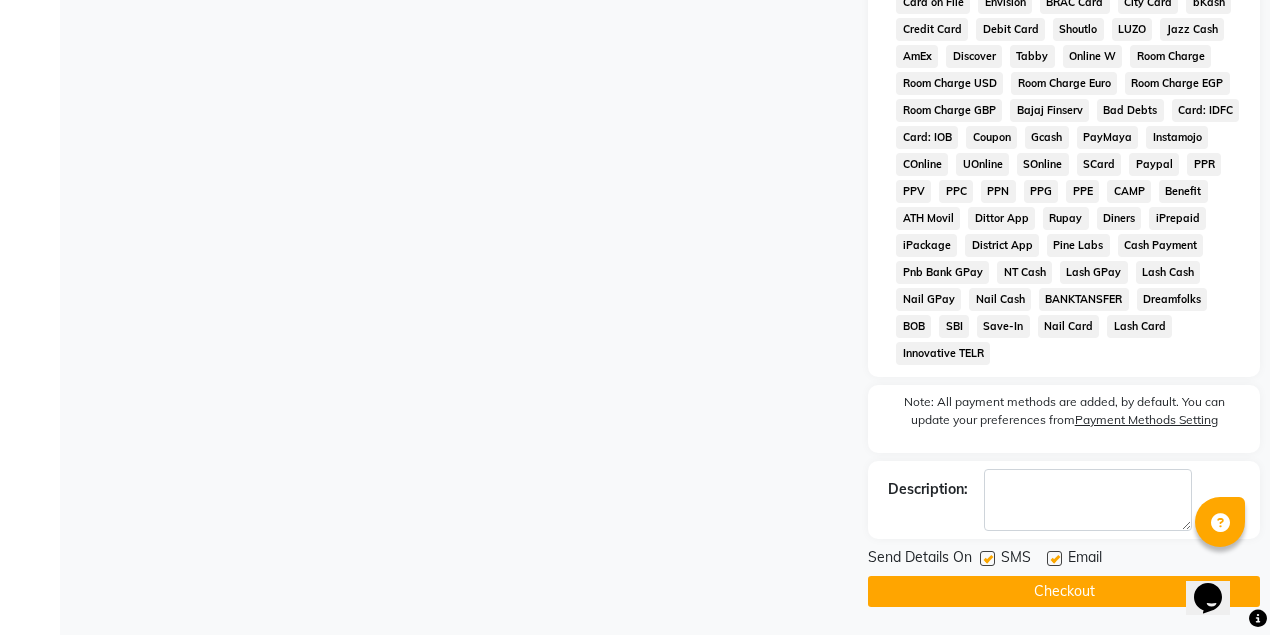 scroll, scrollTop: 956, scrollLeft: 0, axis: vertical 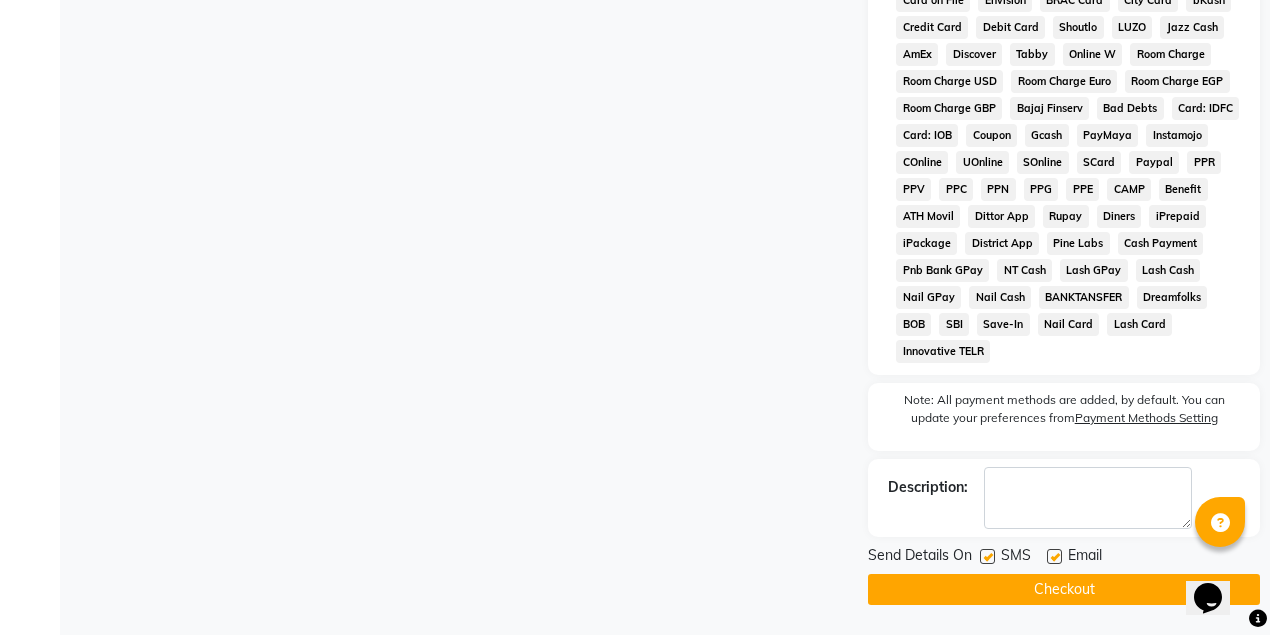 click on "Checkout" 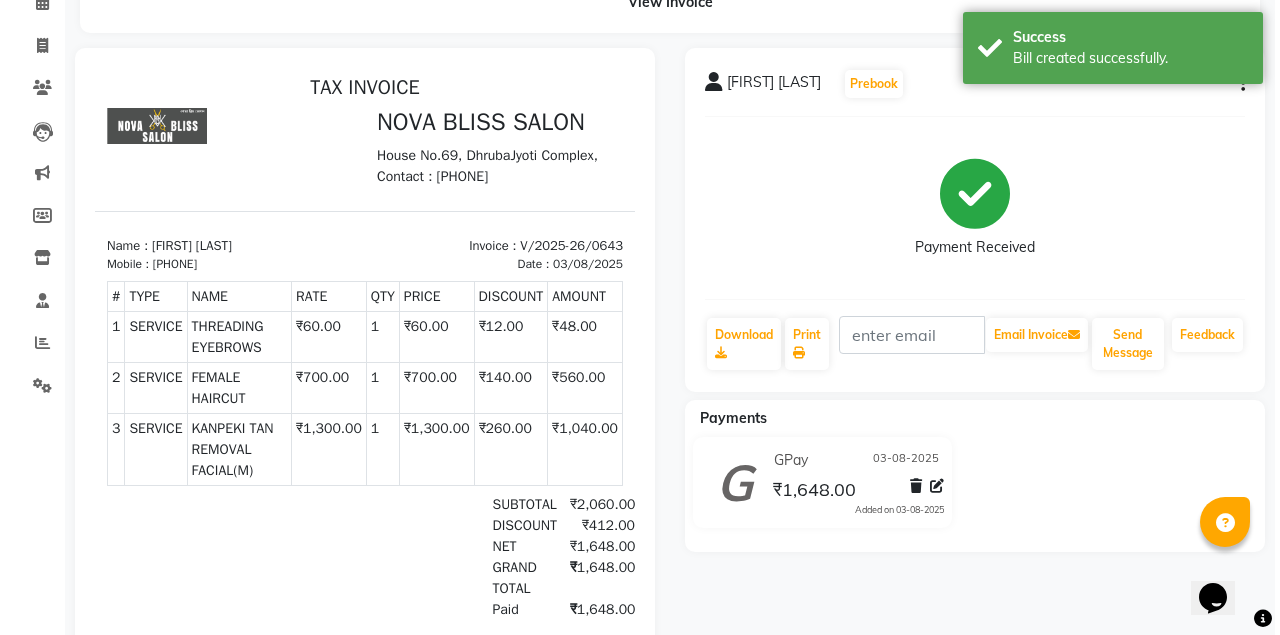 scroll, scrollTop: 0, scrollLeft: 0, axis: both 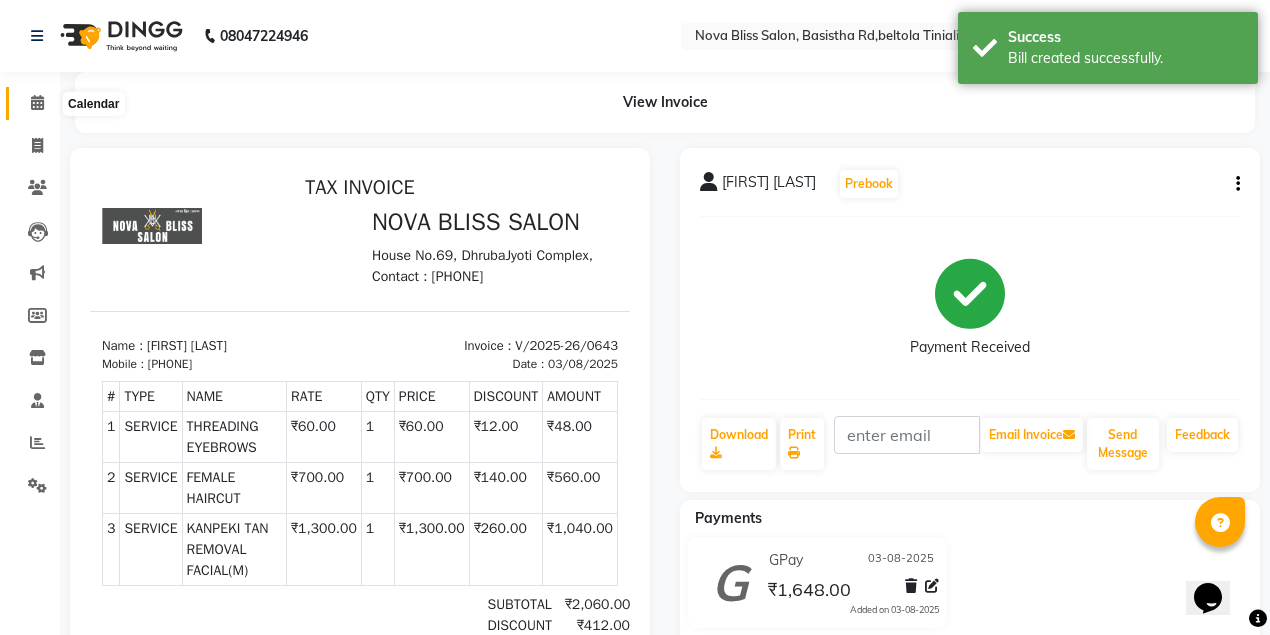 click 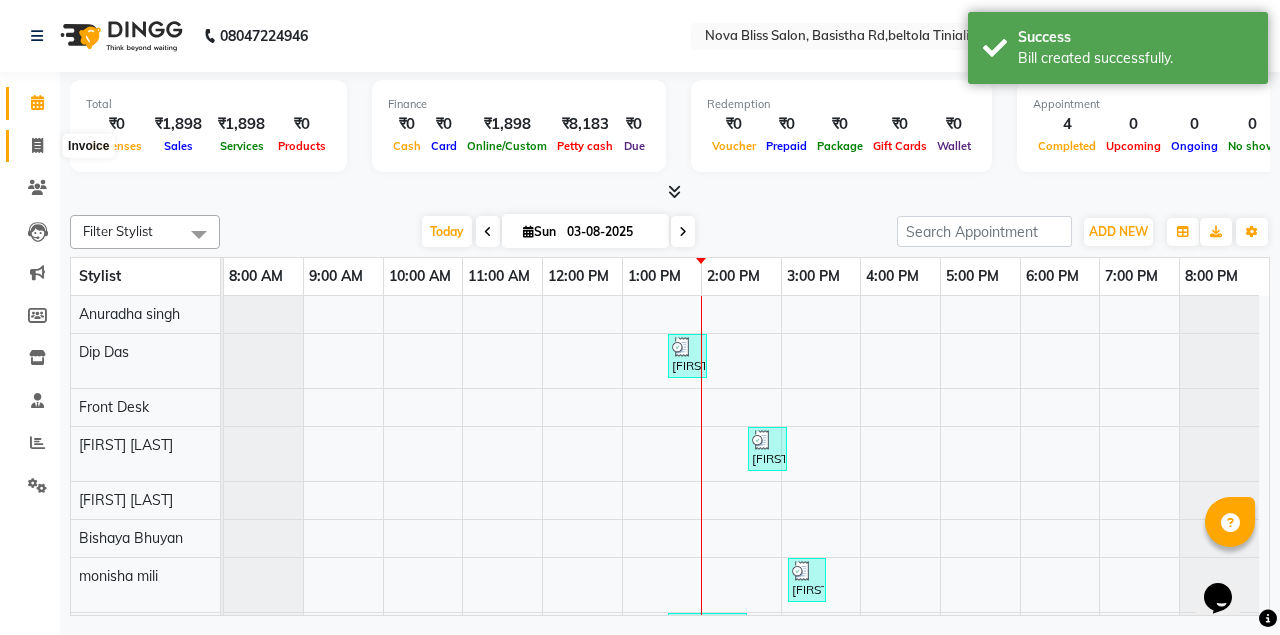 click 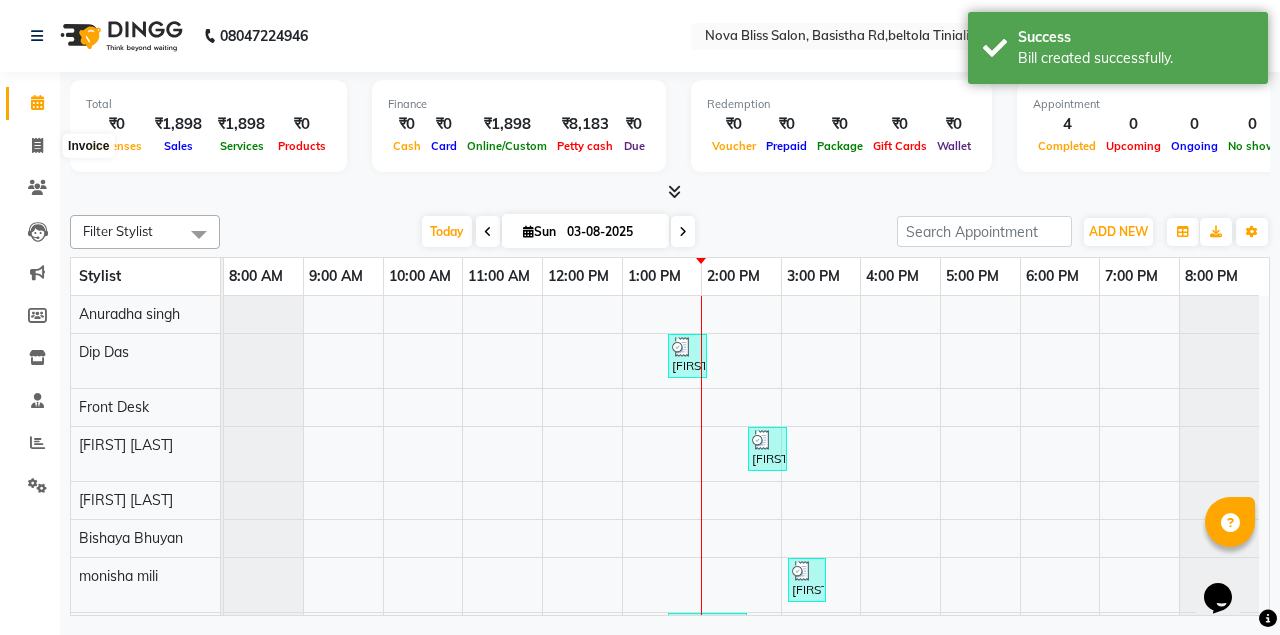 select on "service" 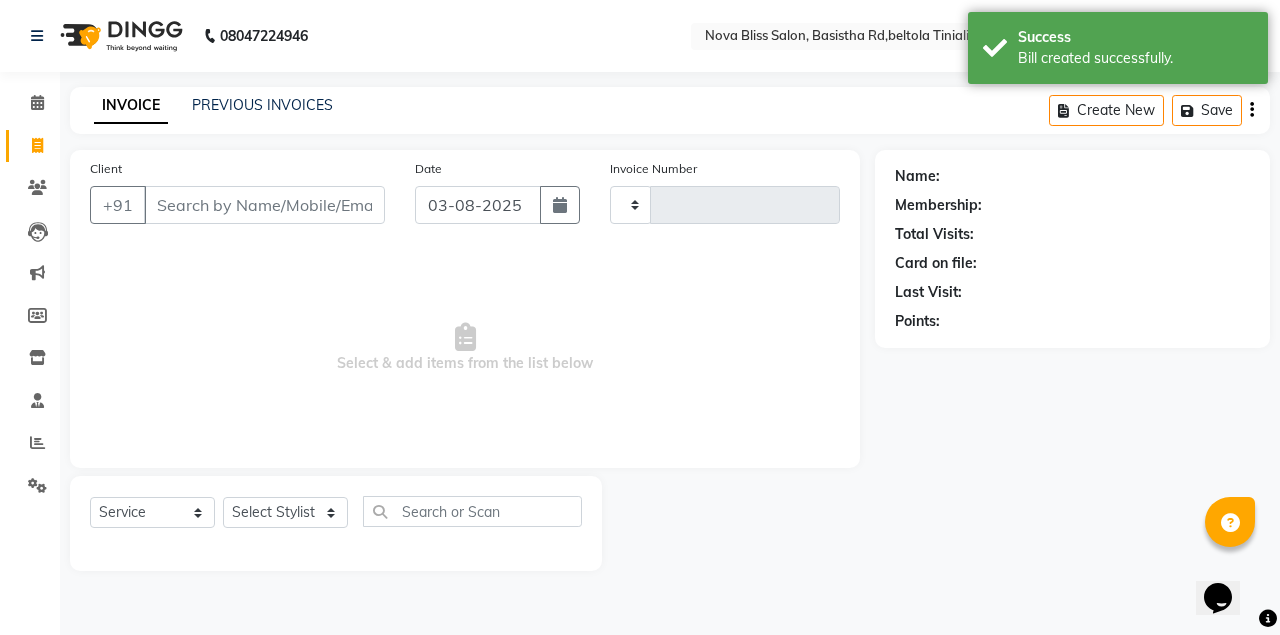 type on "0644" 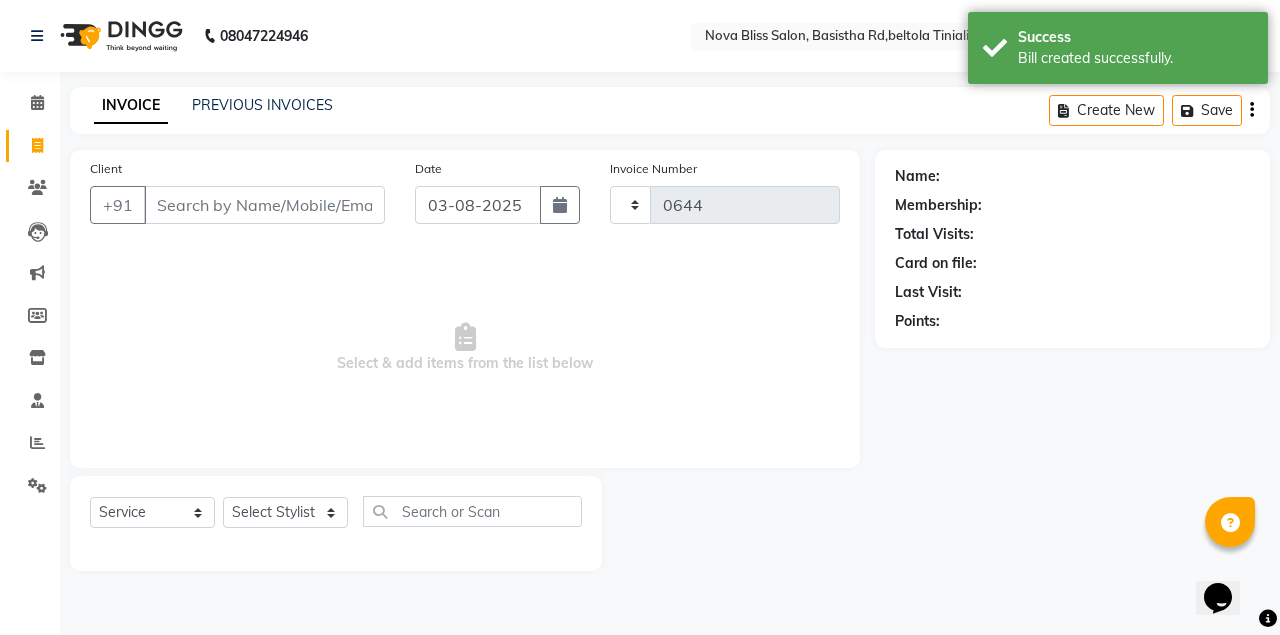 select on "6211" 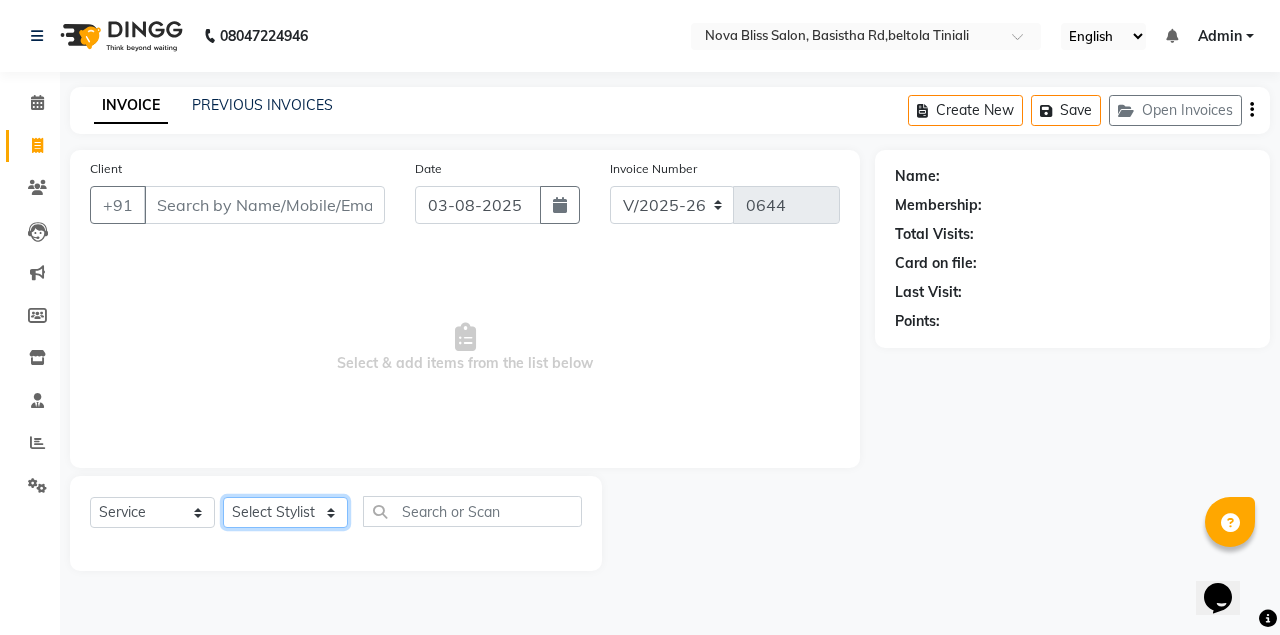 click on "Select Stylist Anuradha singh Bishaya Bhuyan Dip Das Ester jarain  Front Desk Luna kalita monisha mili Pintu Rajak" 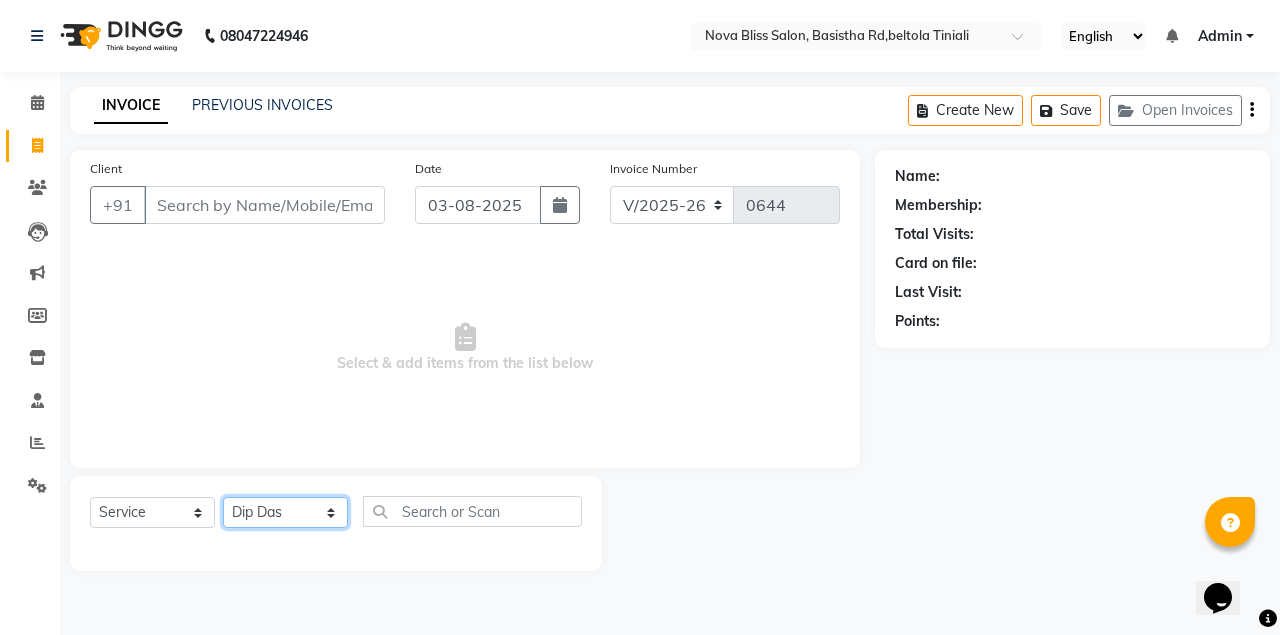 click on "Select Stylist Anuradha singh Bishaya Bhuyan Dip Das Ester jarain  Front Desk Luna kalita monisha mili Pintu Rajak" 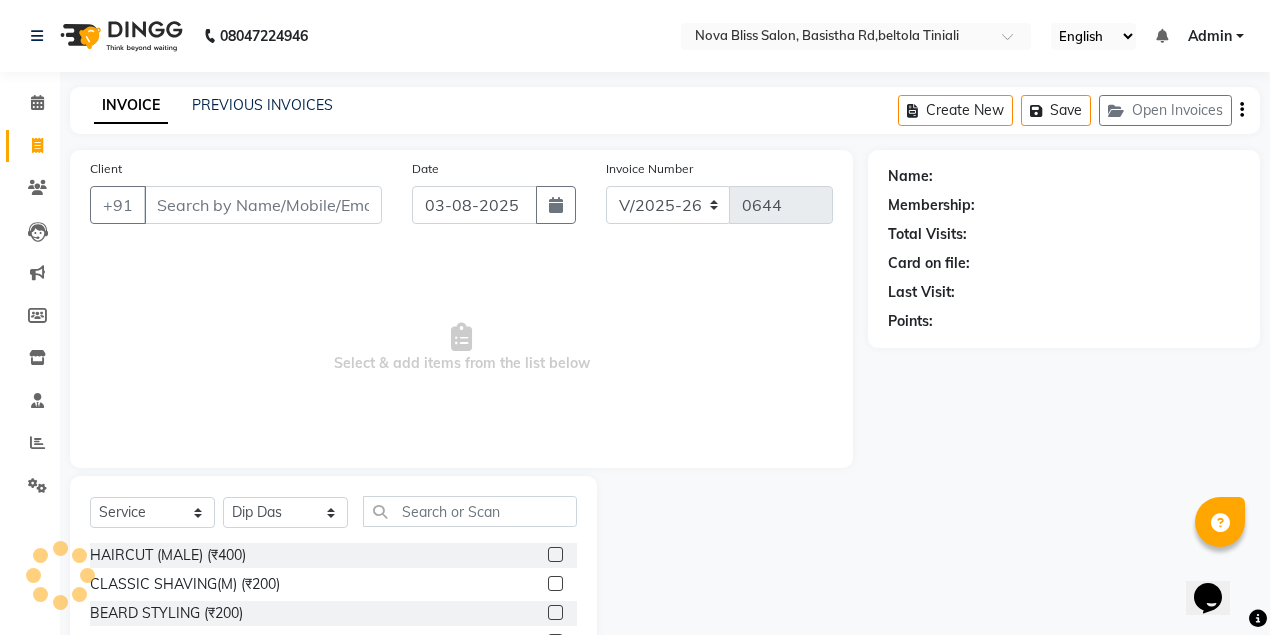 click 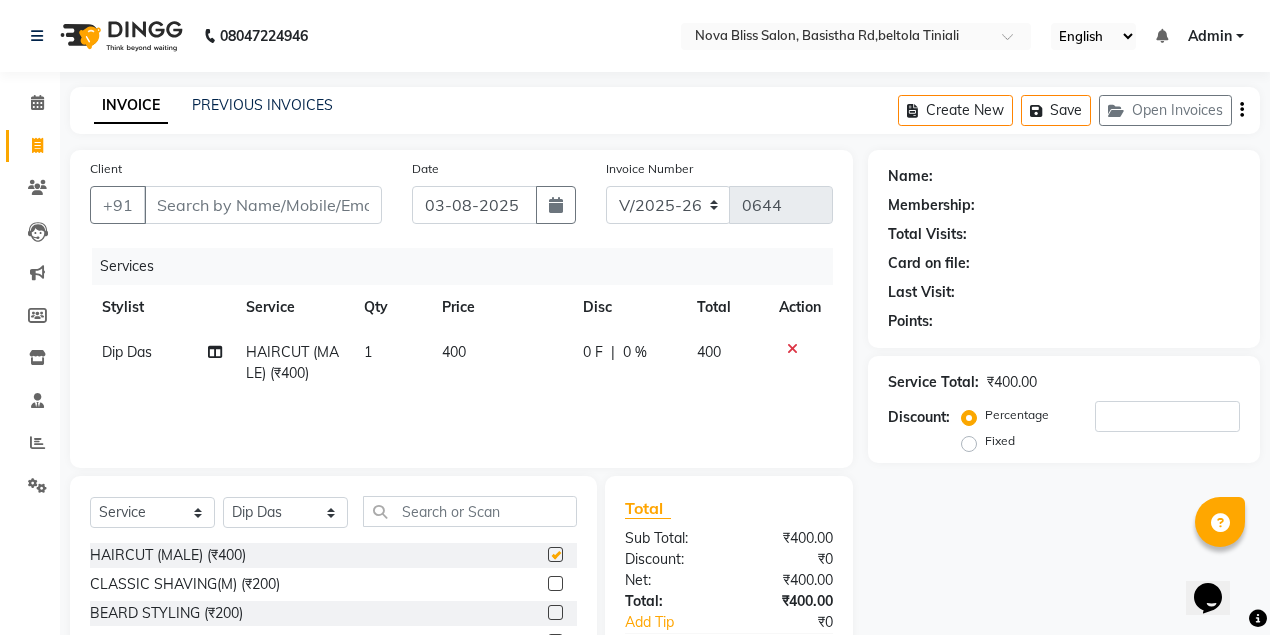 checkbox on "false" 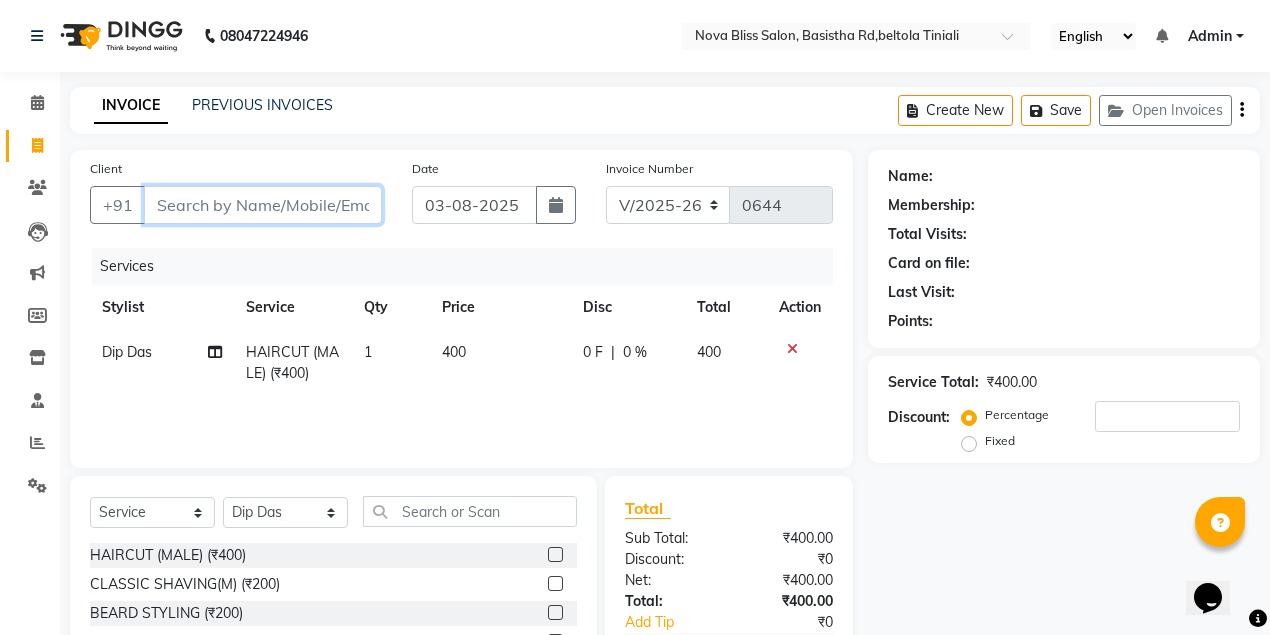 click on "Client" at bounding box center (263, 205) 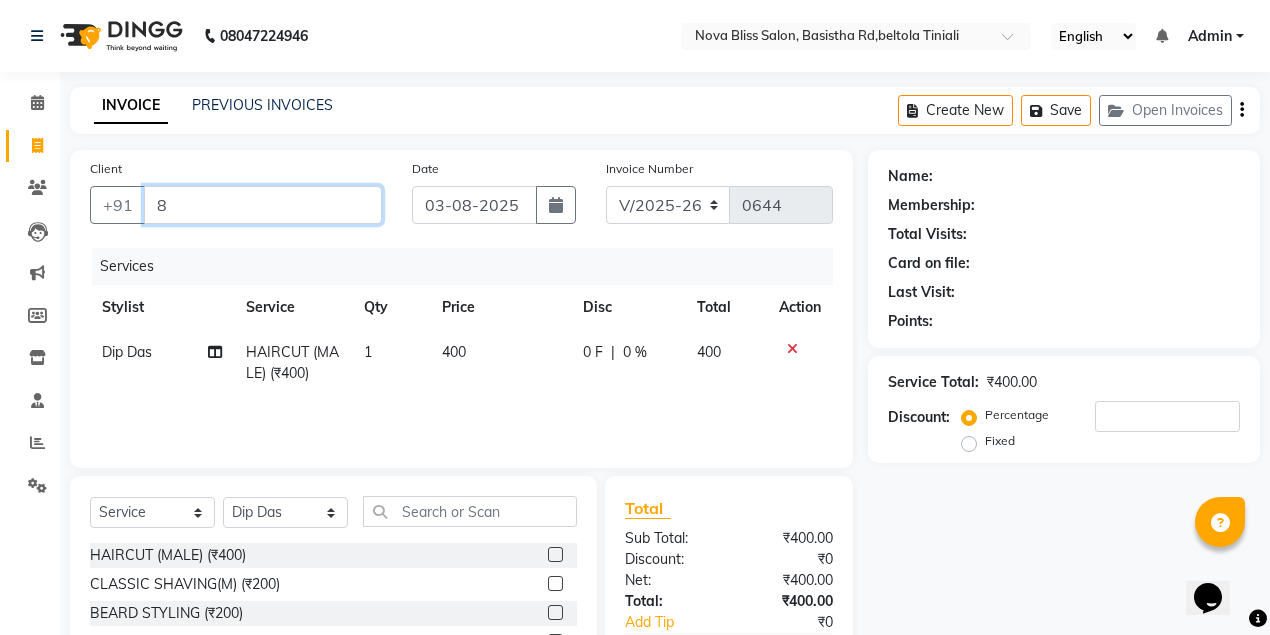type on "0" 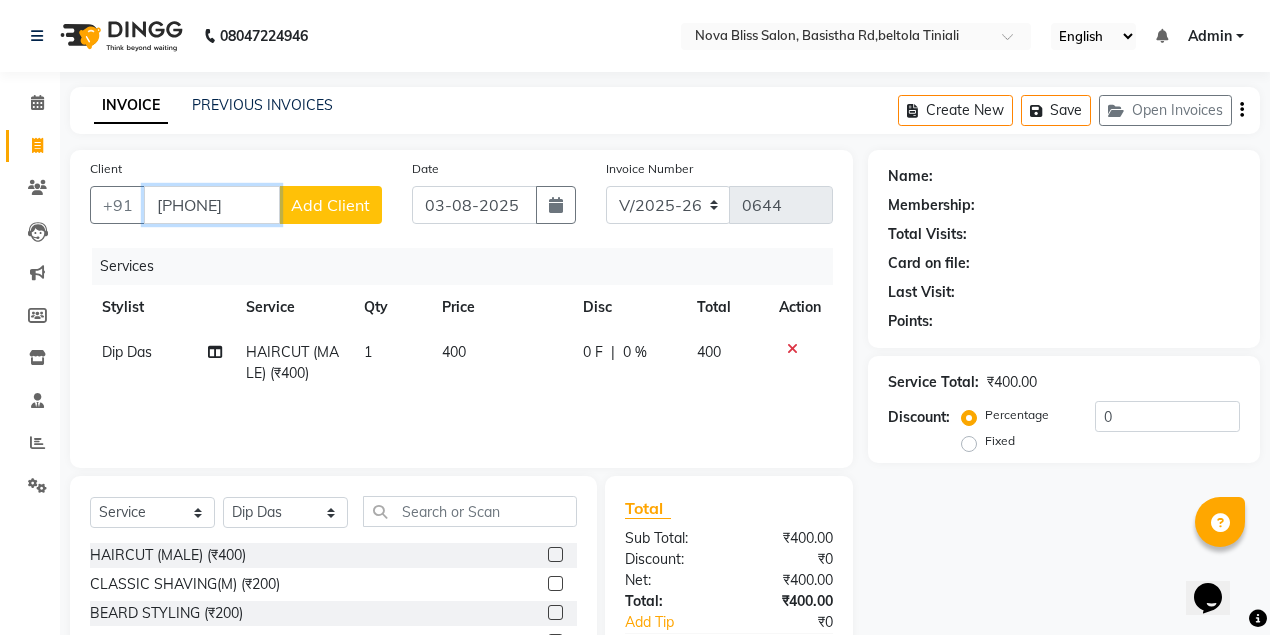 type on "[PHONE]" 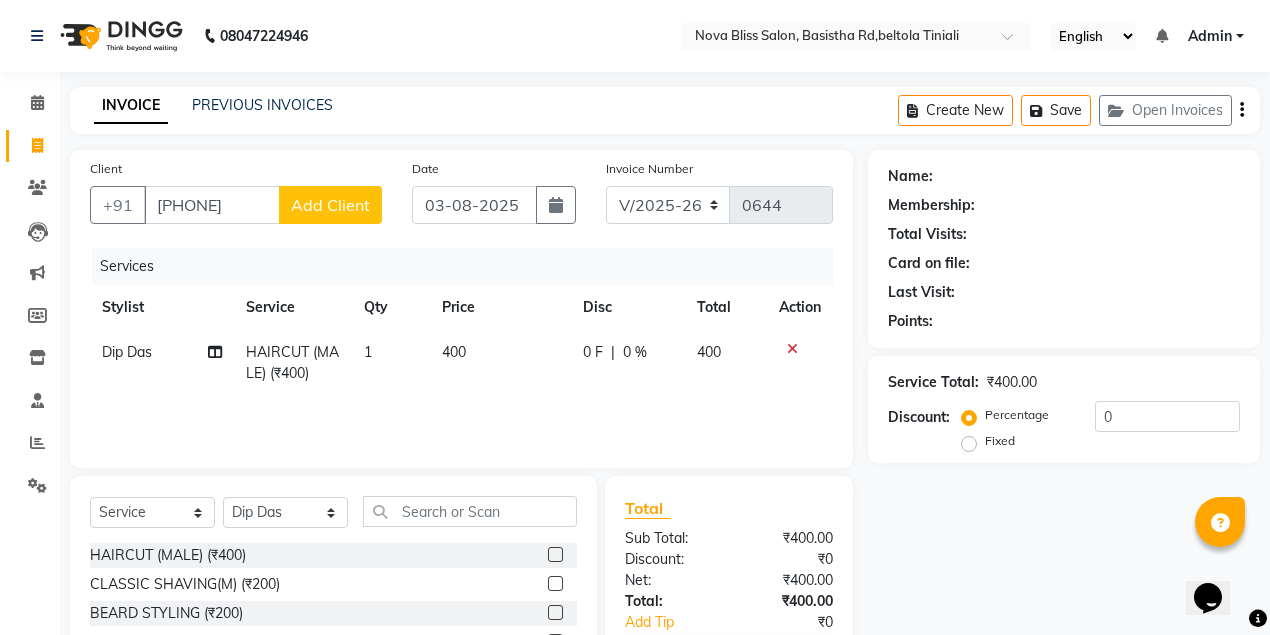 click on "Add Client" 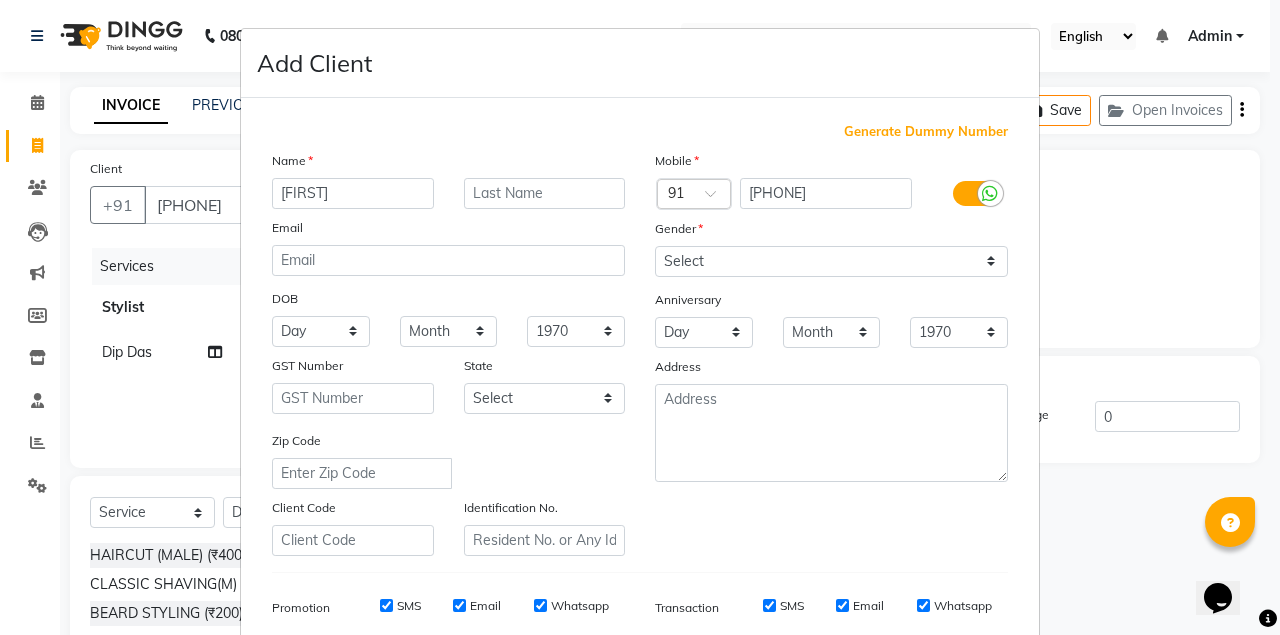 type on "[FIRST]" 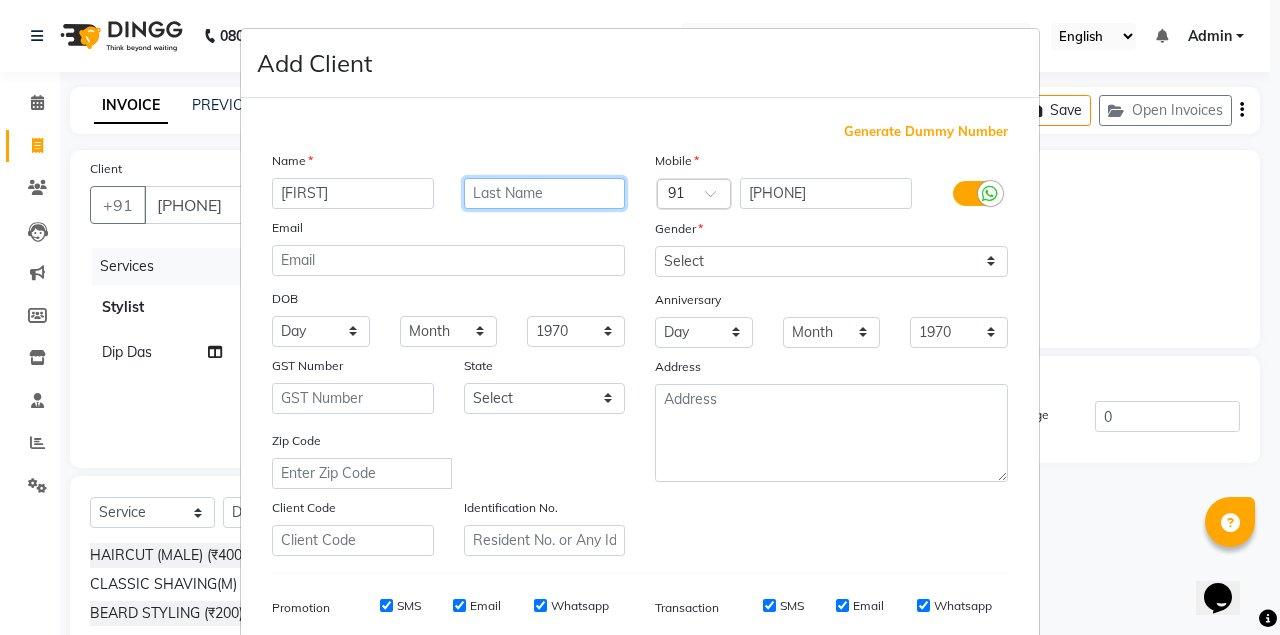 click at bounding box center (545, 193) 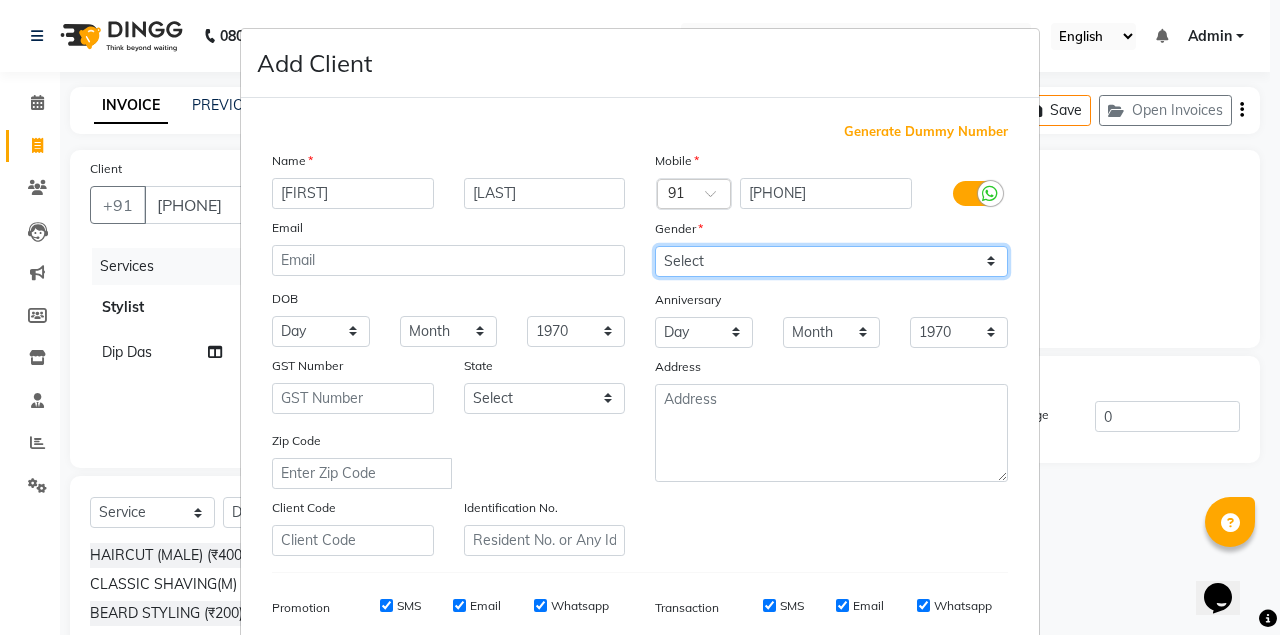 click on "Select Male Female Other Prefer Not To Say" at bounding box center (831, 261) 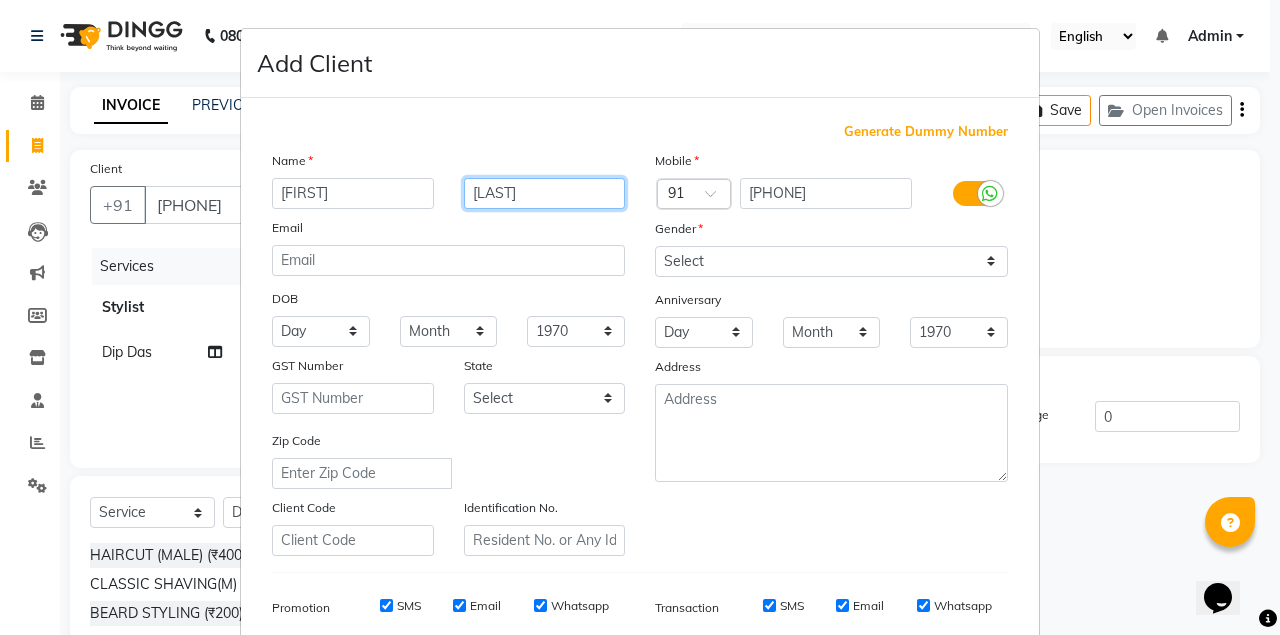 click on "[LAST]" at bounding box center [545, 193] 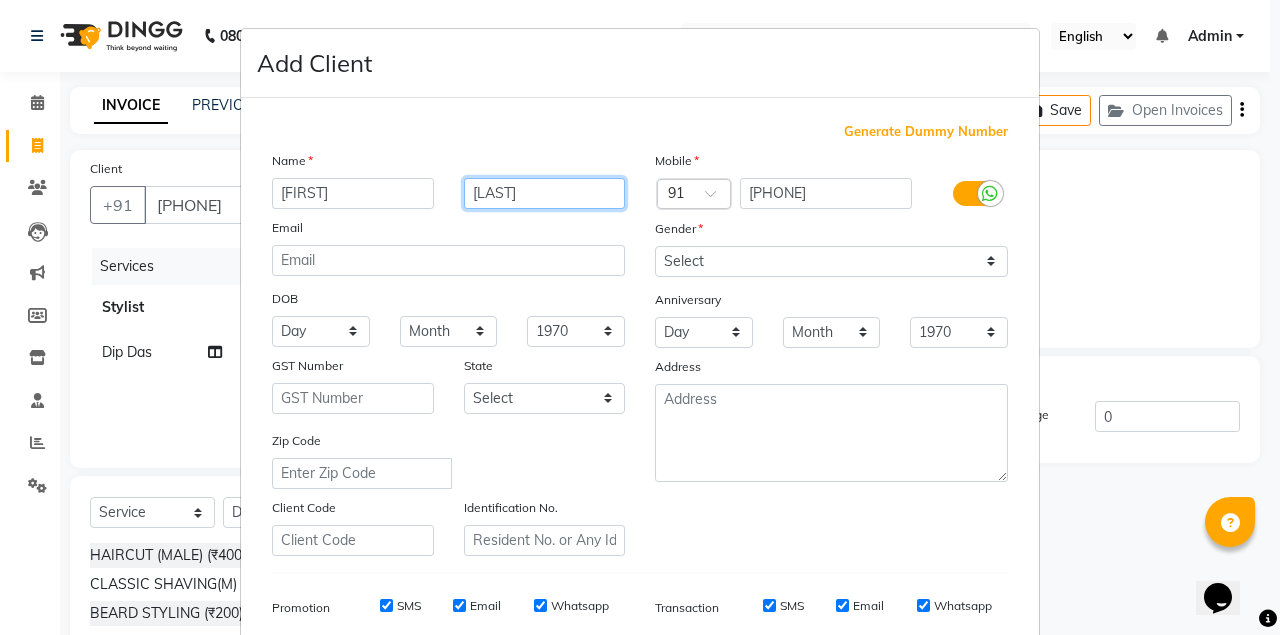 type on "[LAST]" 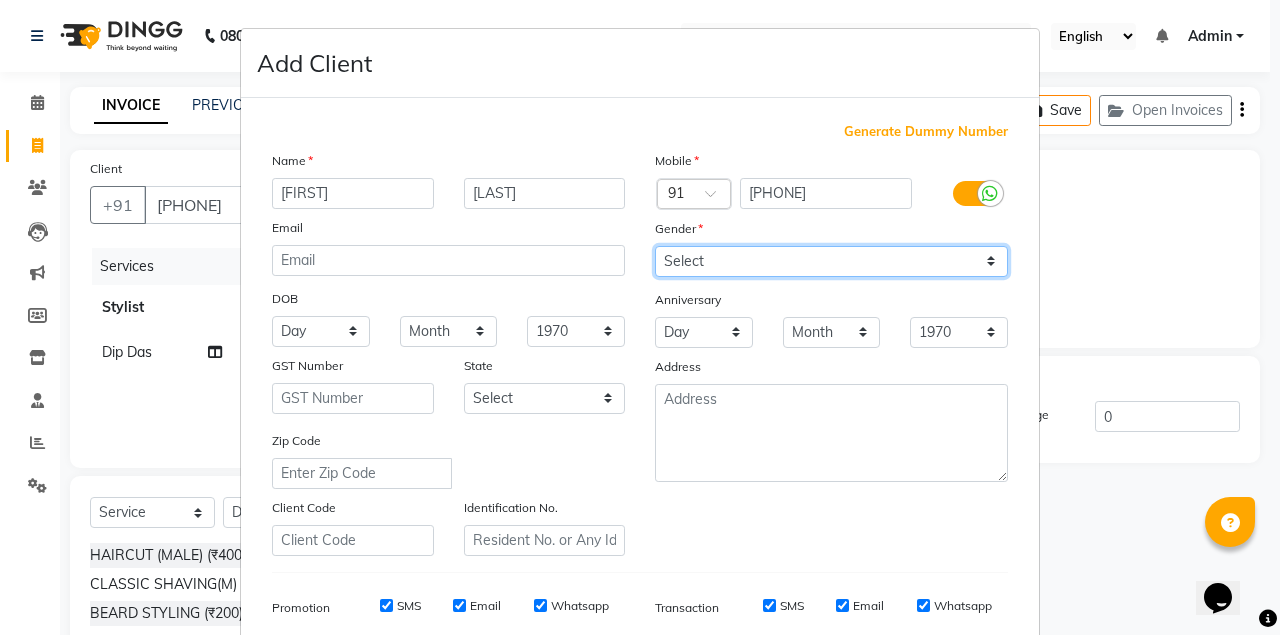 click on "Select Male Female Other Prefer Not To Say" at bounding box center (831, 261) 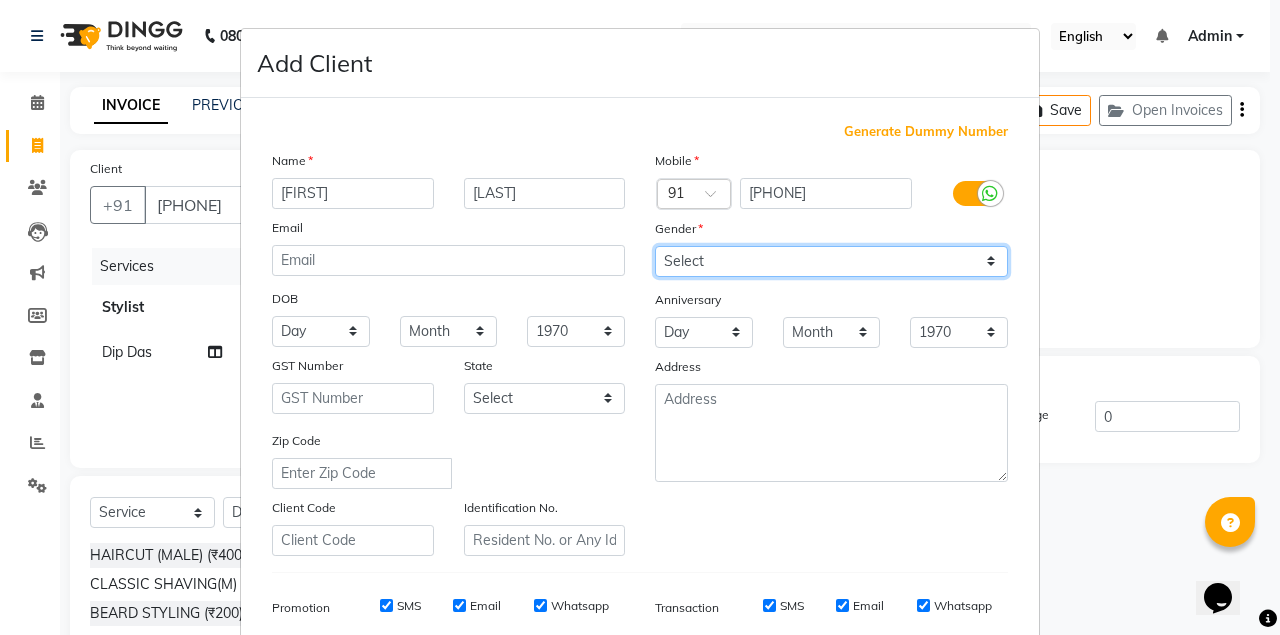 select on "male" 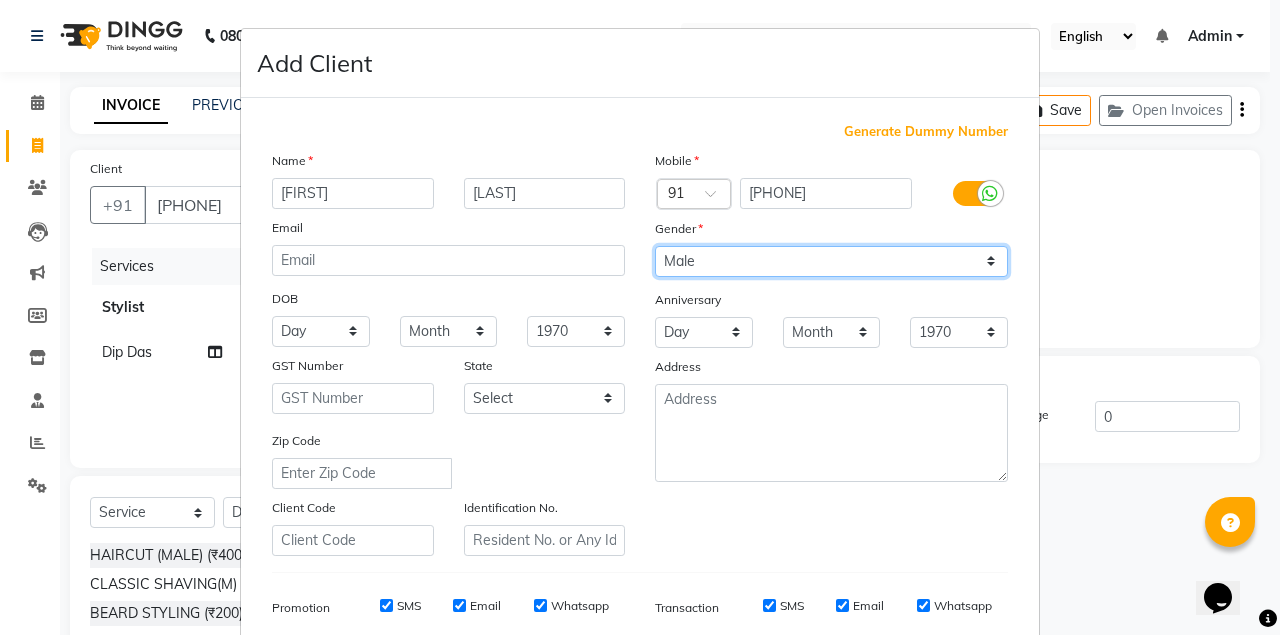 click on "Select Male Female Other Prefer Not To Say" at bounding box center (831, 261) 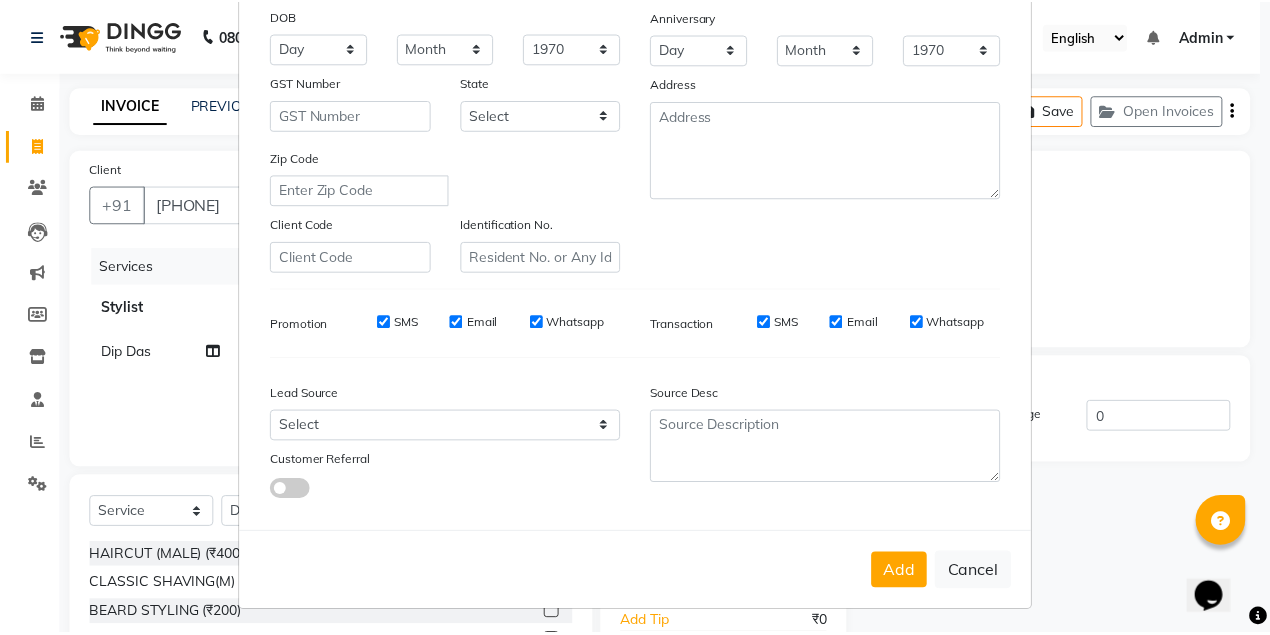 scroll, scrollTop: 284, scrollLeft: 0, axis: vertical 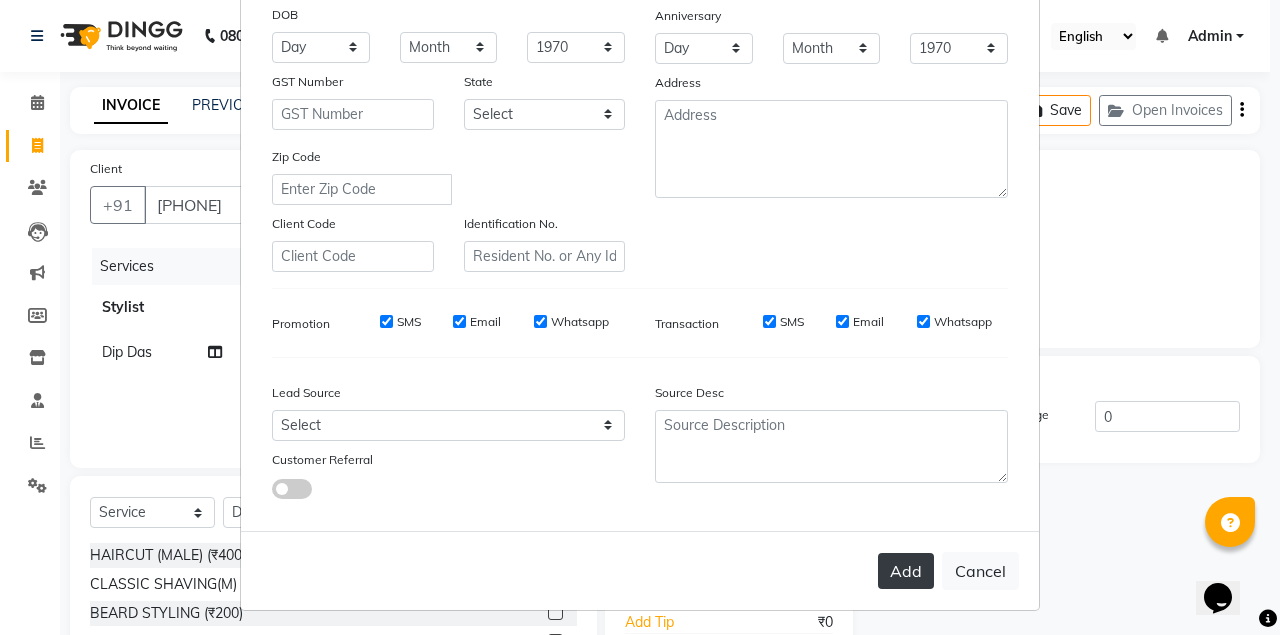 click on "Add" at bounding box center [906, 571] 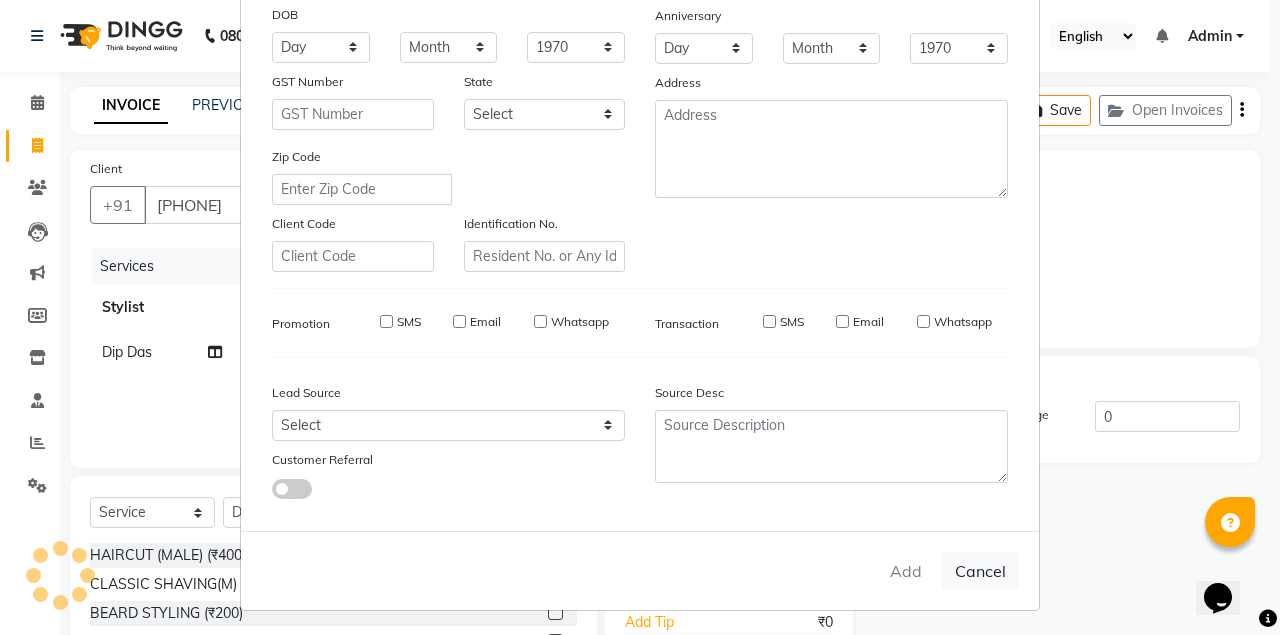 type 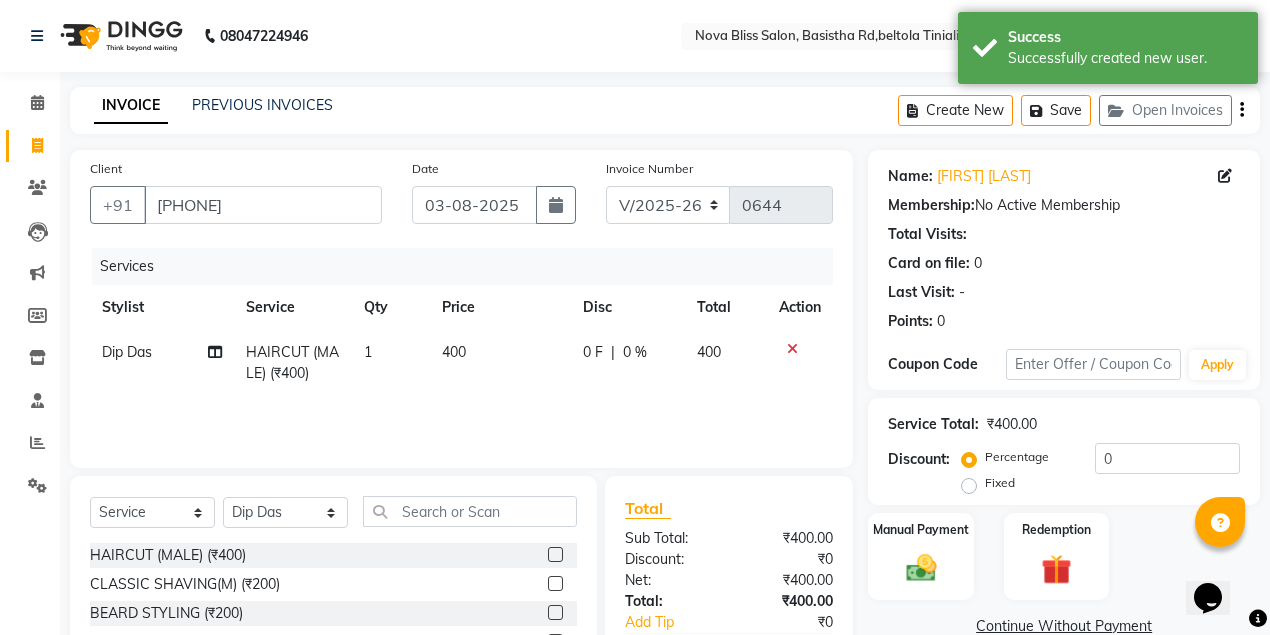 click on "0 F | 0 %" 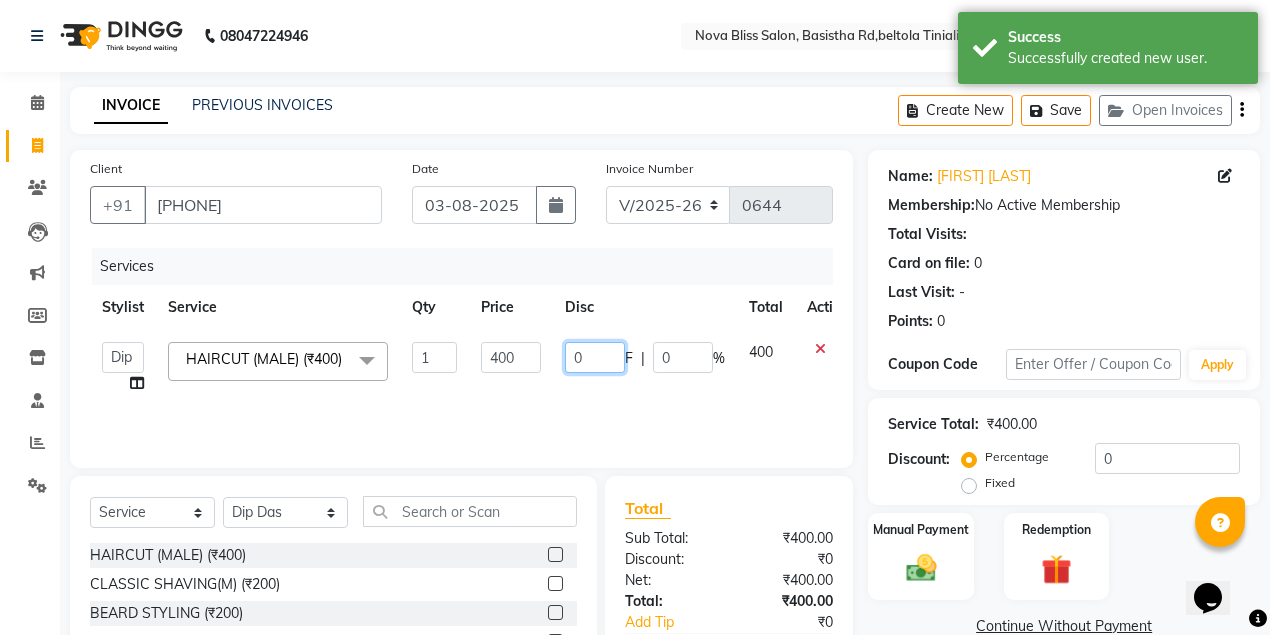 click on "0" 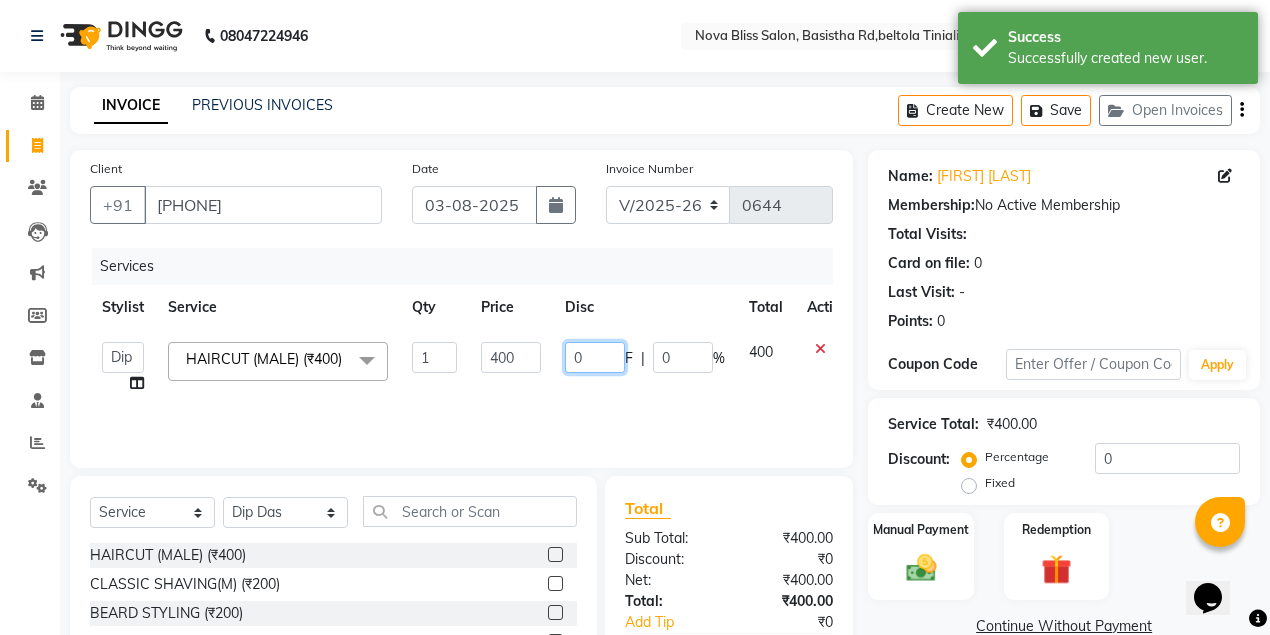 type on "50" 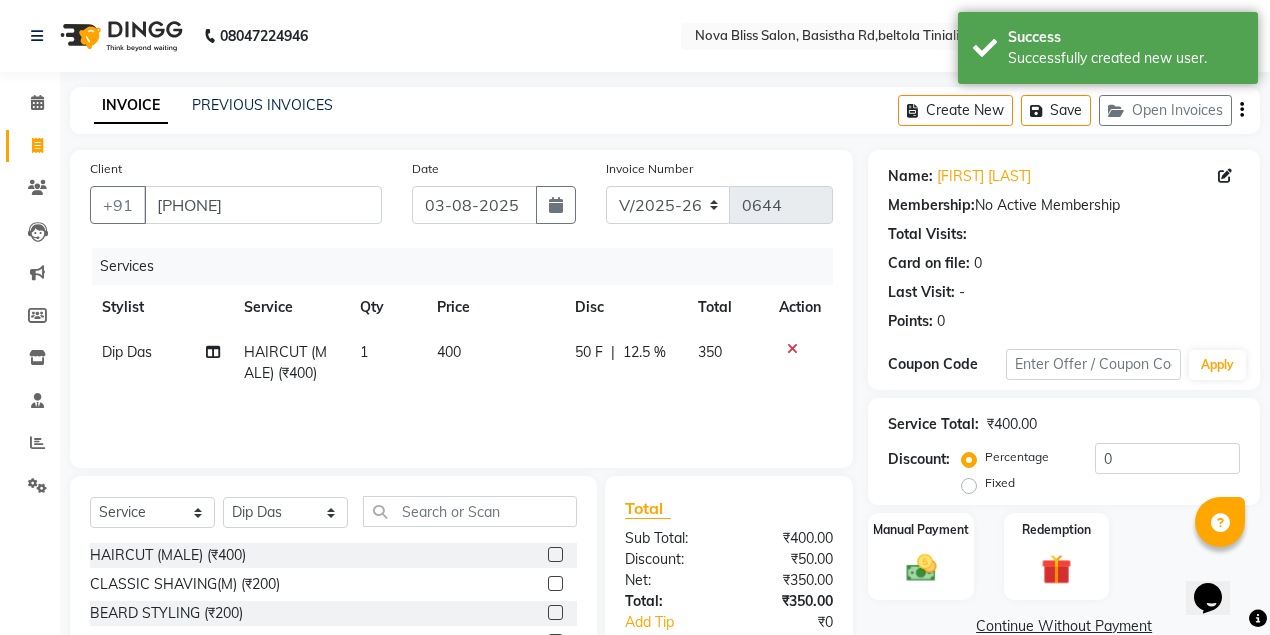click on "Services Stylist Service Qty Price Disc Total Action Dip Das HAIRCUT (MALE) (₹400) 1 400 50 F | 12.5 % 350" 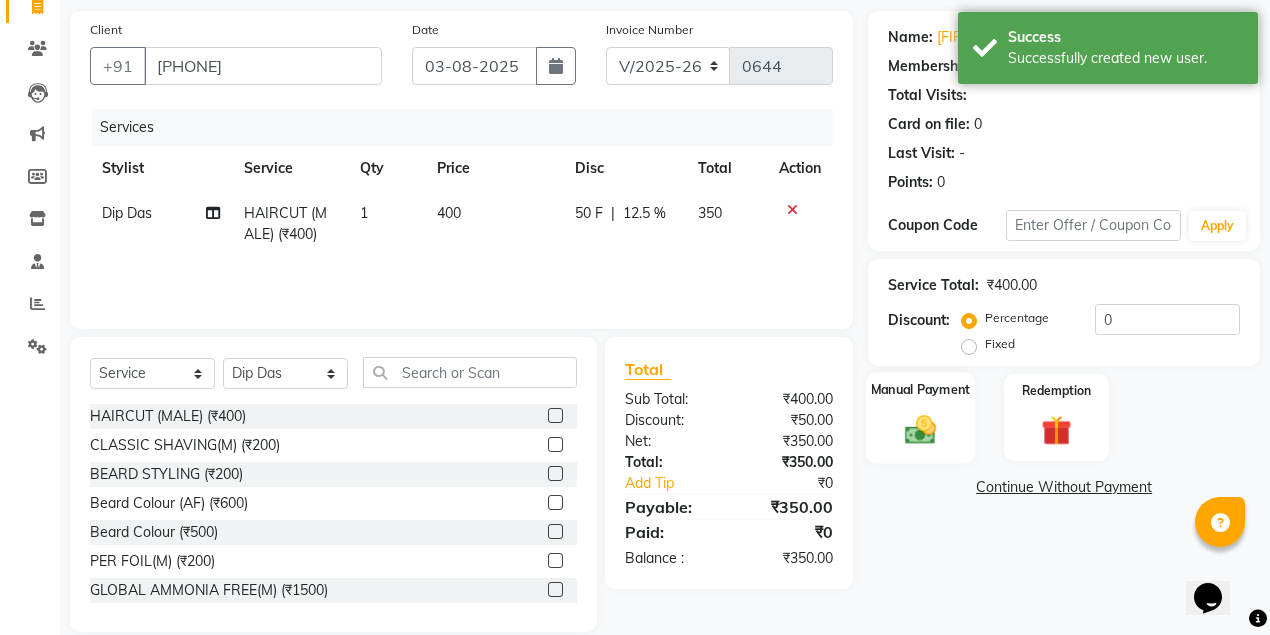 scroll, scrollTop: 165, scrollLeft: 0, axis: vertical 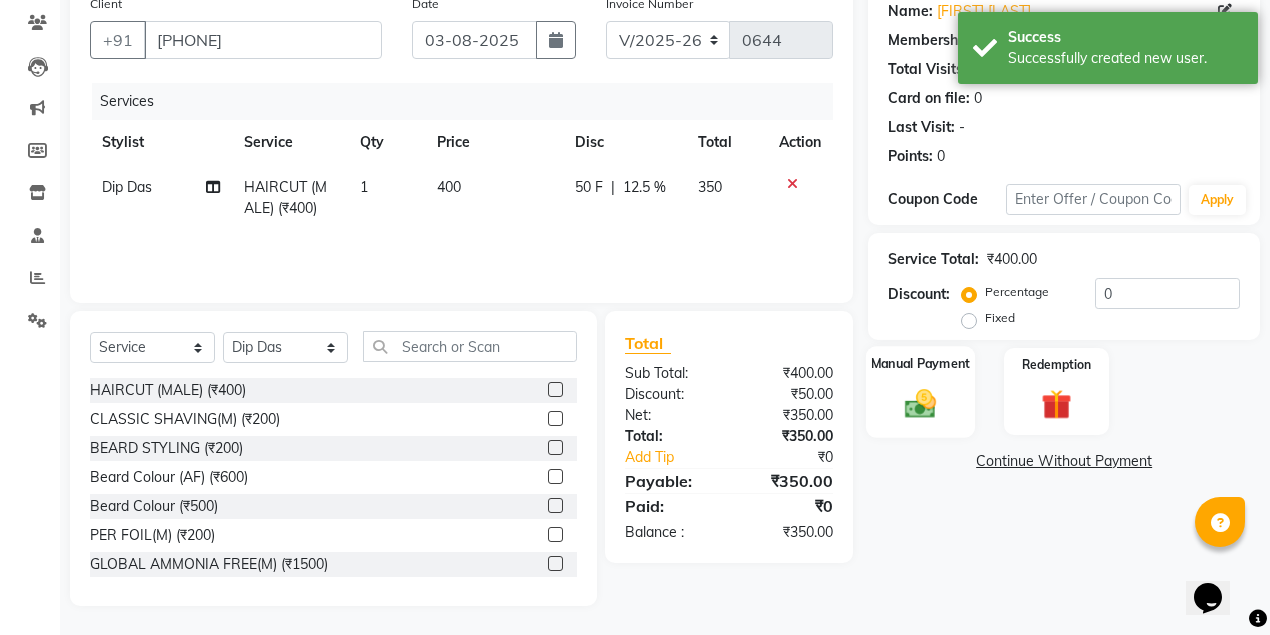 click on "Manual Payment" 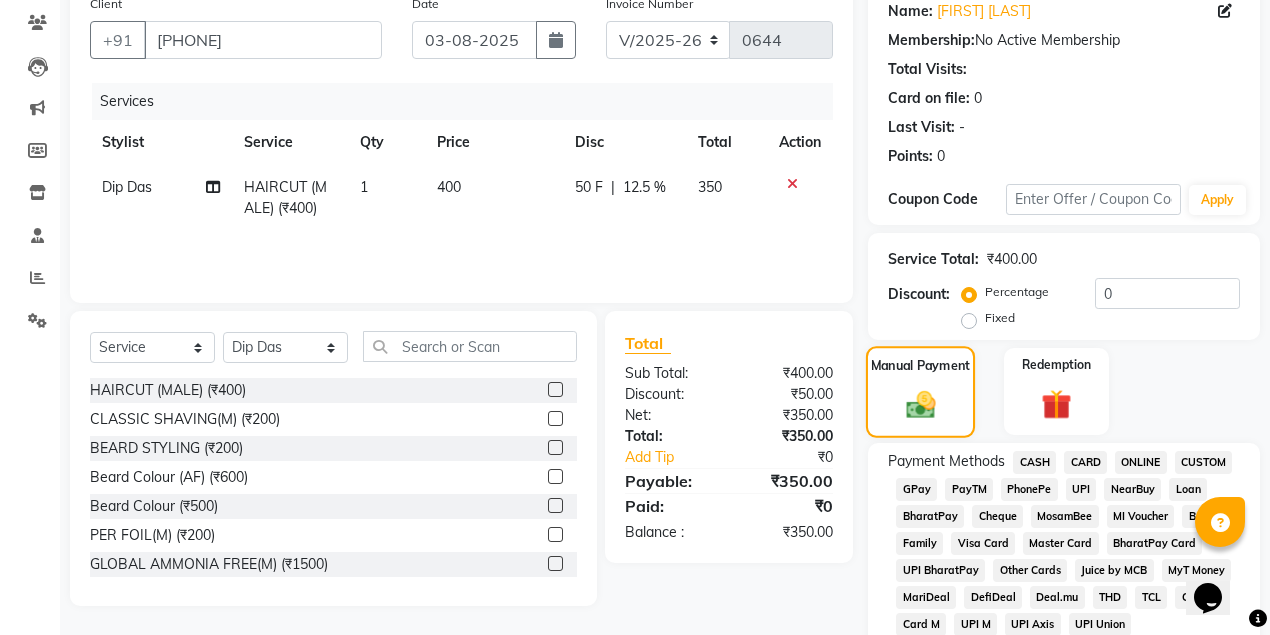 click on "Manual Payment" 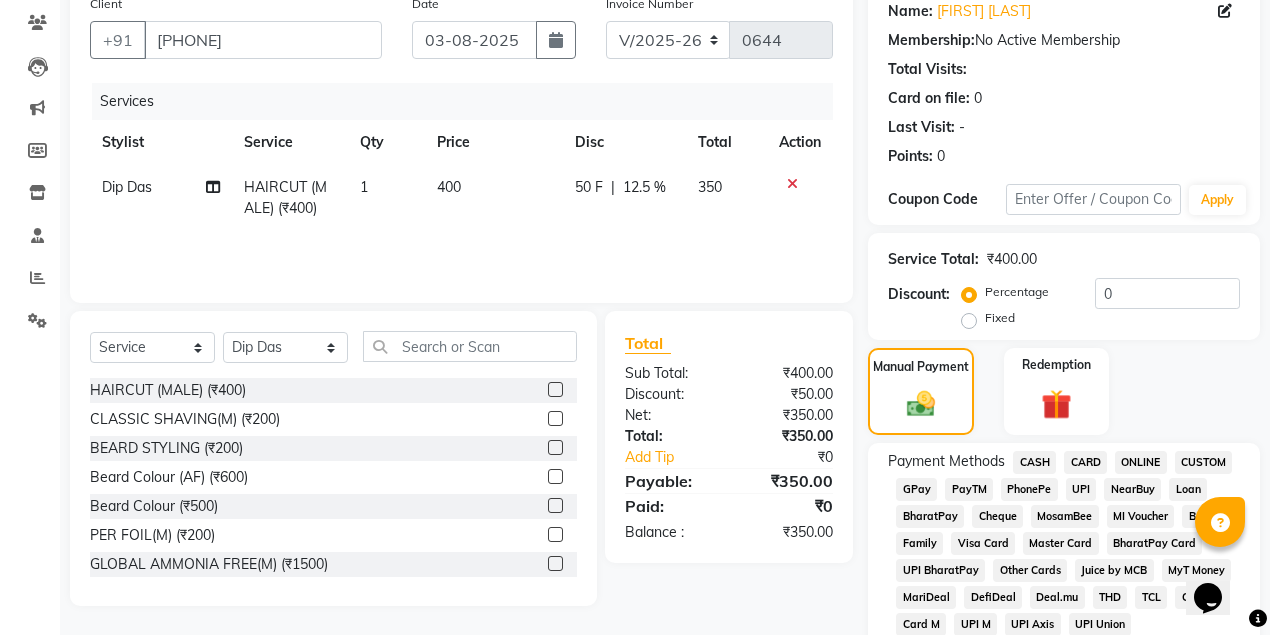 click on "CASH" 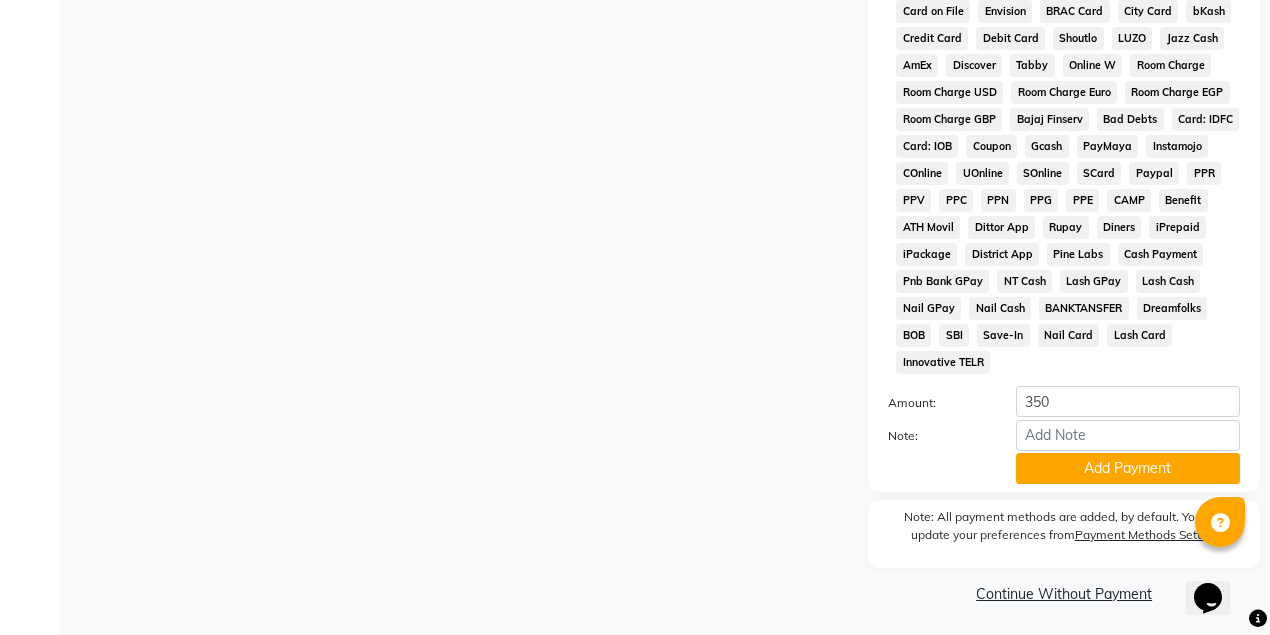 scroll, scrollTop: 950, scrollLeft: 0, axis: vertical 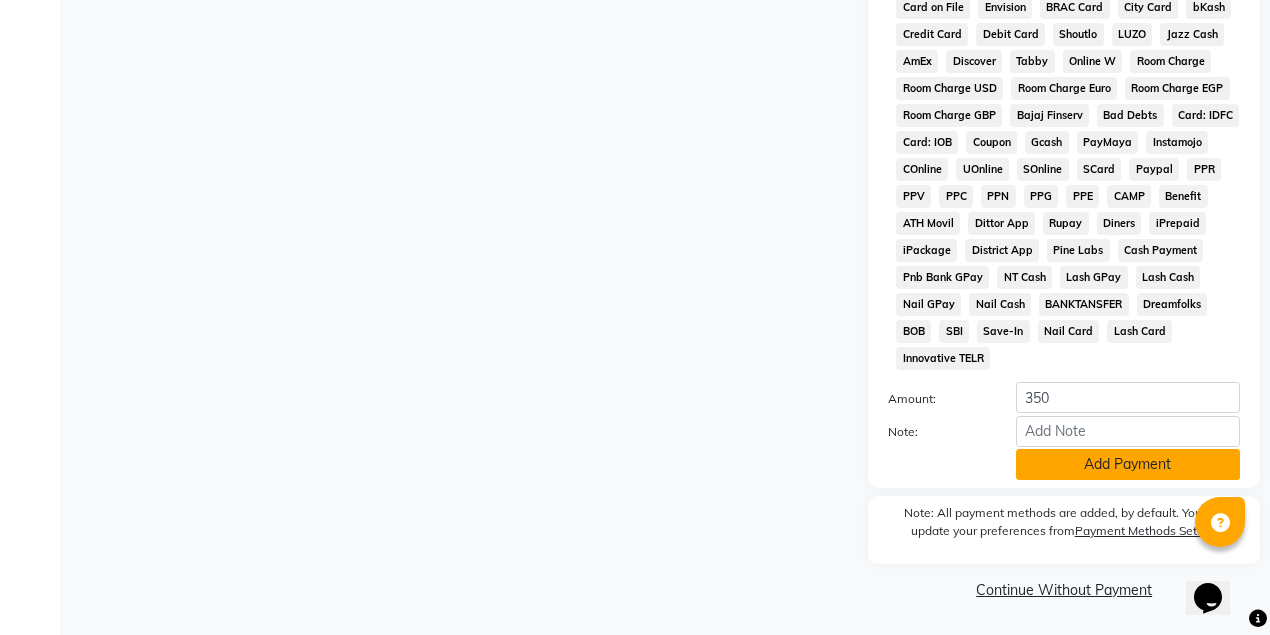 click on "Add Payment" 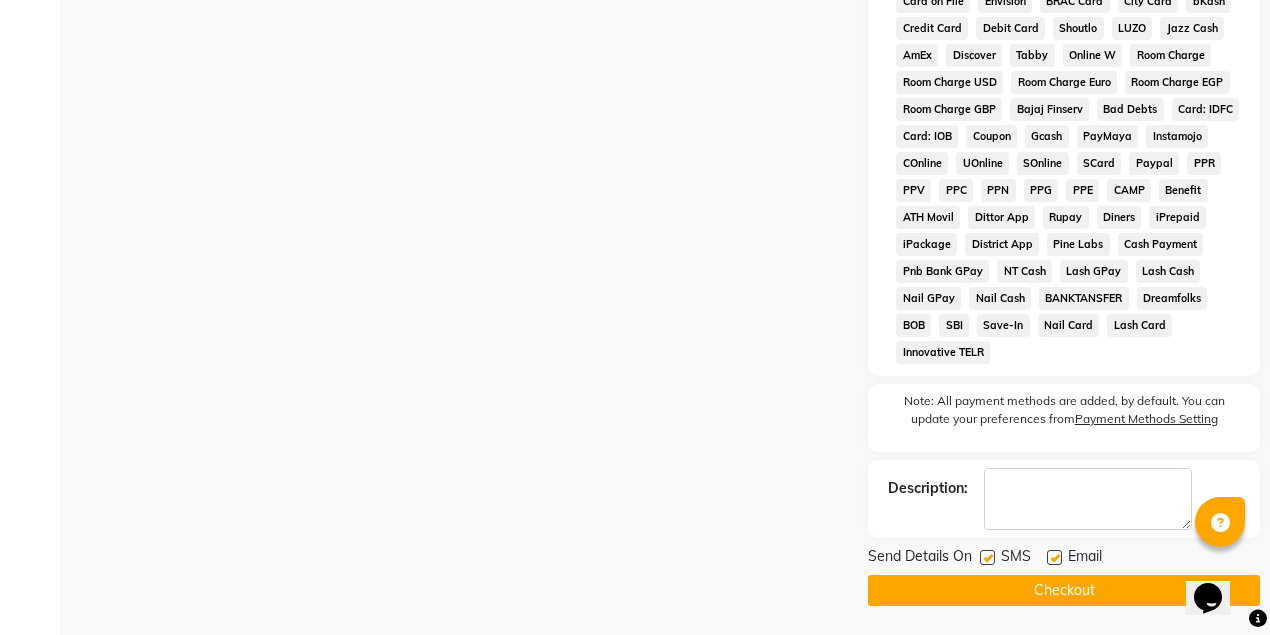 click on "Checkout" 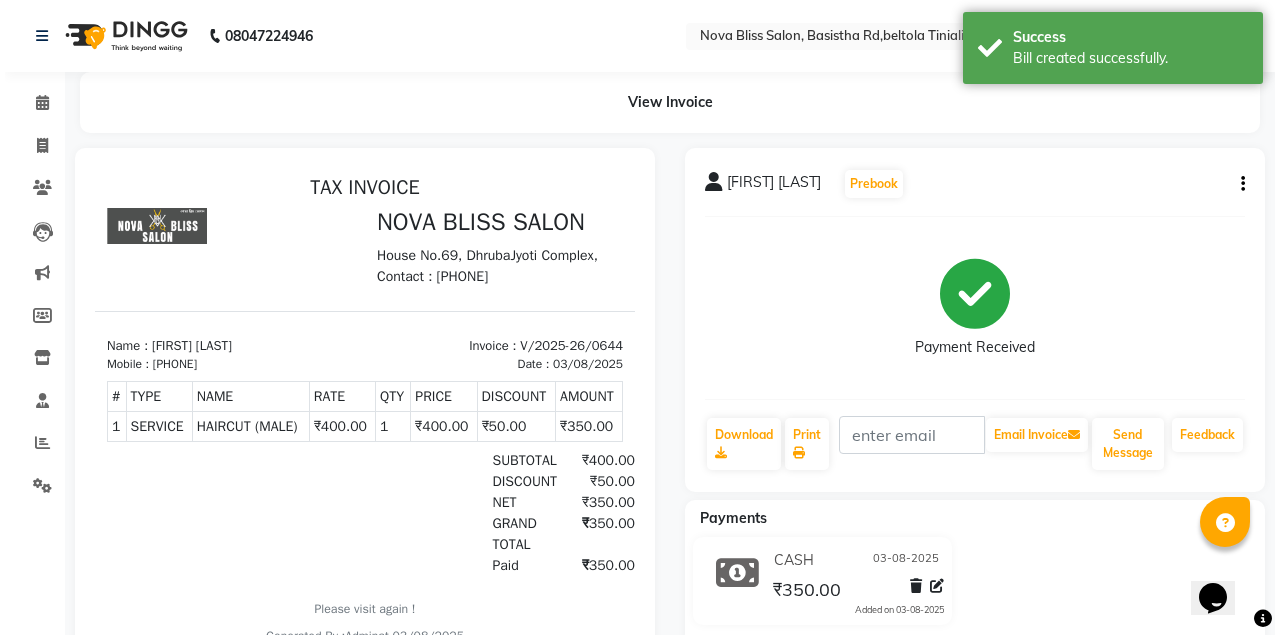 scroll, scrollTop: 0, scrollLeft: 0, axis: both 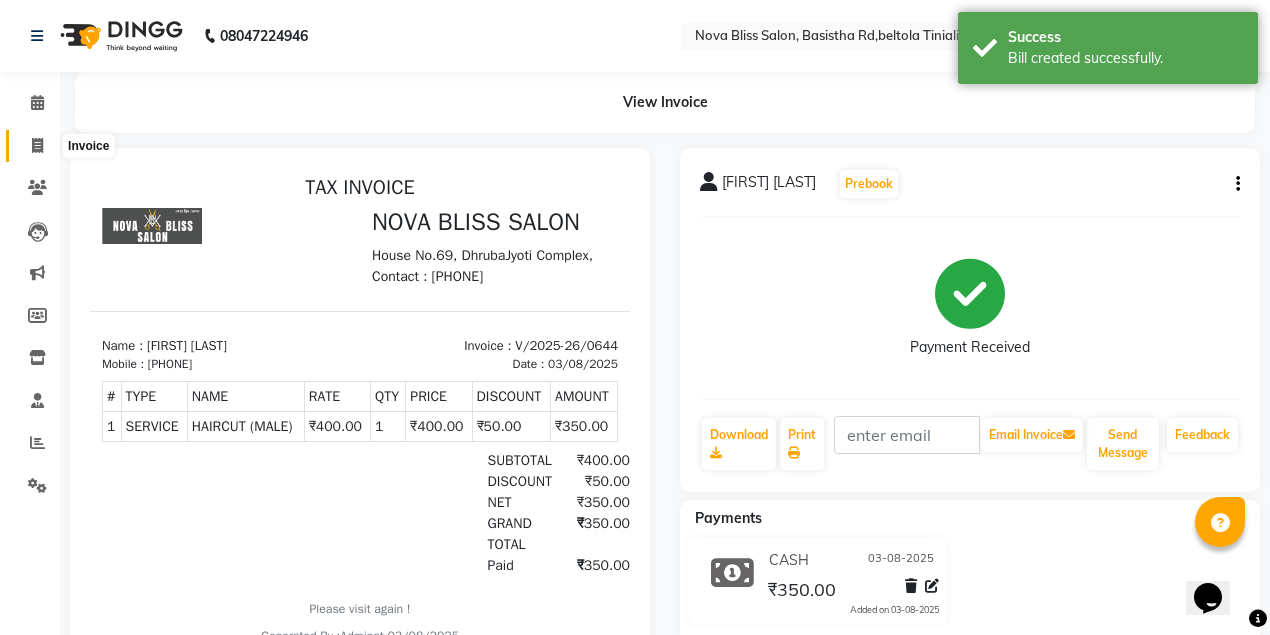 click 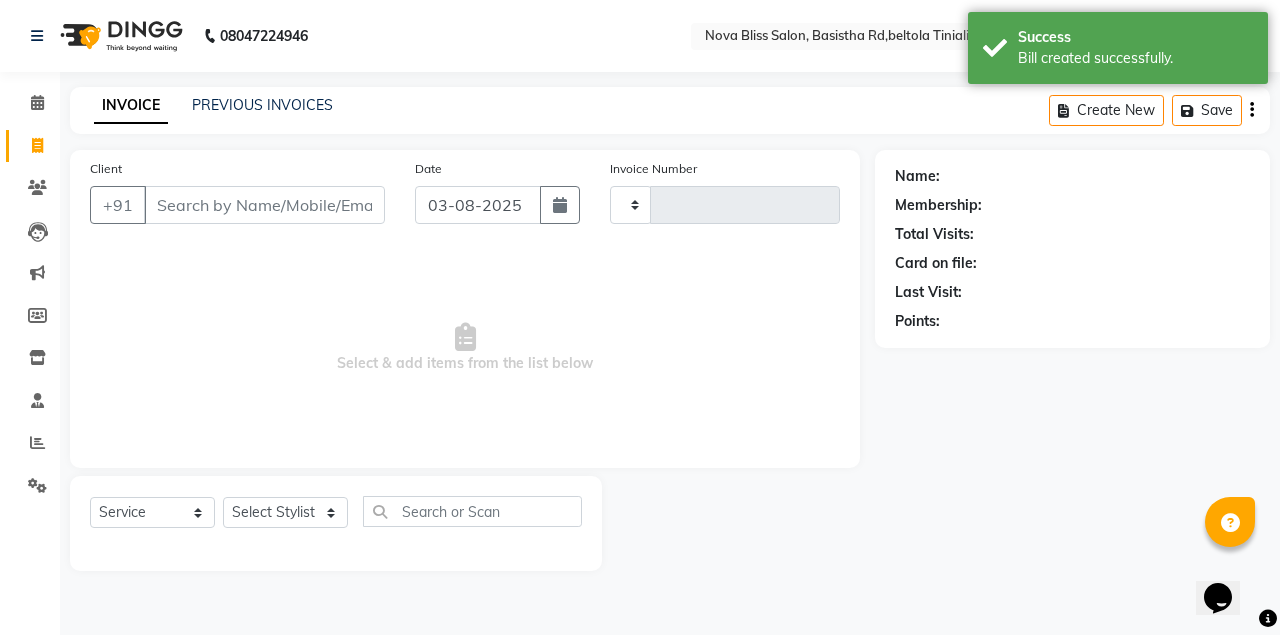 type on "0645" 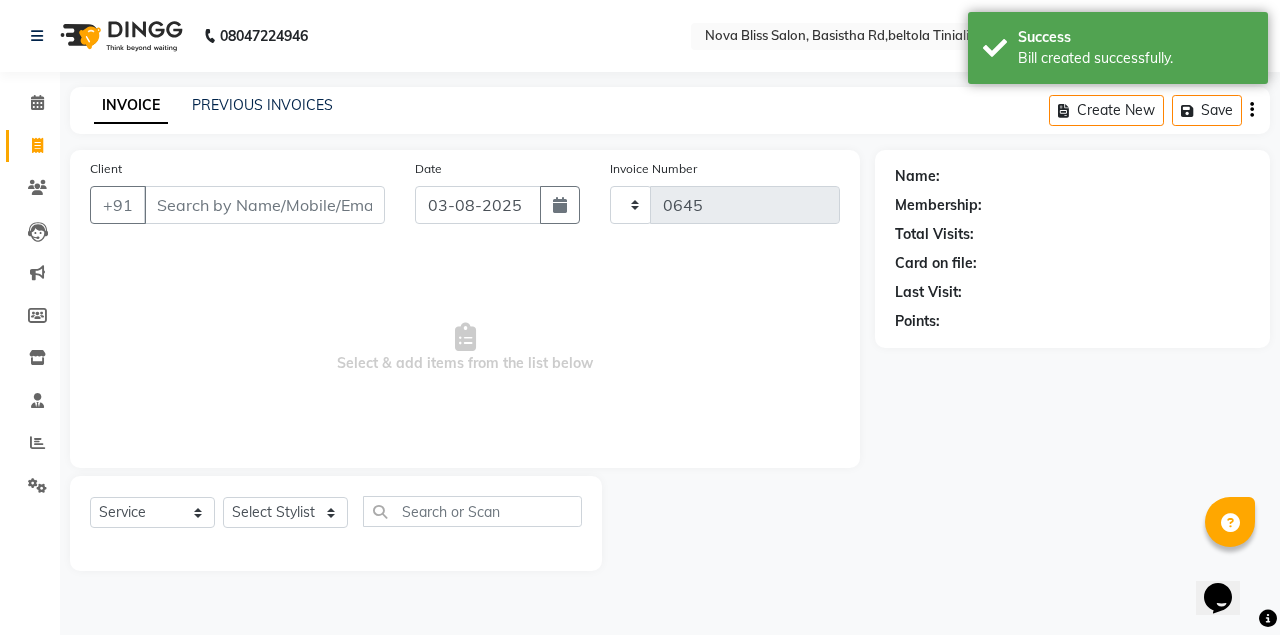 select on "6211" 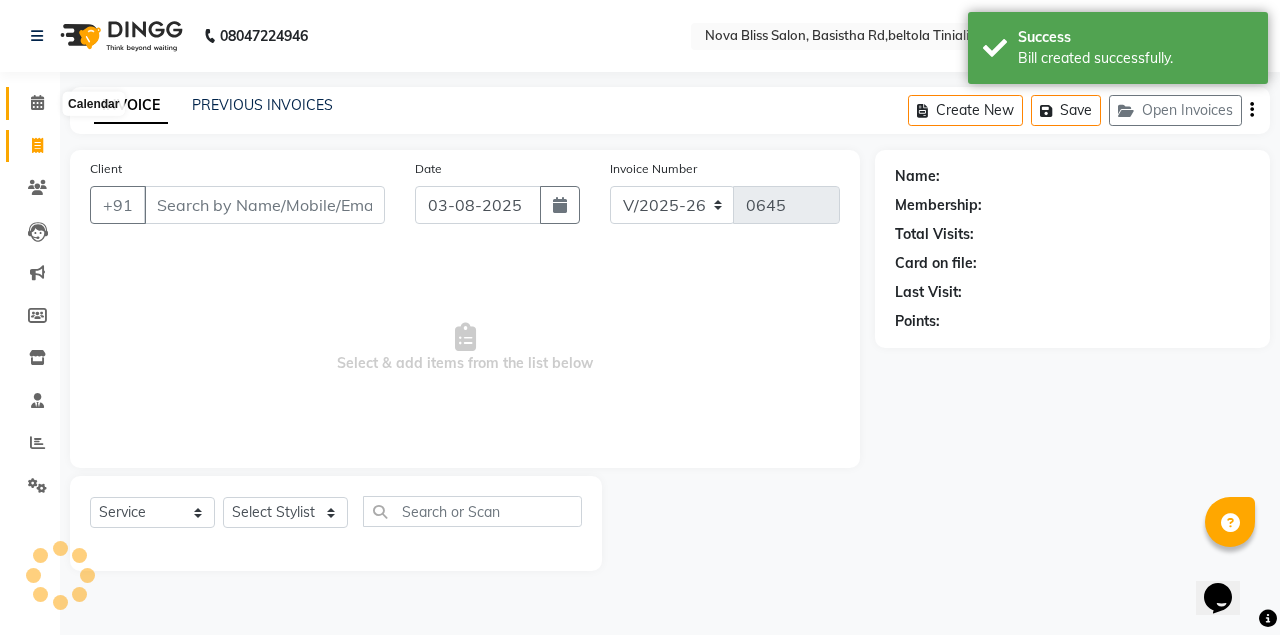 click 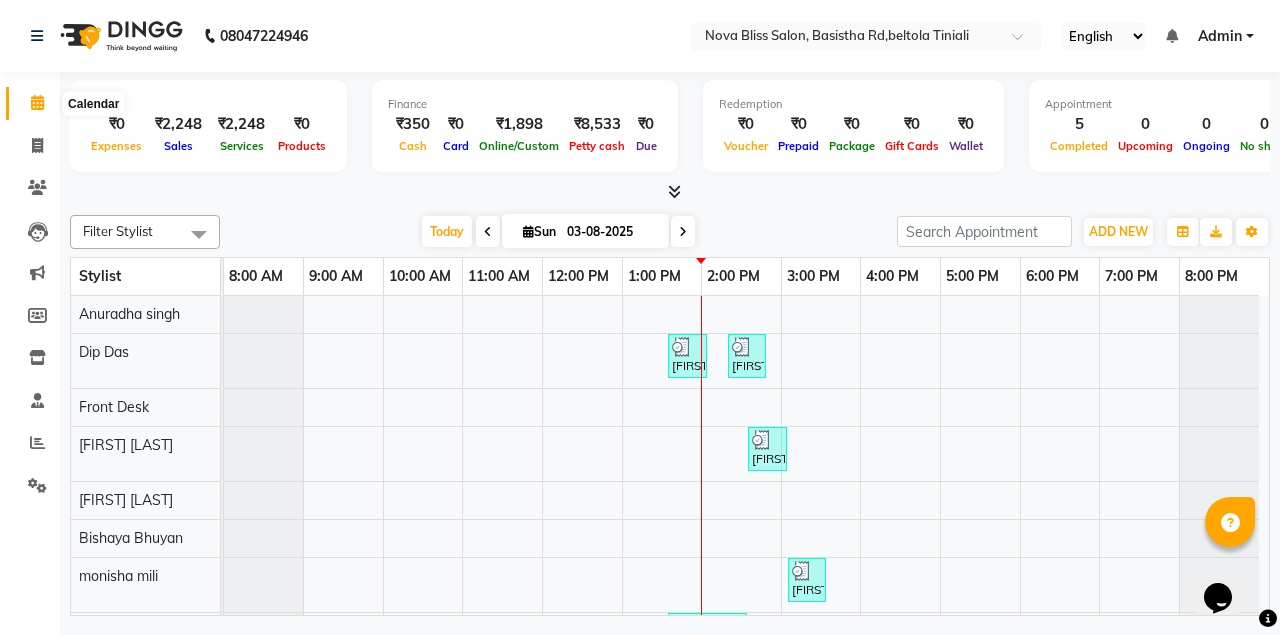 click 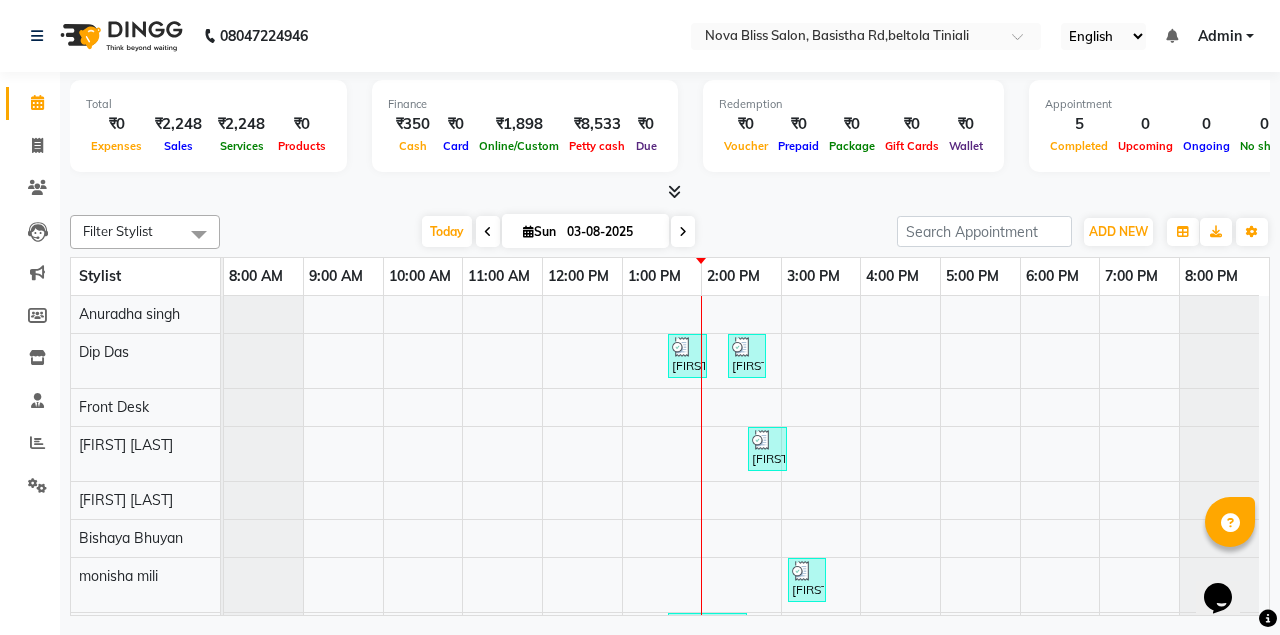 scroll, scrollTop: 28, scrollLeft: 0, axis: vertical 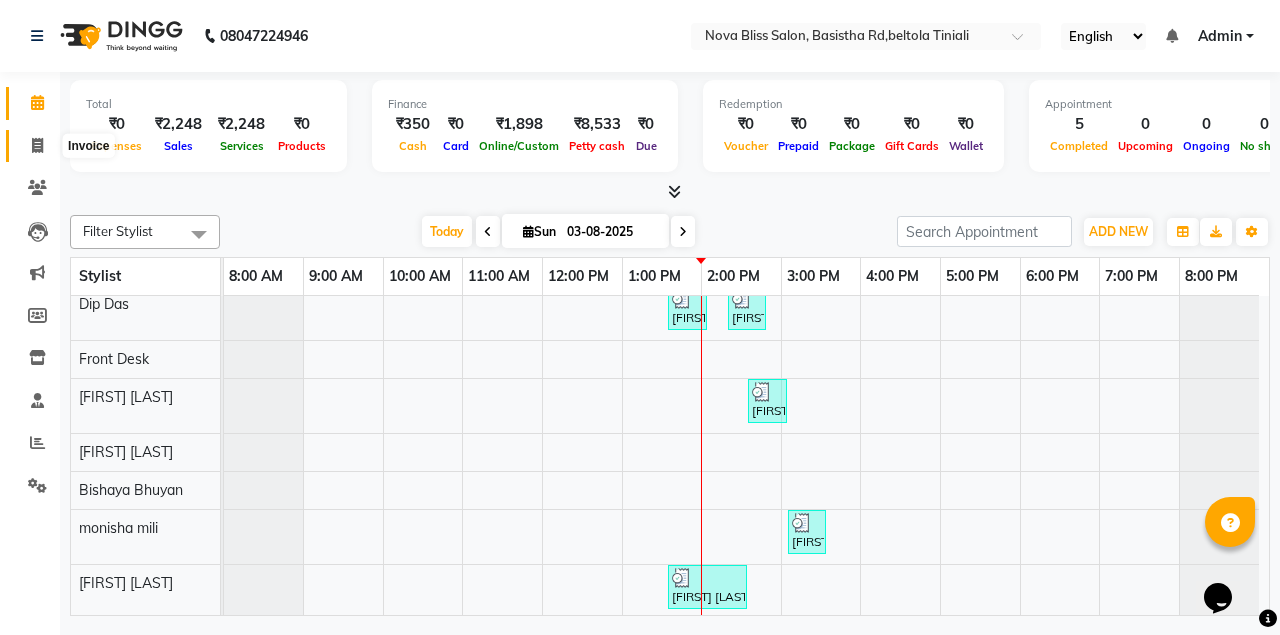 click 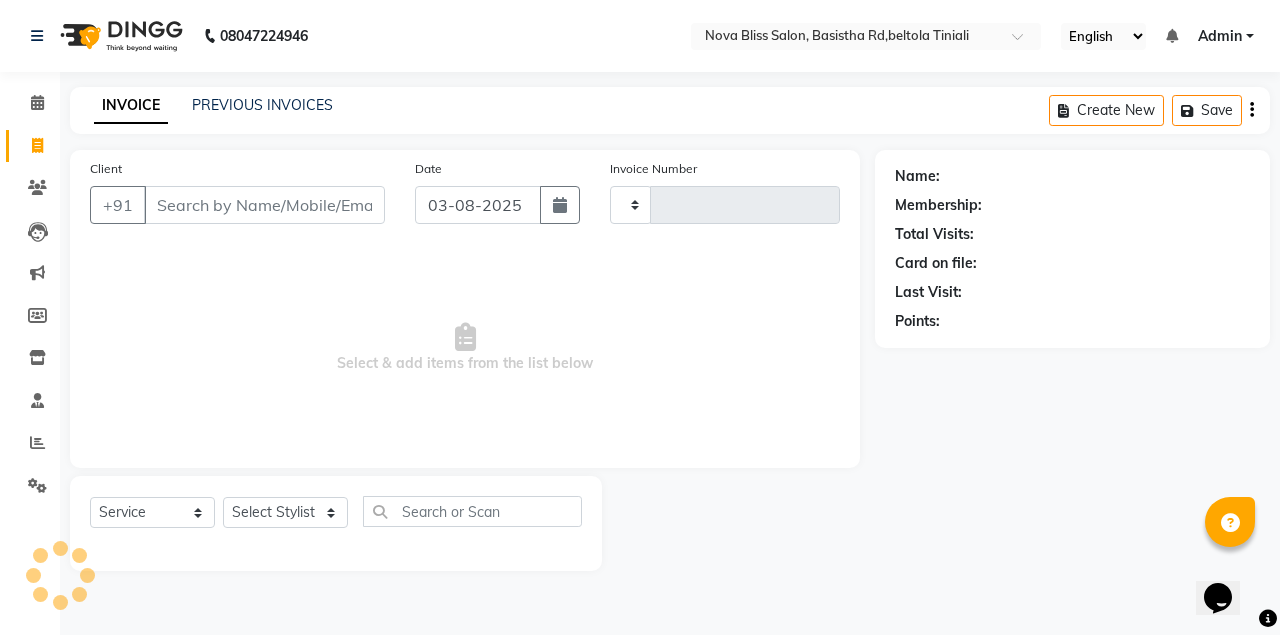 type on "0645" 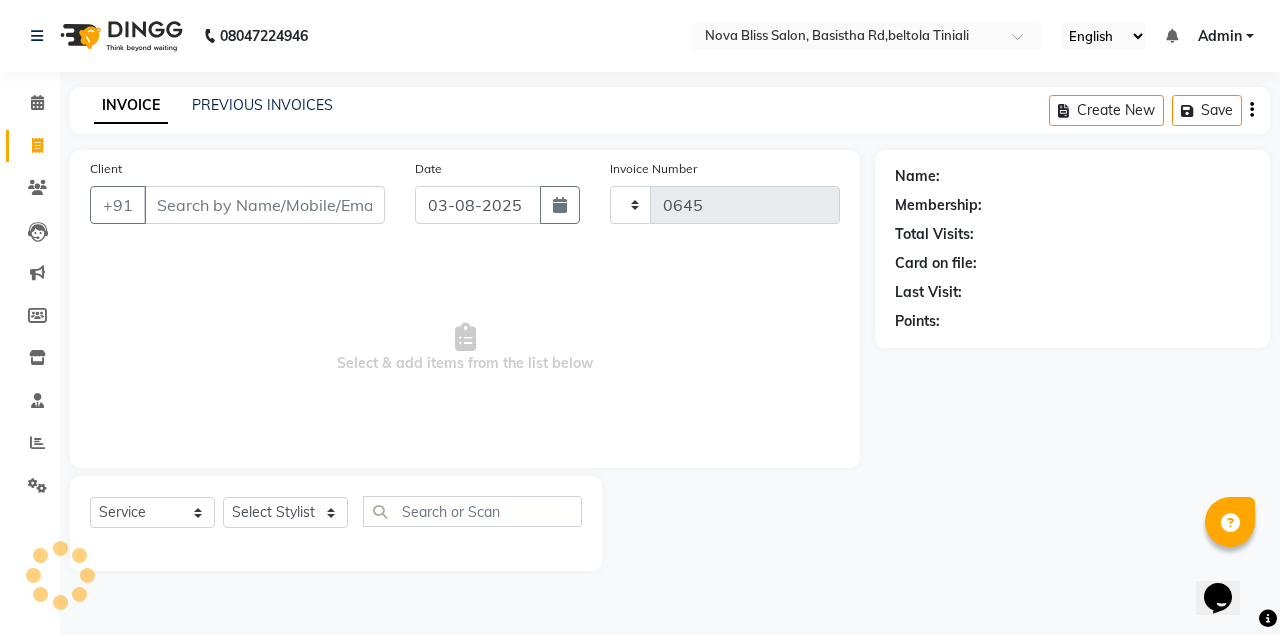 select on "6211" 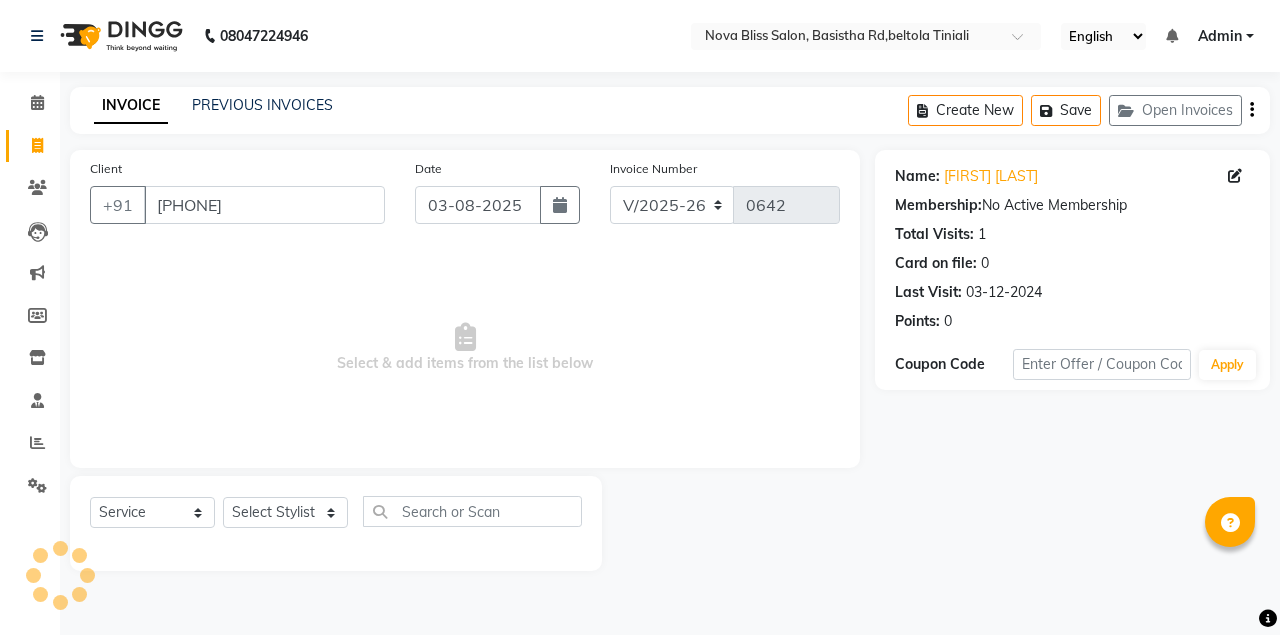 select on "6211" 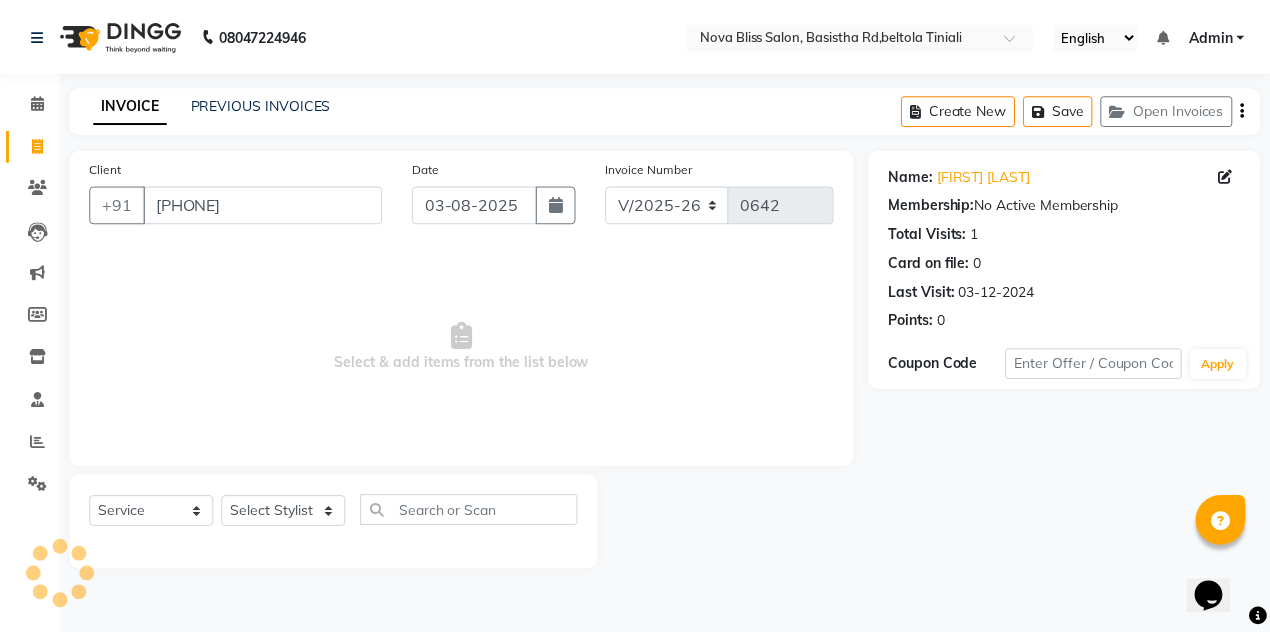scroll, scrollTop: 0, scrollLeft: 0, axis: both 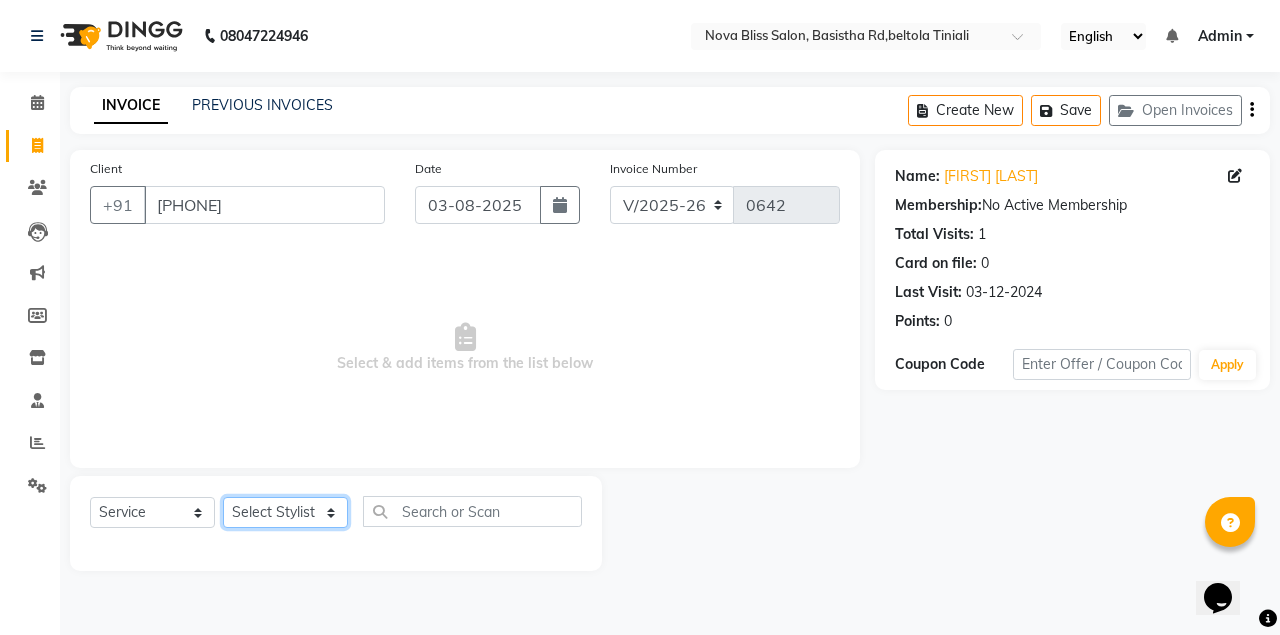 click on "Select Stylist Anuradha singh Bishaya Bhuyan Dip Das Ester jarain  Front Desk Luna kalita monisha mili Pintu Rajak" 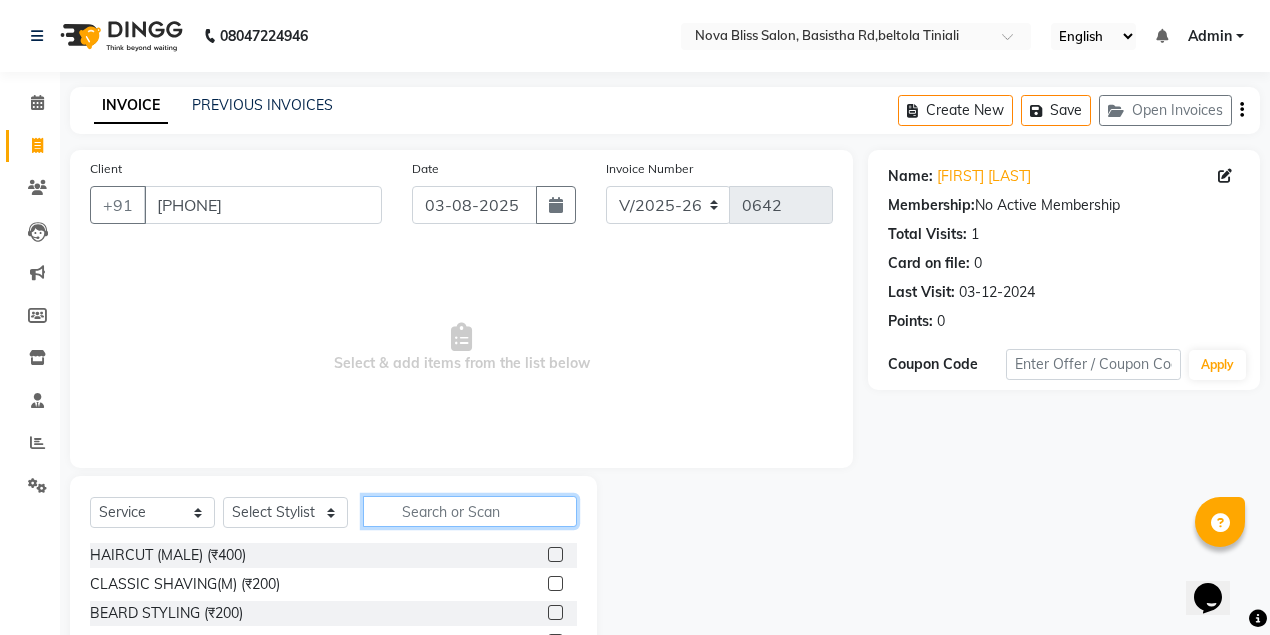 click 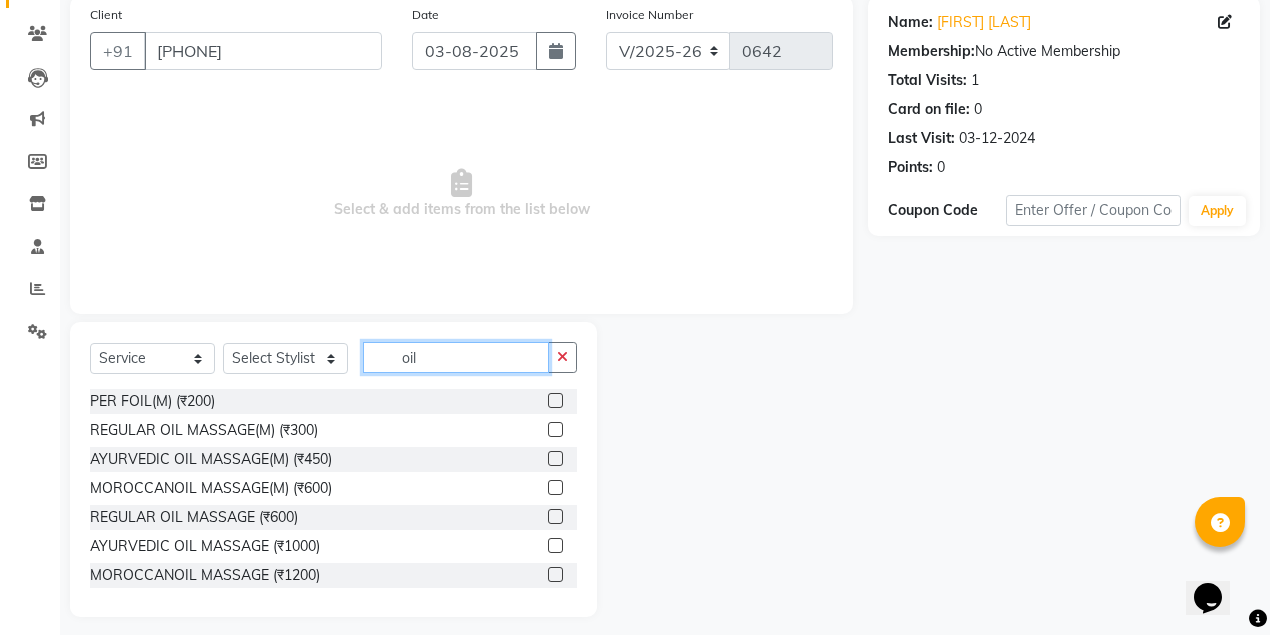 scroll, scrollTop: 165, scrollLeft: 0, axis: vertical 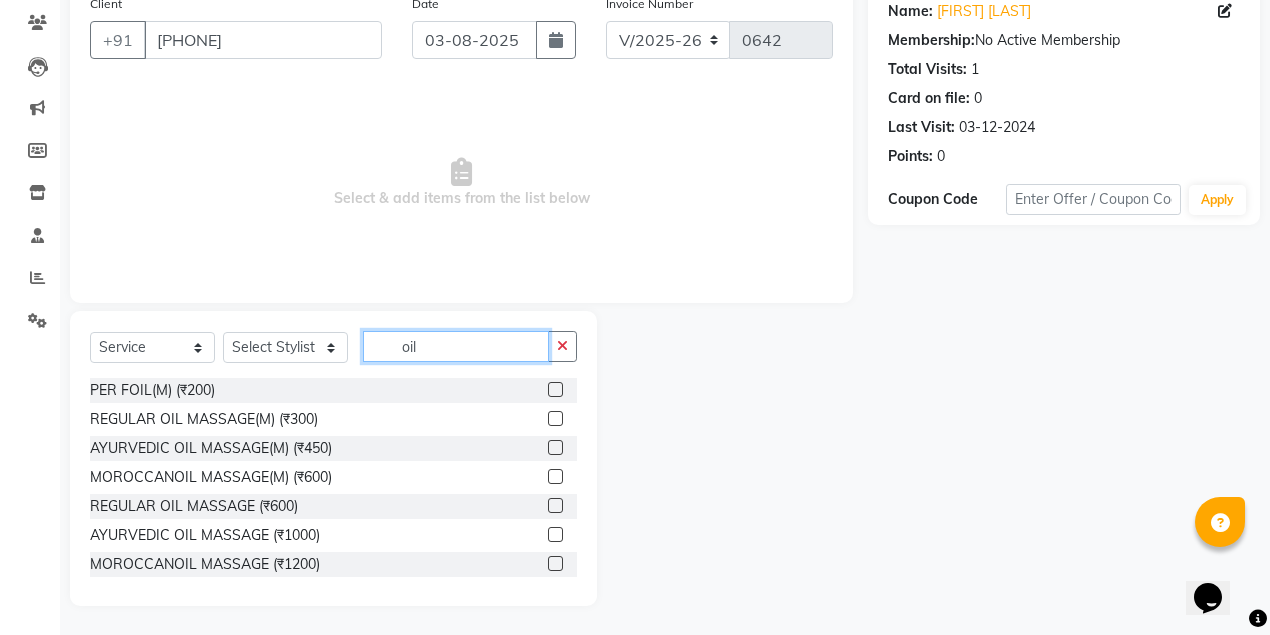 type on "oil" 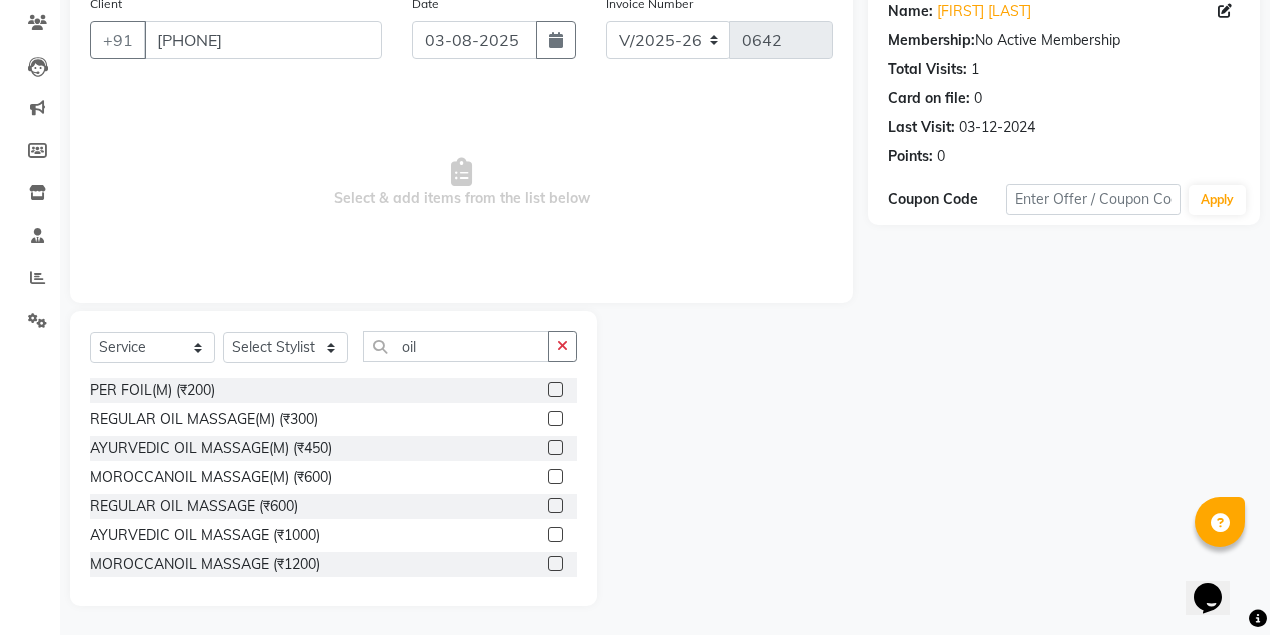 click 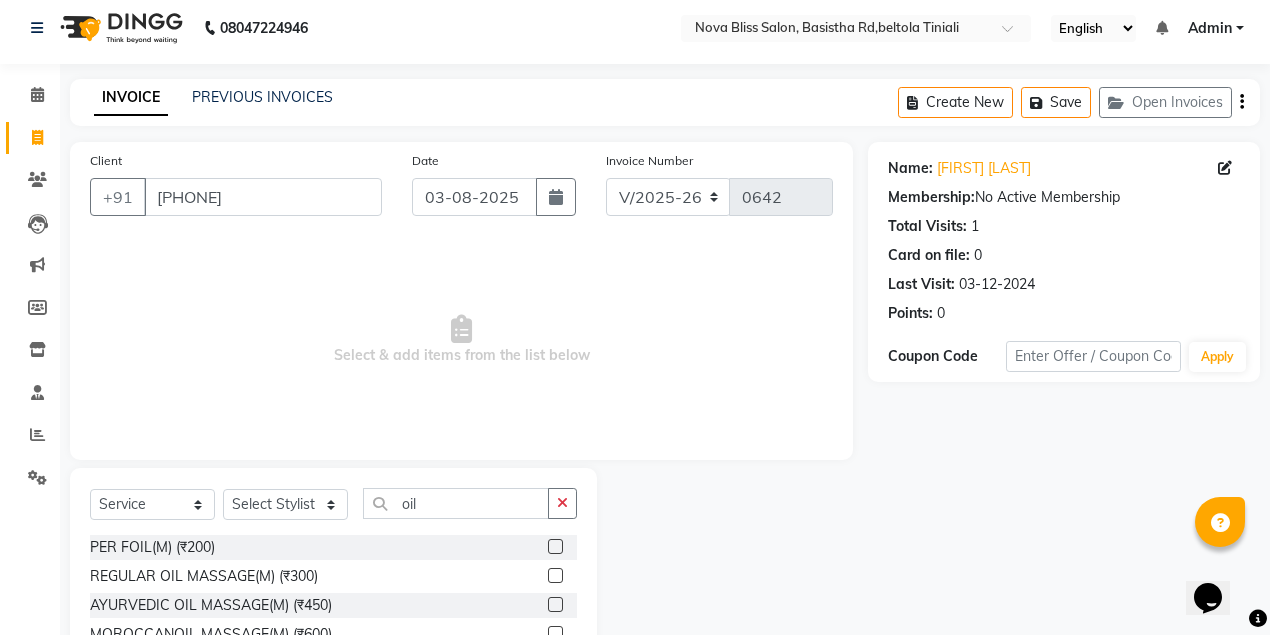 scroll, scrollTop: 0, scrollLeft: 0, axis: both 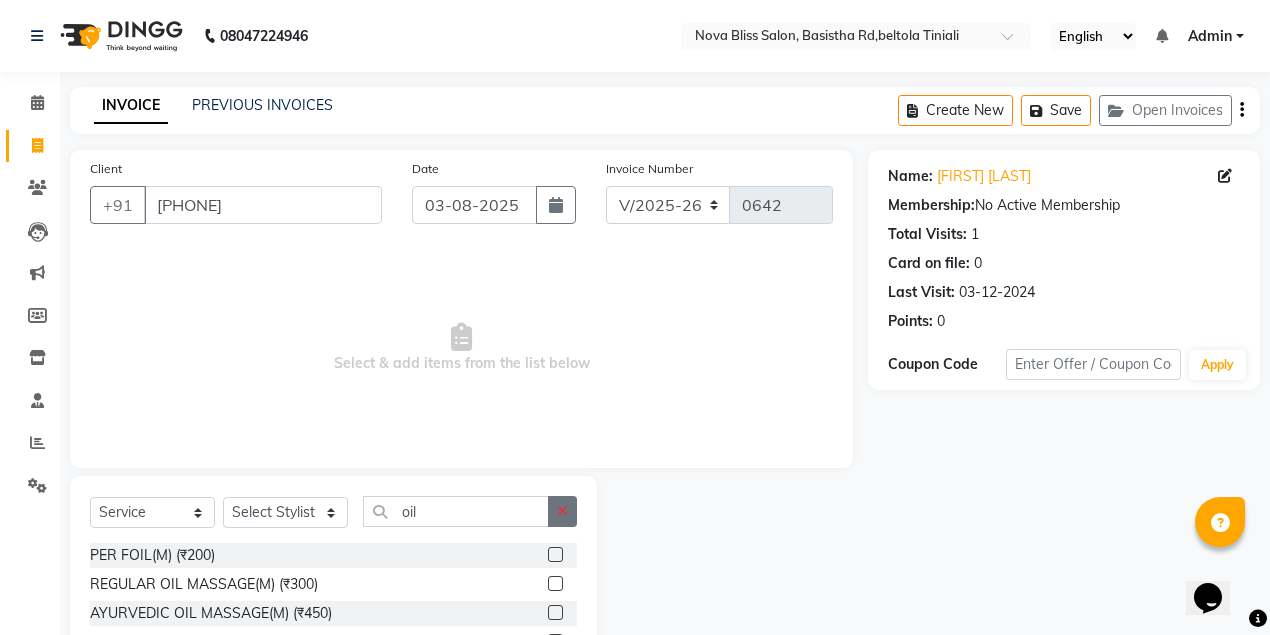 click 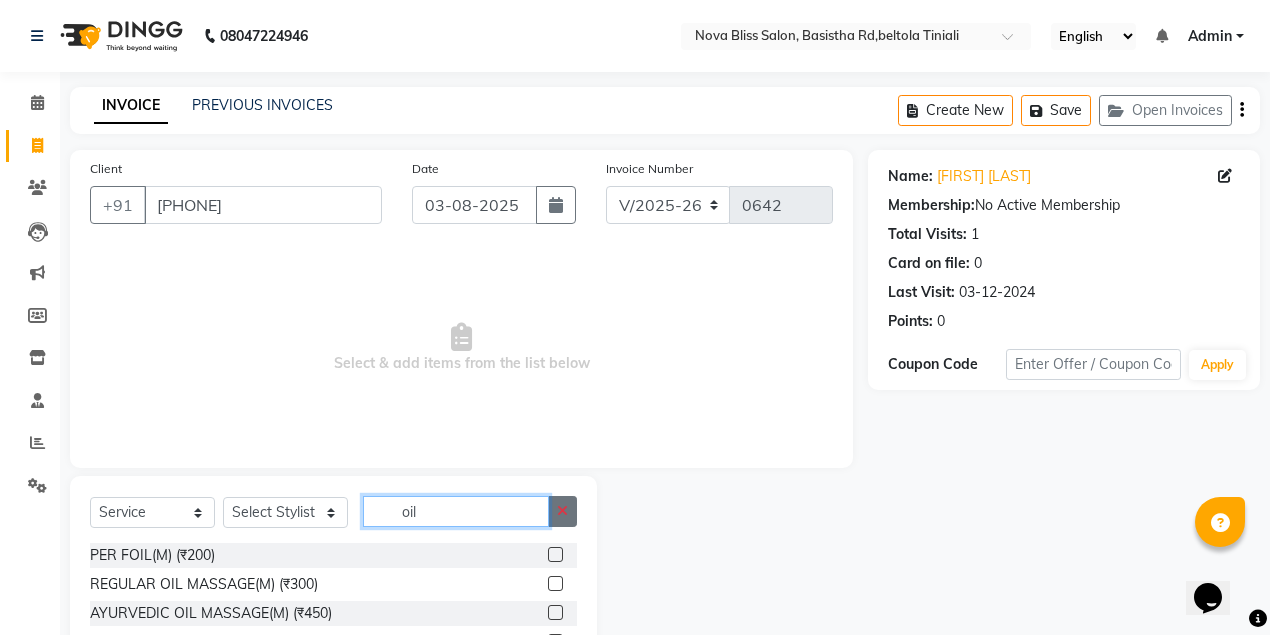 type 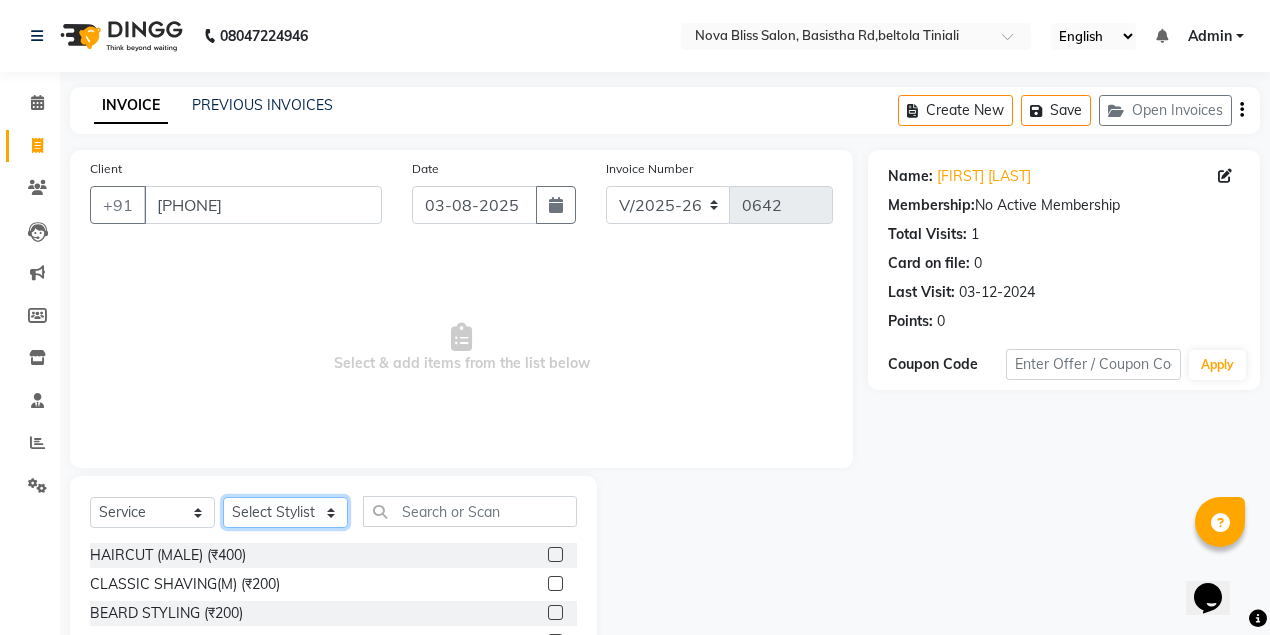 click on "Select Stylist Anuradha singh Bishaya Bhuyan Dip Das Ester jarain  Front Desk Luna kalita monisha mili Pintu Rajak" 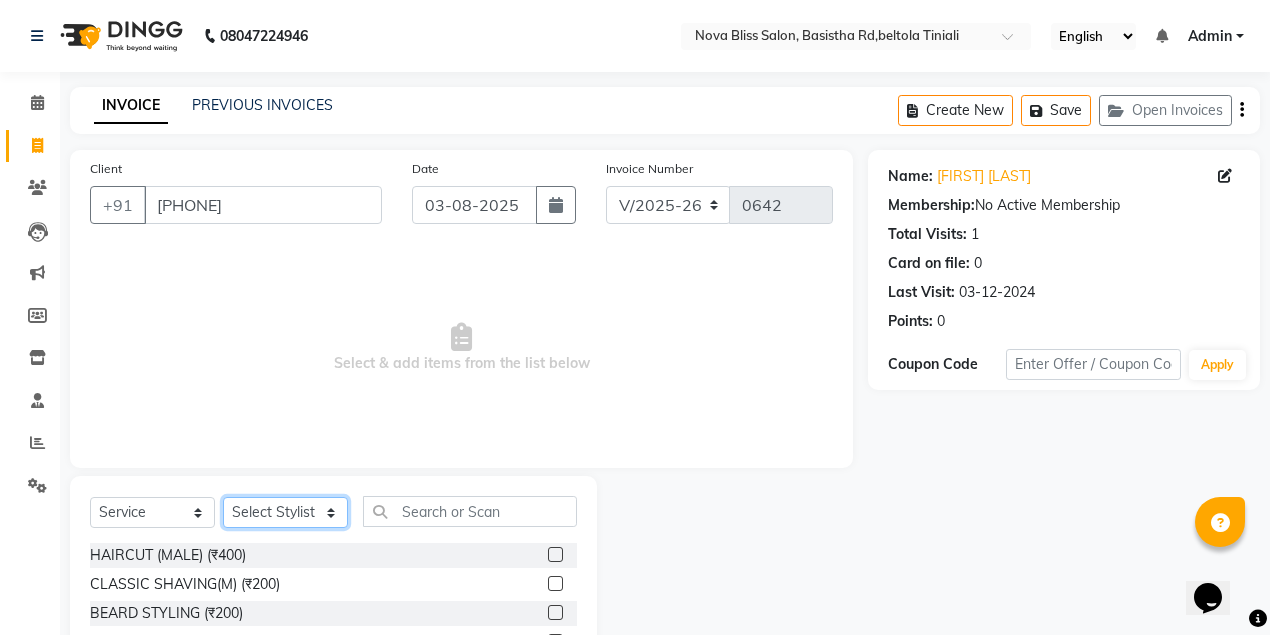 select on "45622" 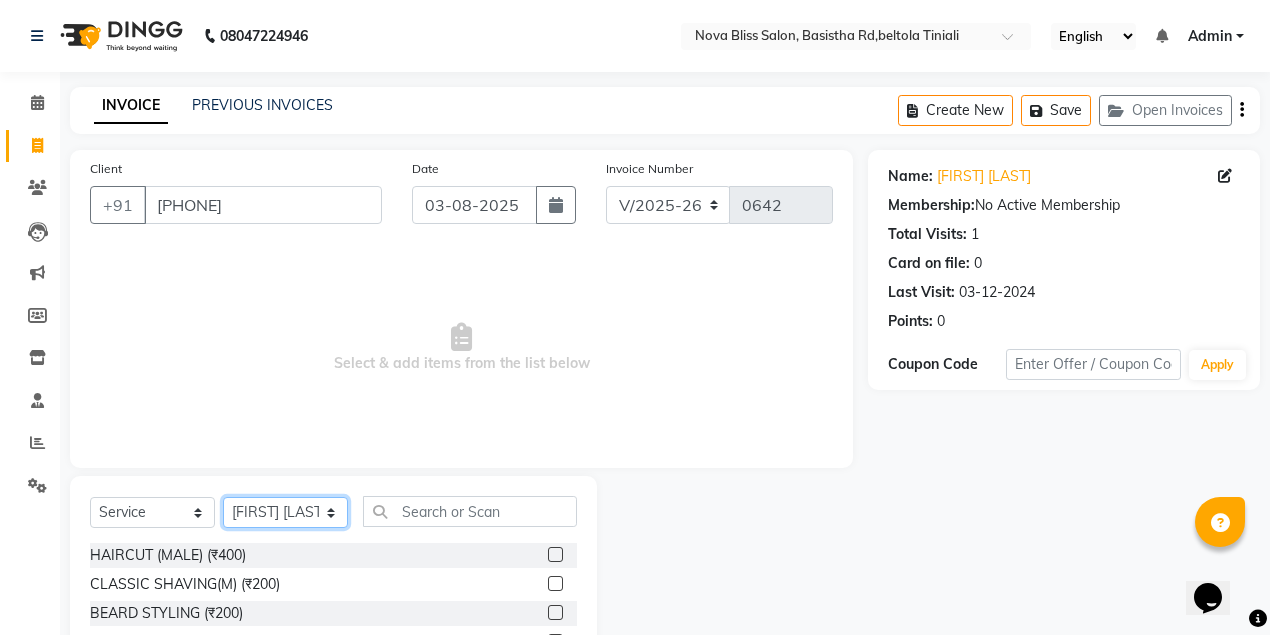 click on "Select Stylist Anuradha singh Bishaya Bhuyan Dip Das Ester jarain  Front Desk Luna kalita monisha mili Pintu Rajak" 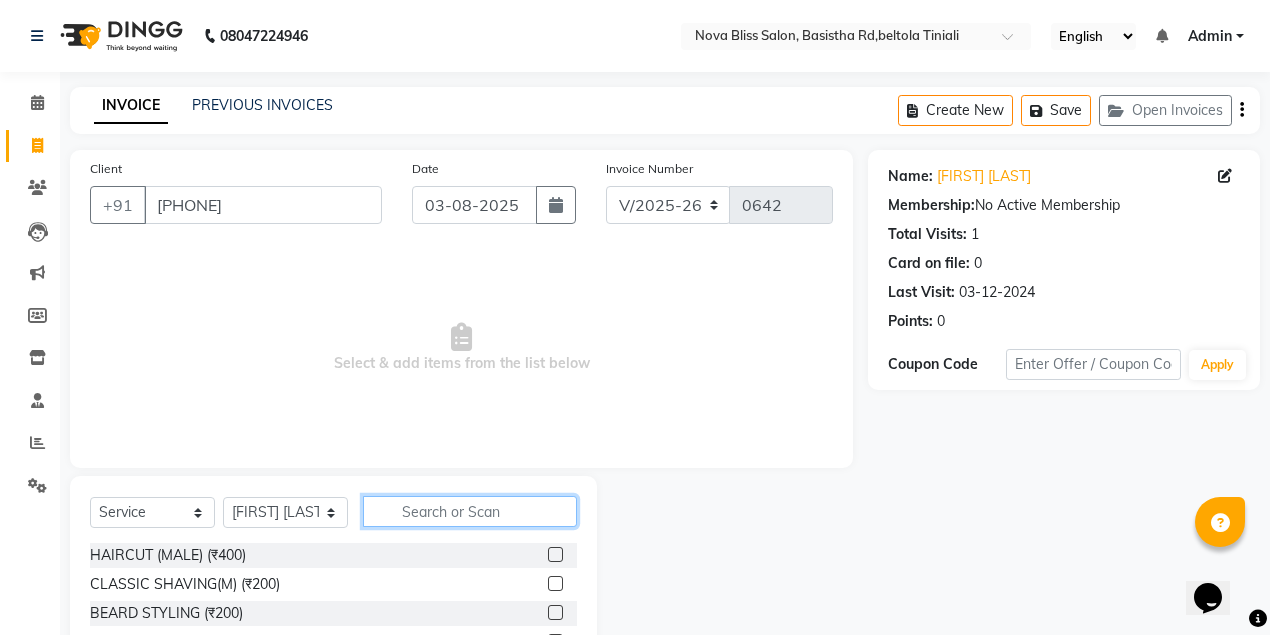 click 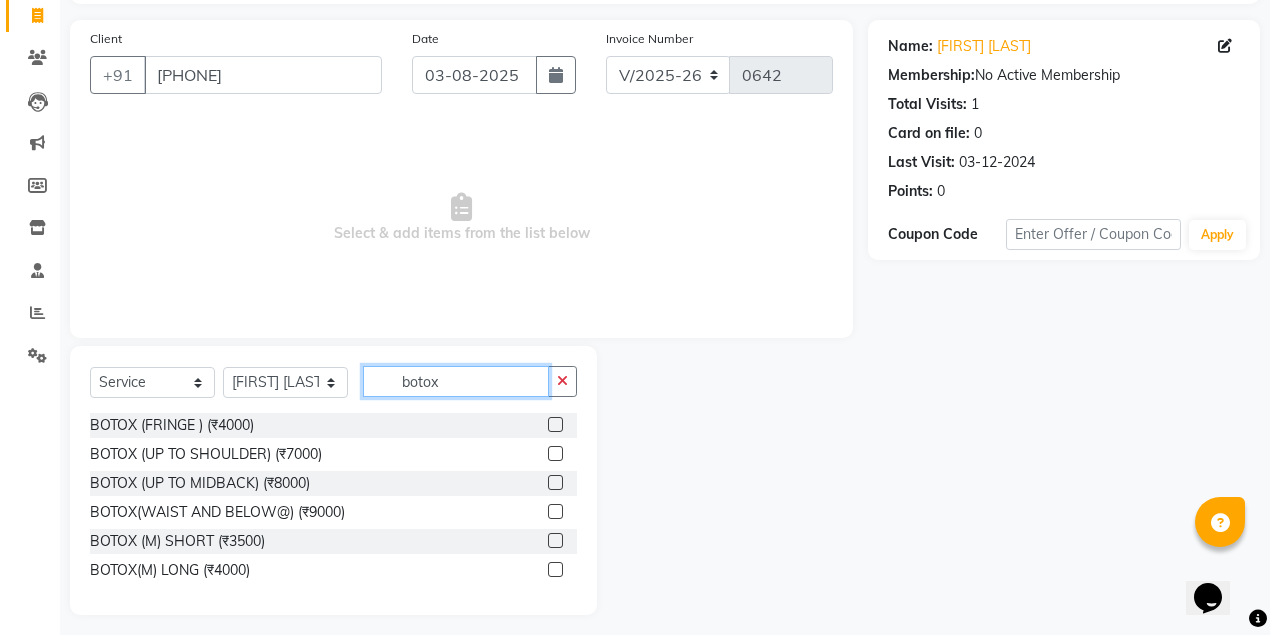 scroll, scrollTop: 139, scrollLeft: 0, axis: vertical 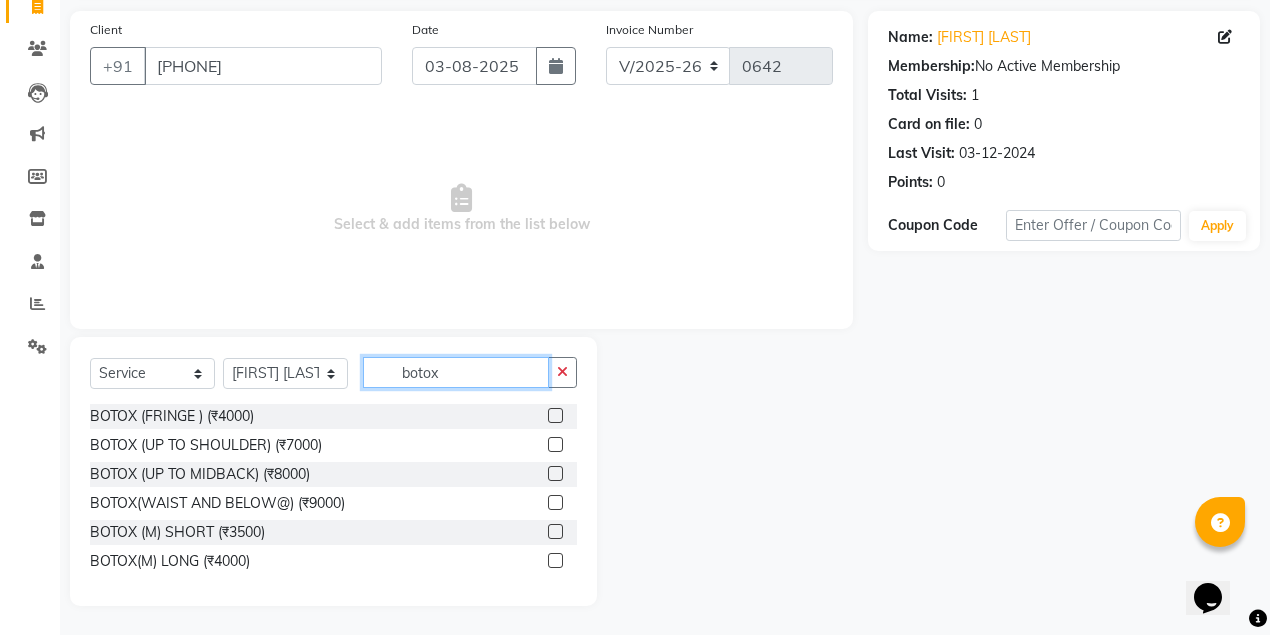 type on "botox" 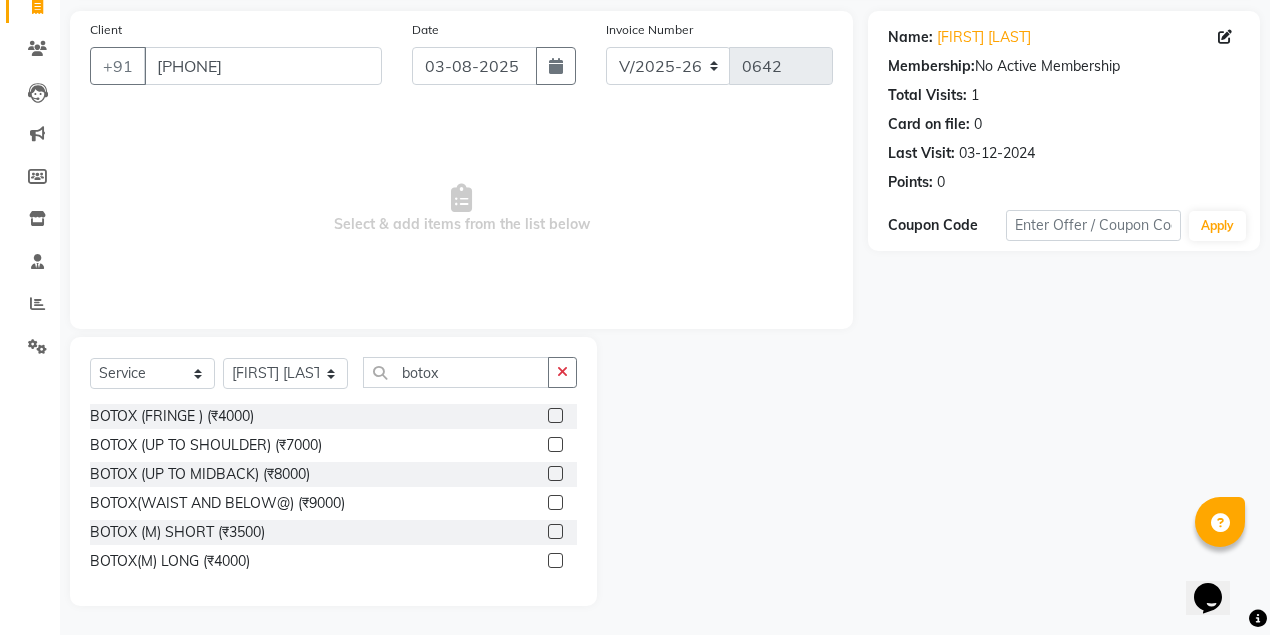click 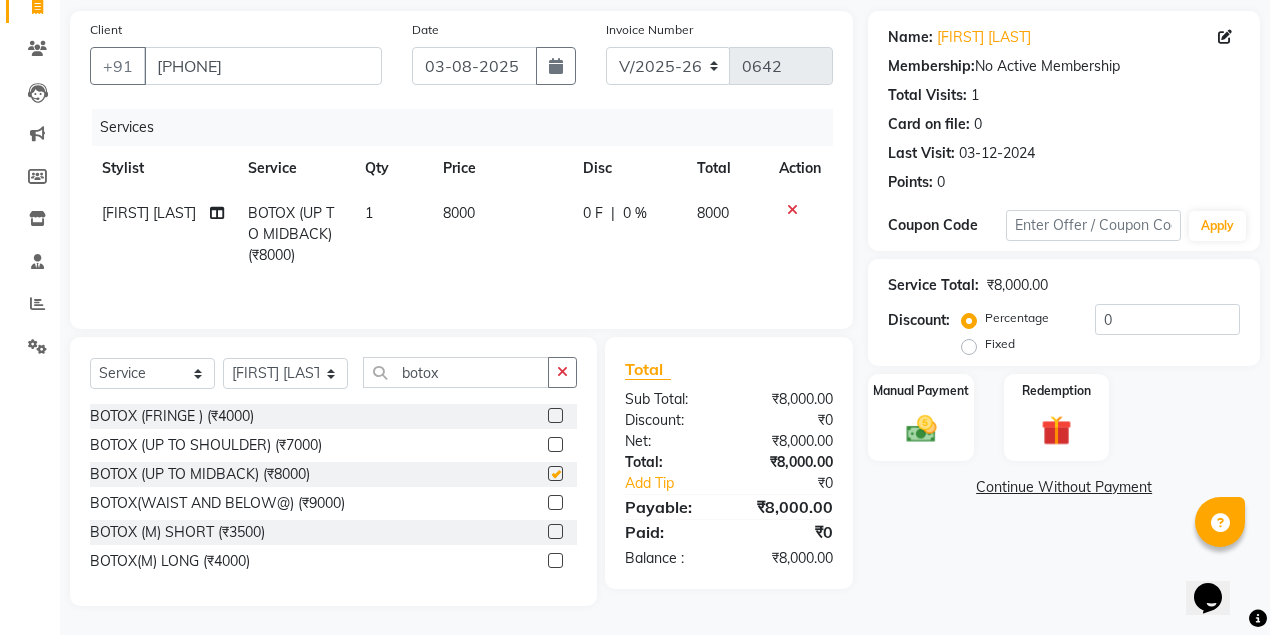 checkbox on "false" 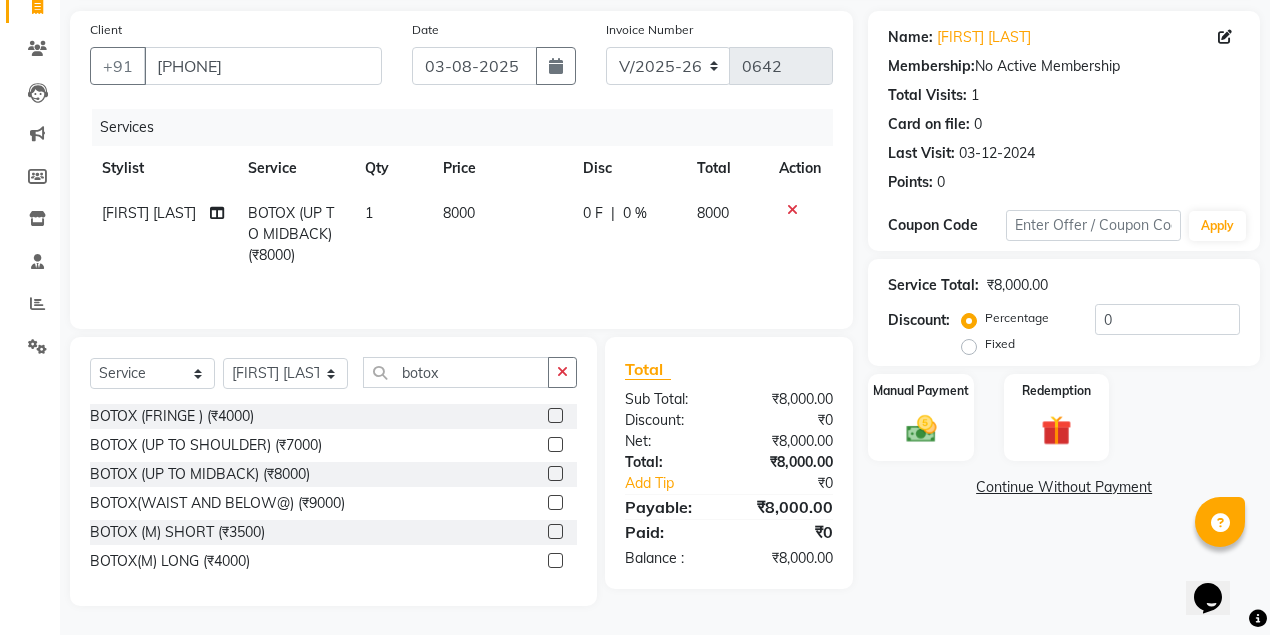 click on "0 F" 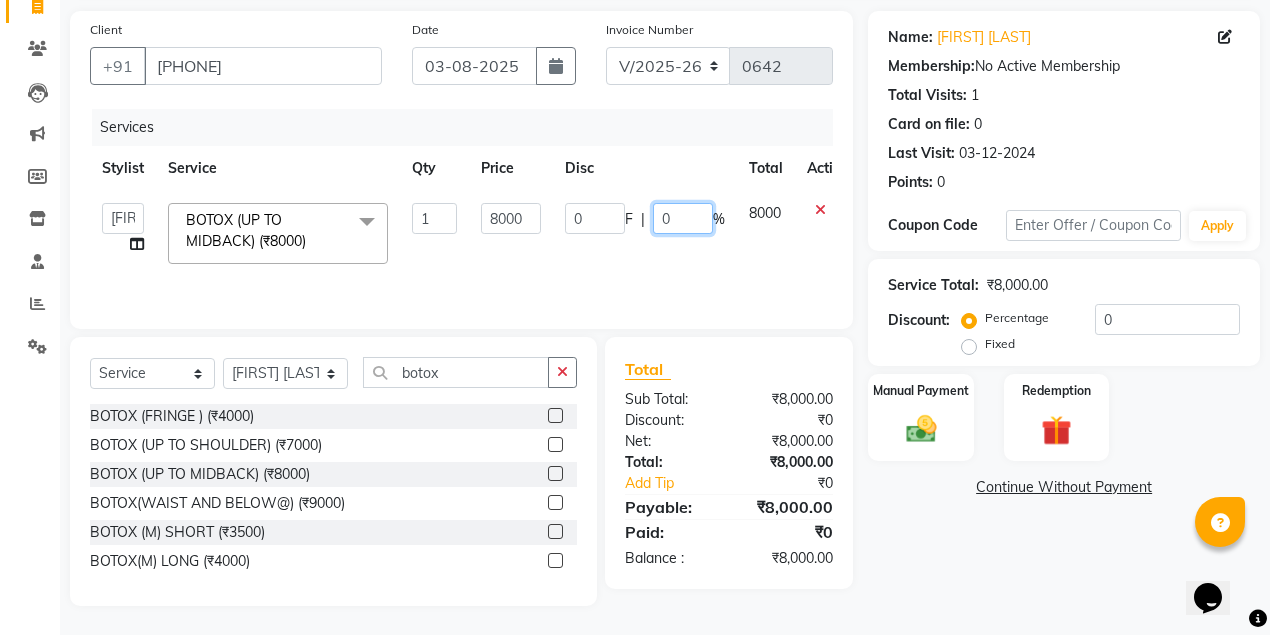 click on "0" 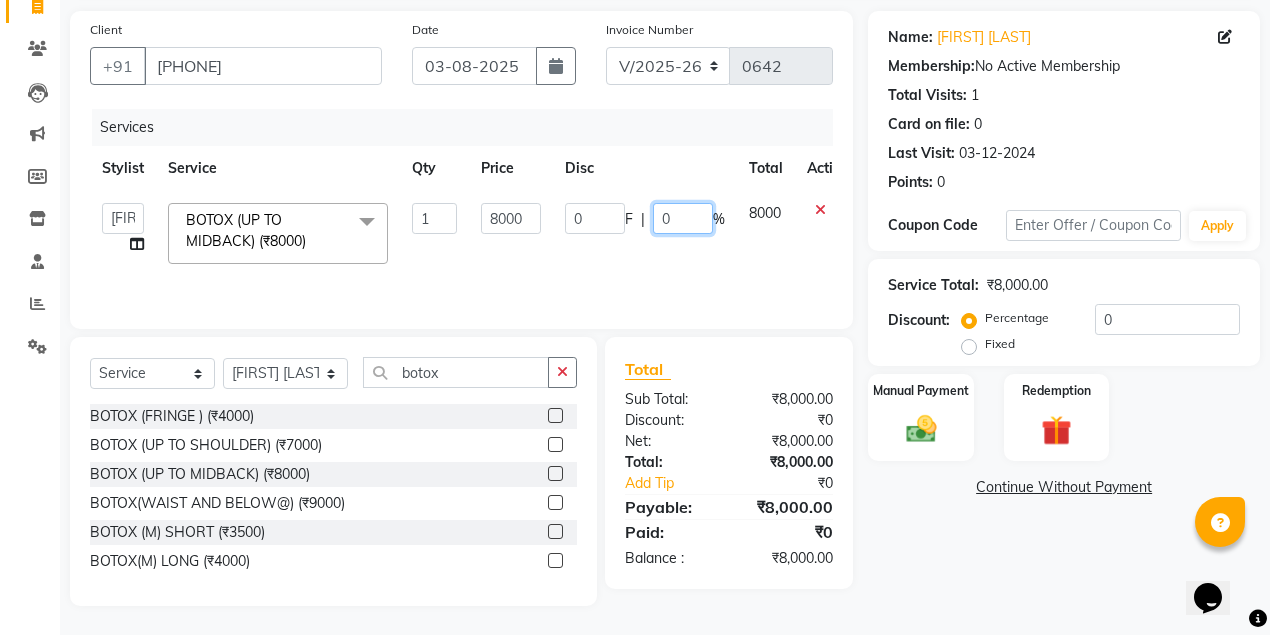 click on "0" 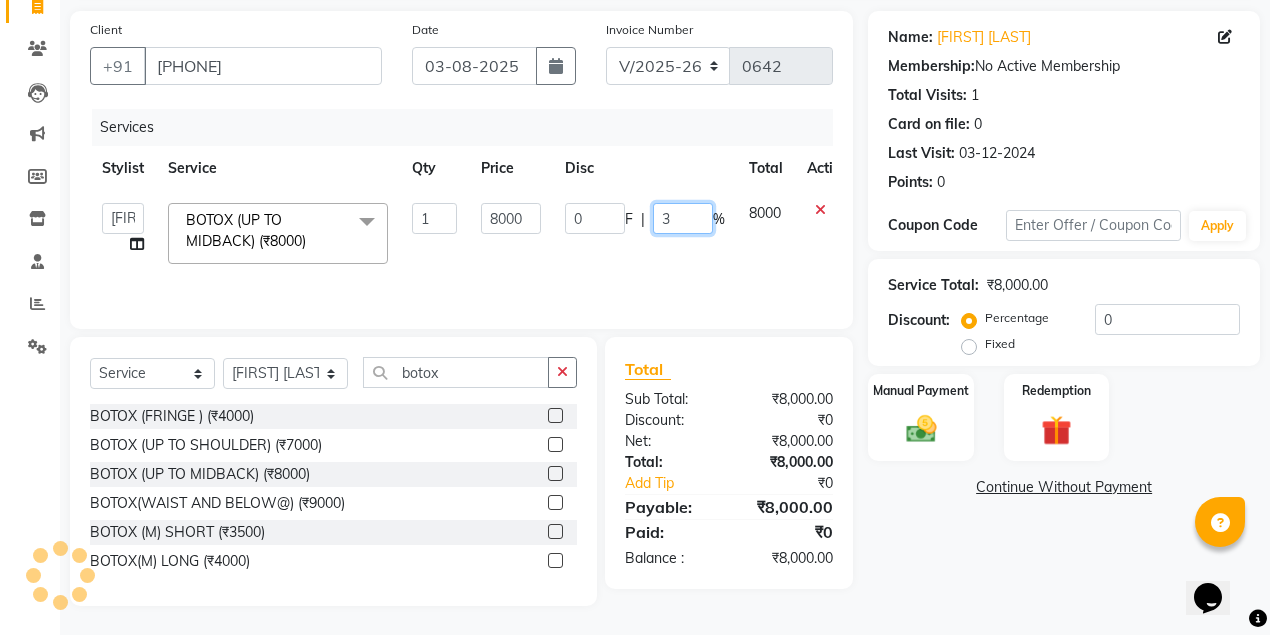 type on "35" 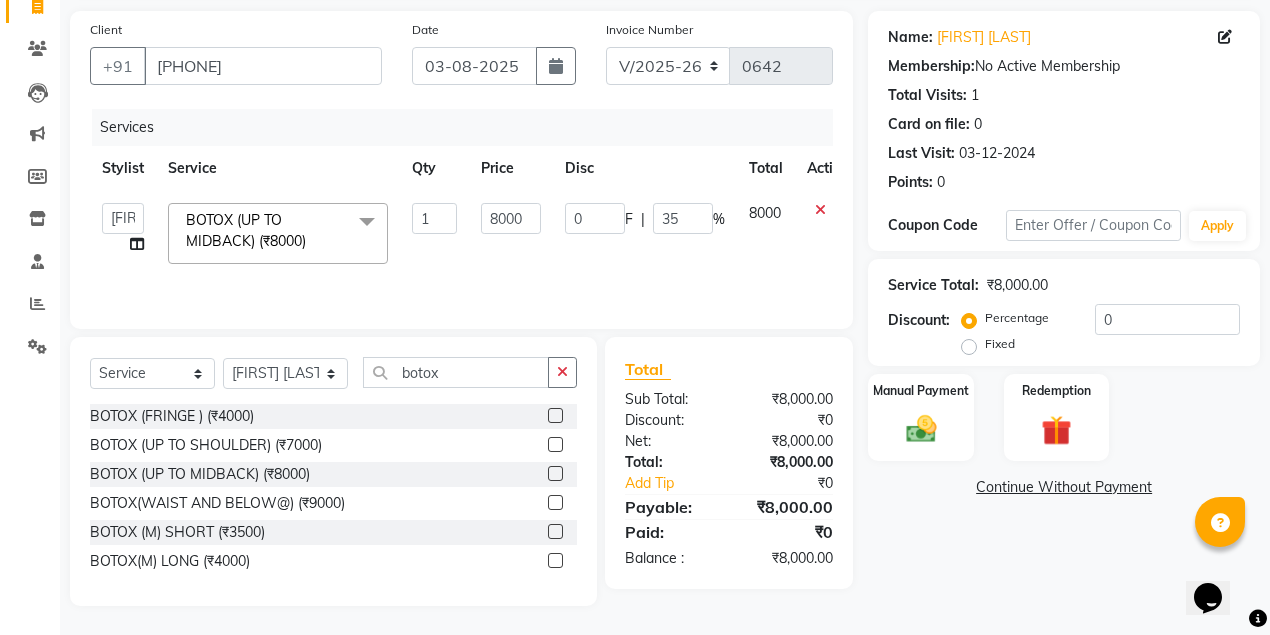 click on "0 F | 35 %" 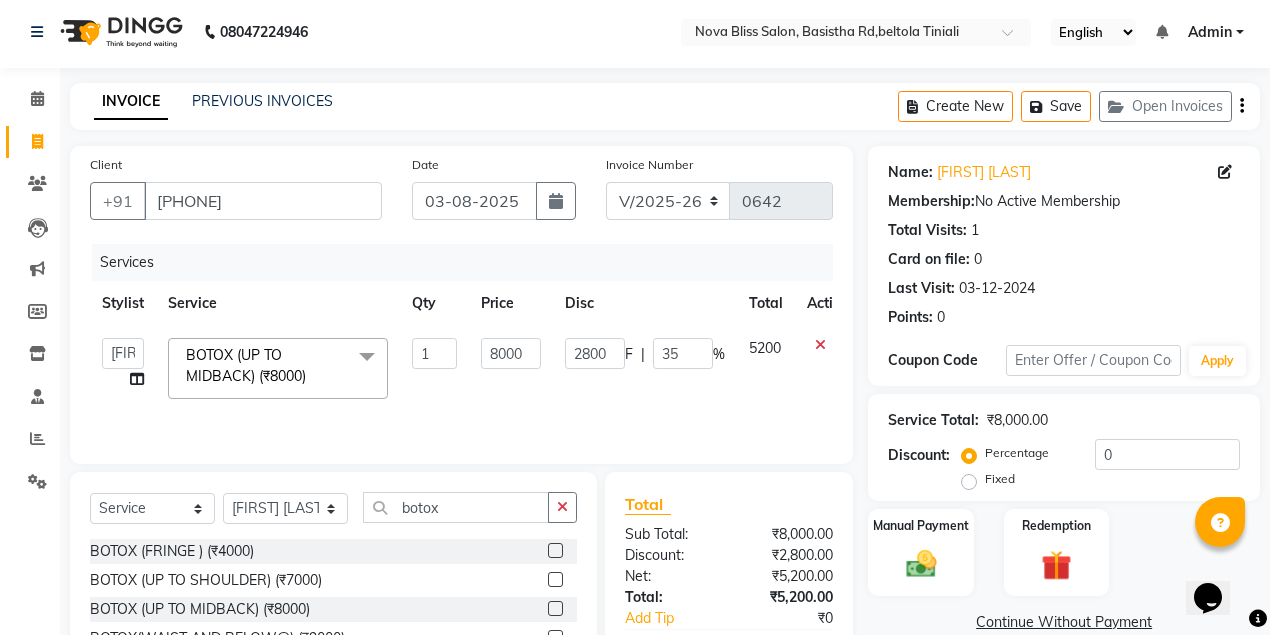 scroll, scrollTop: 0, scrollLeft: 0, axis: both 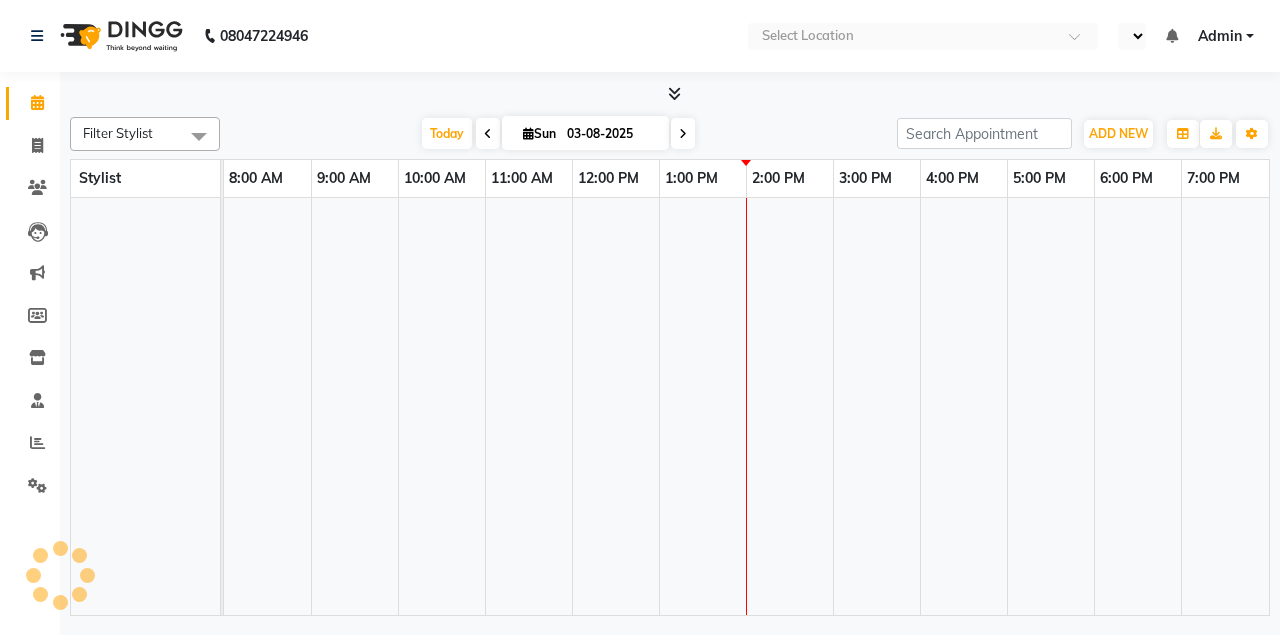 select on "en" 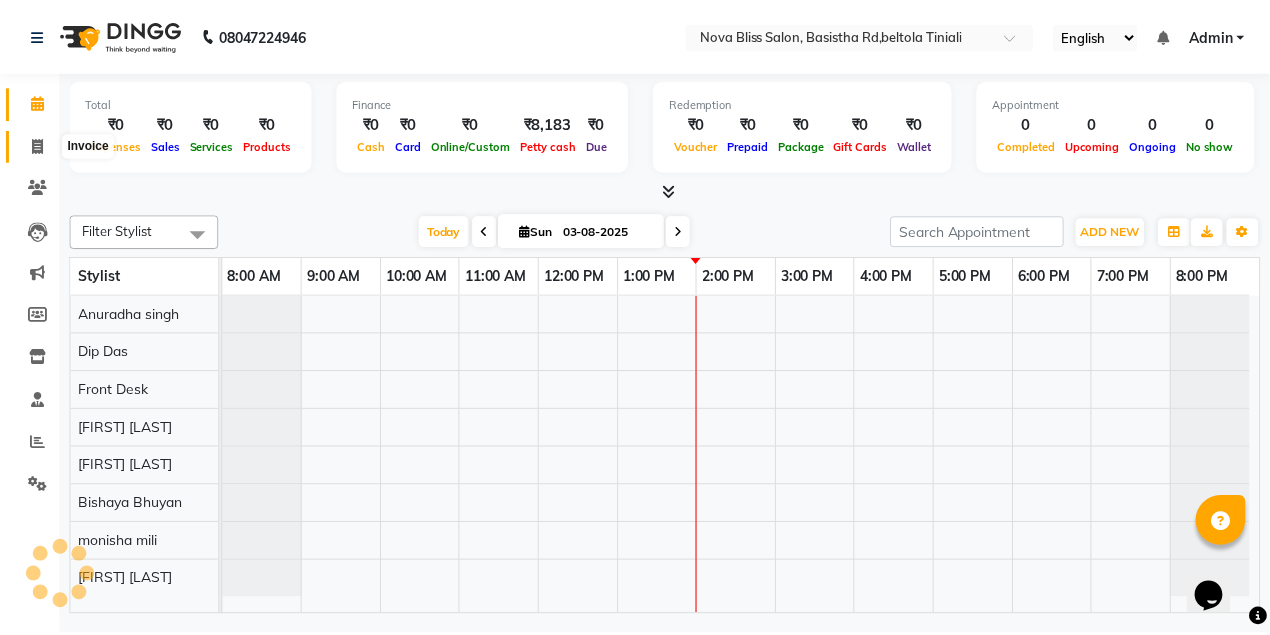 scroll, scrollTop: 0, scrollLeft: 0, axis: both 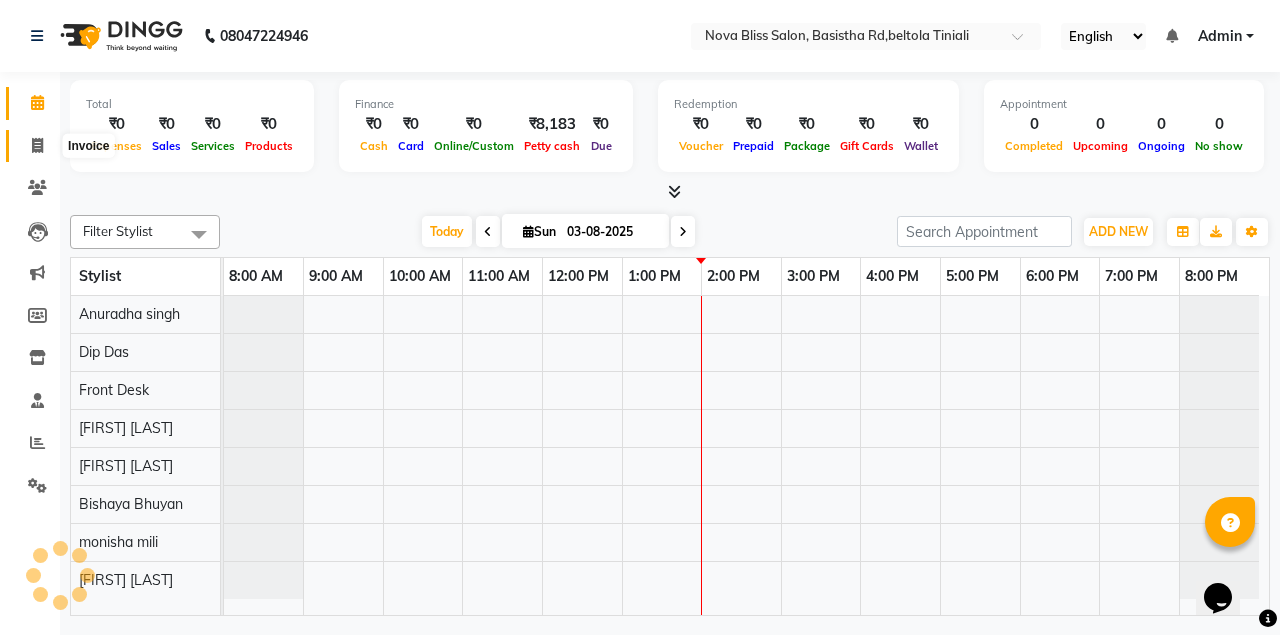 click 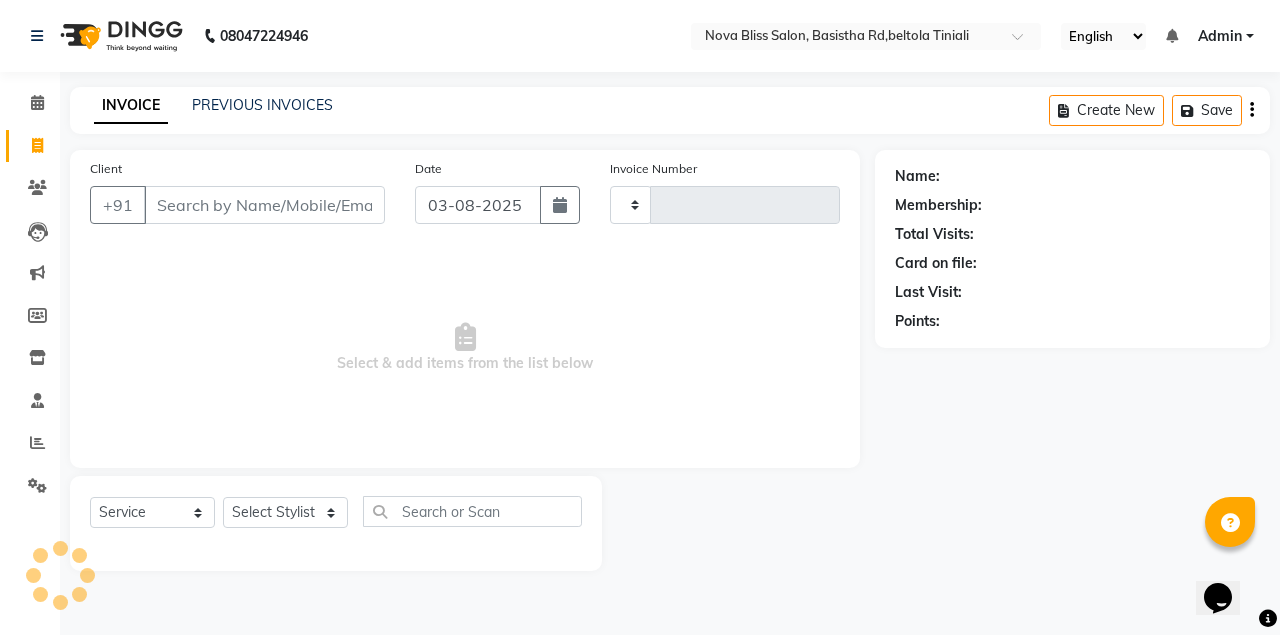click on "Client" at bounding box center [264, 205] 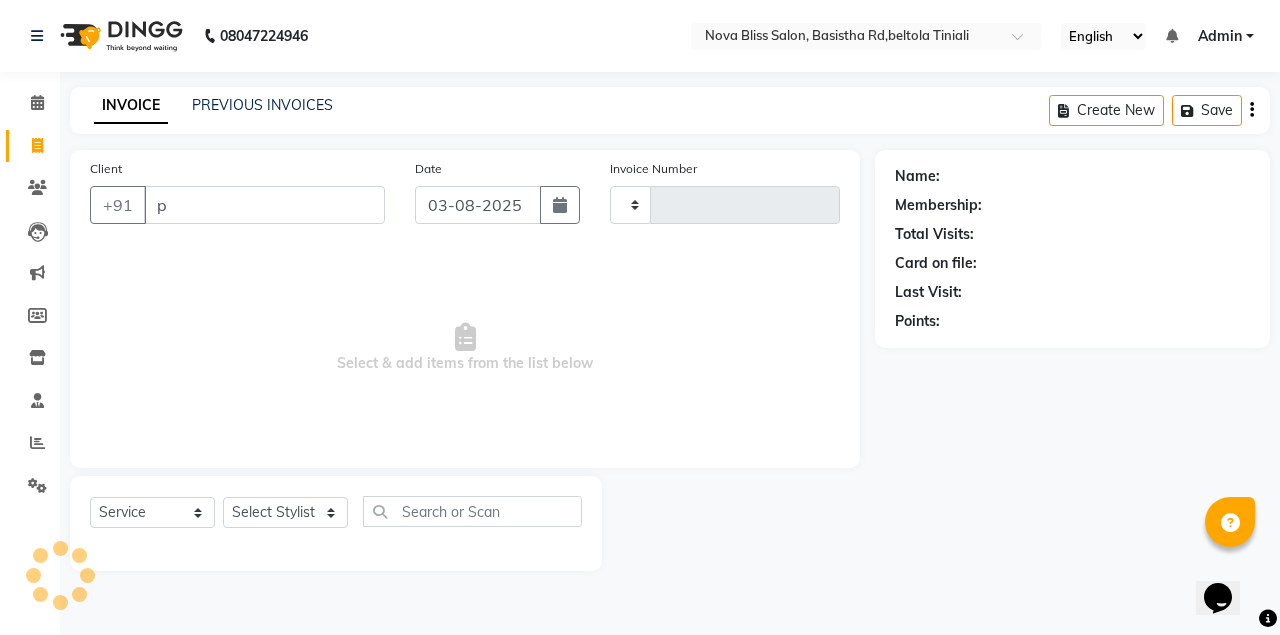type on "pa" 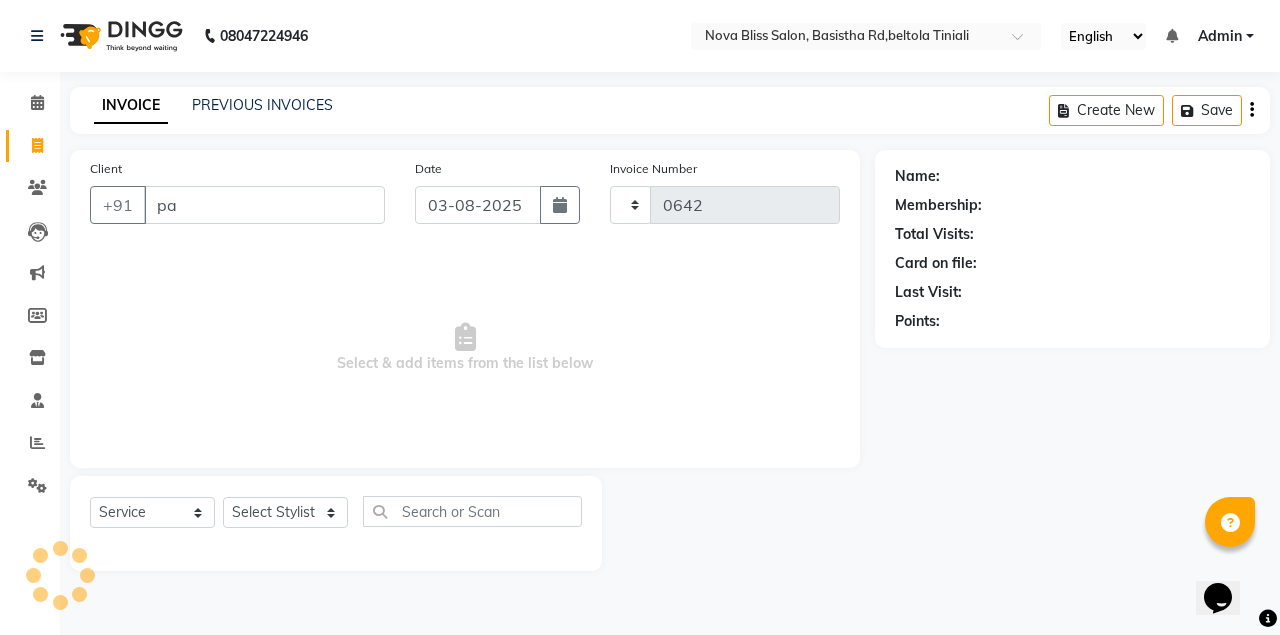 select on "6211" 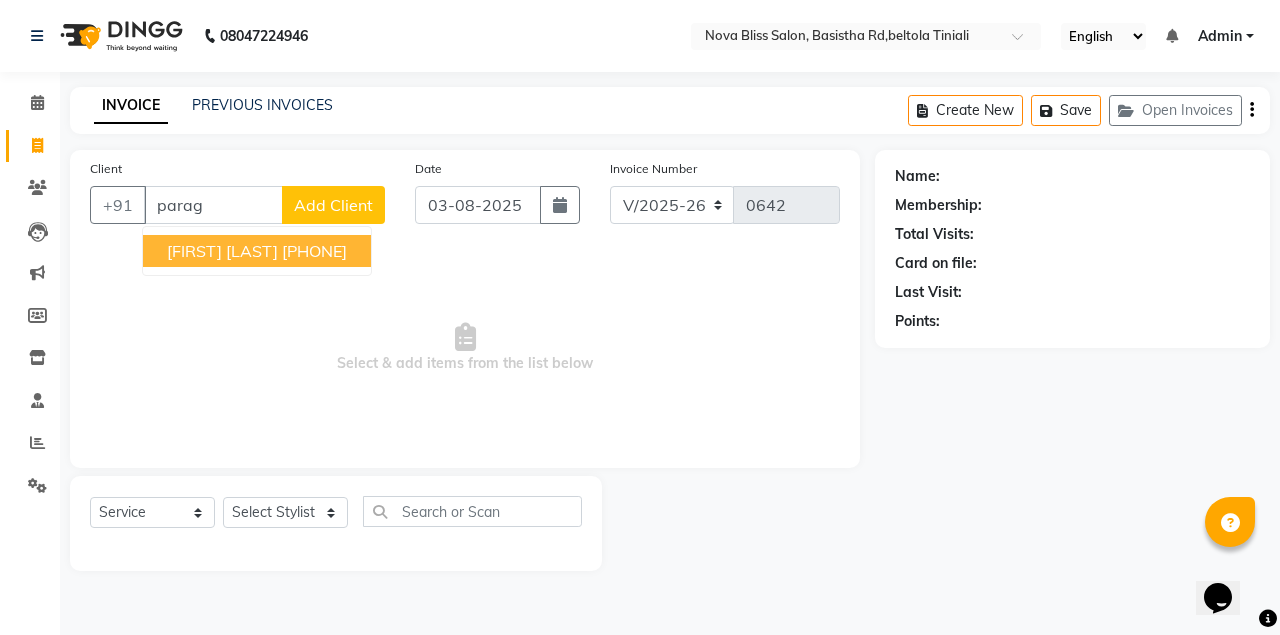 click on "9127267827" at bounding box center (314, 251) 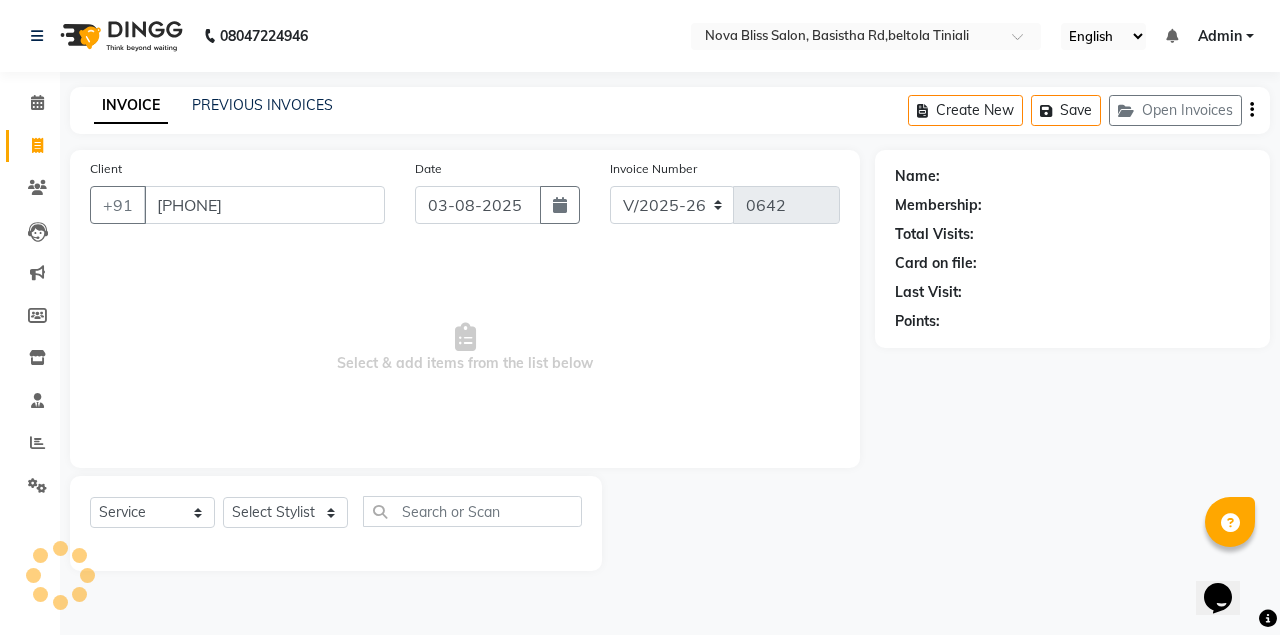 type on "9127267827" 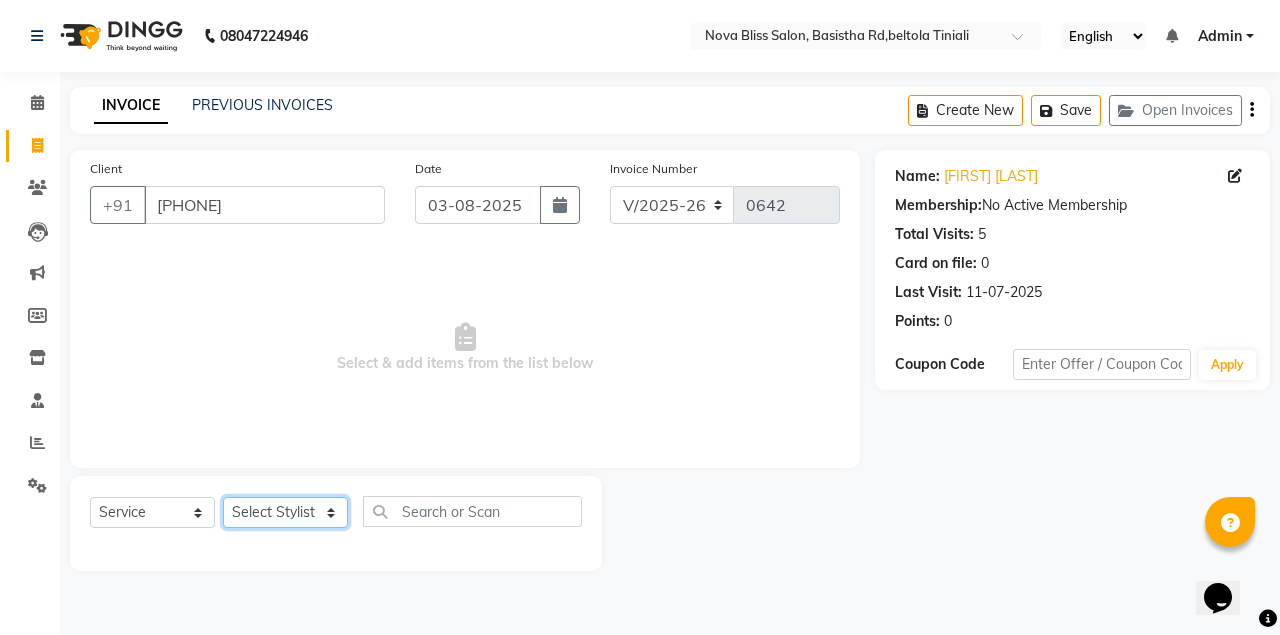 click on "Select Stylist Anuradha singh Bishaya Bhuyan Dip Das Ester jarain  Front Desk Luna kalita monisha mili Pintu Rajak" 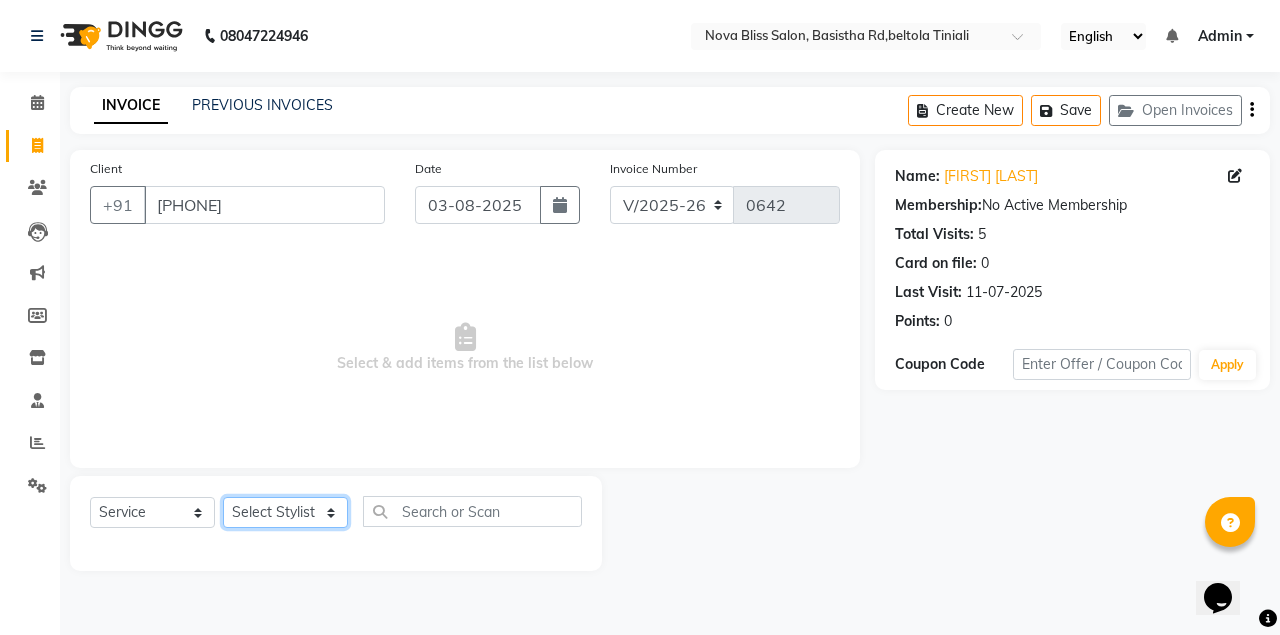 select on "45610" 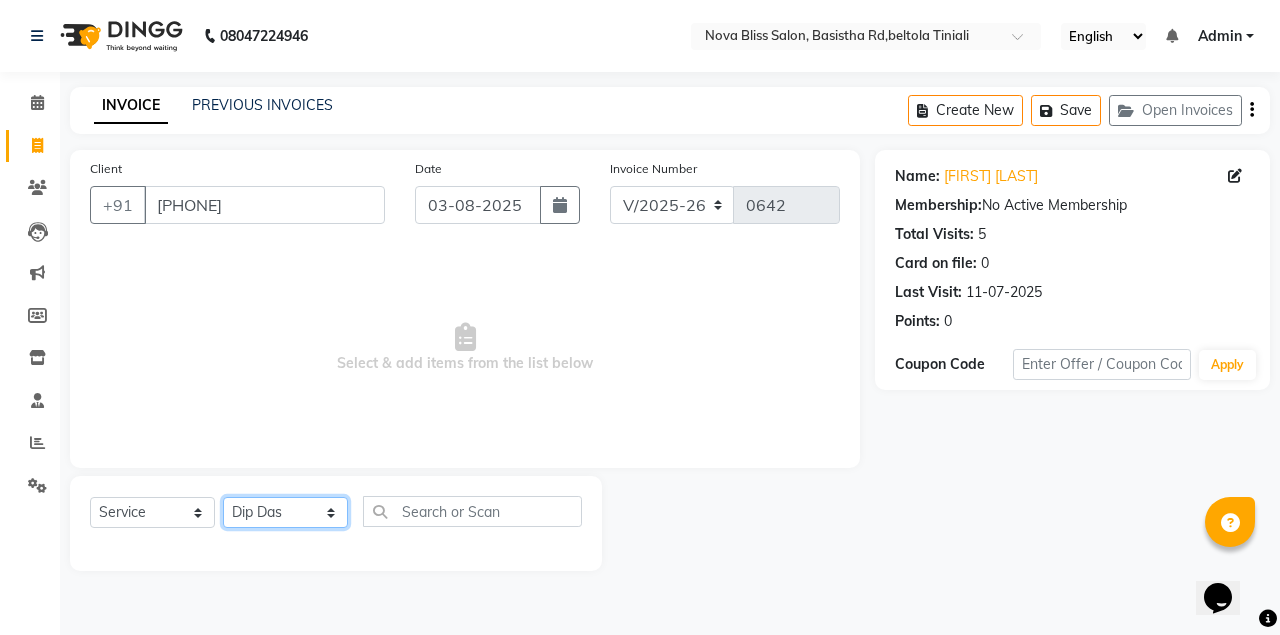 click on "Select Stylist Anuradha singh Bishaya Bhuyan Dip Das Ester jarain  Front Desk Luna kalita monisha mili Pintu Rajak" 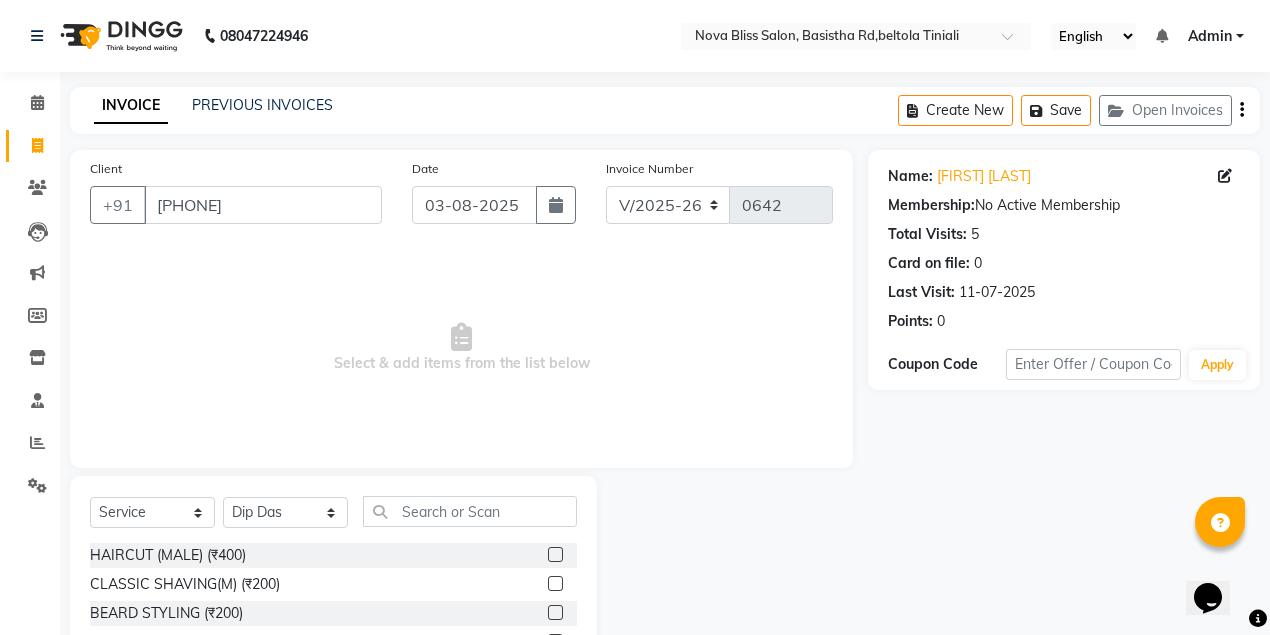 click 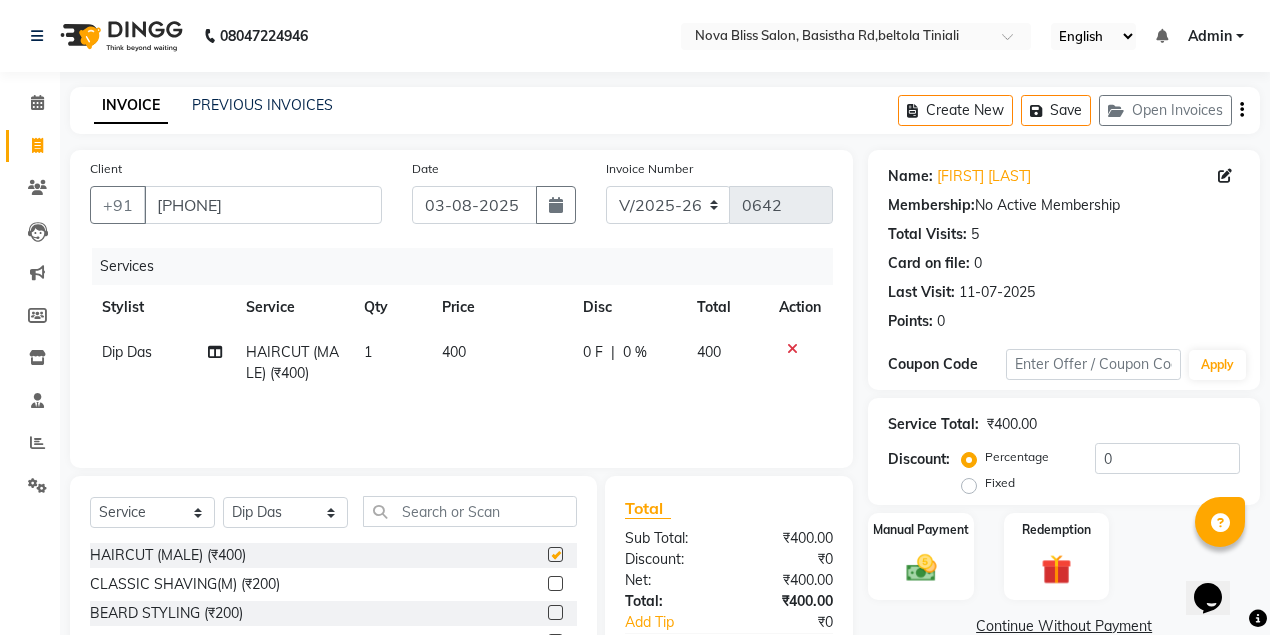 checkbox on "false" 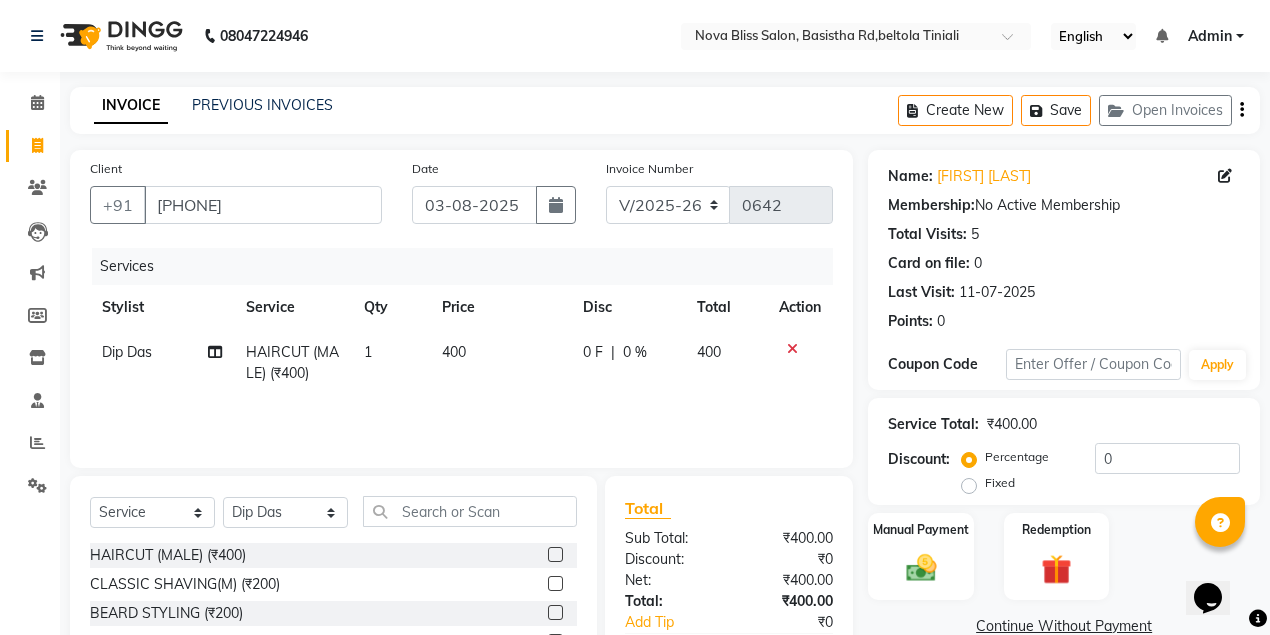 click on "0 F" 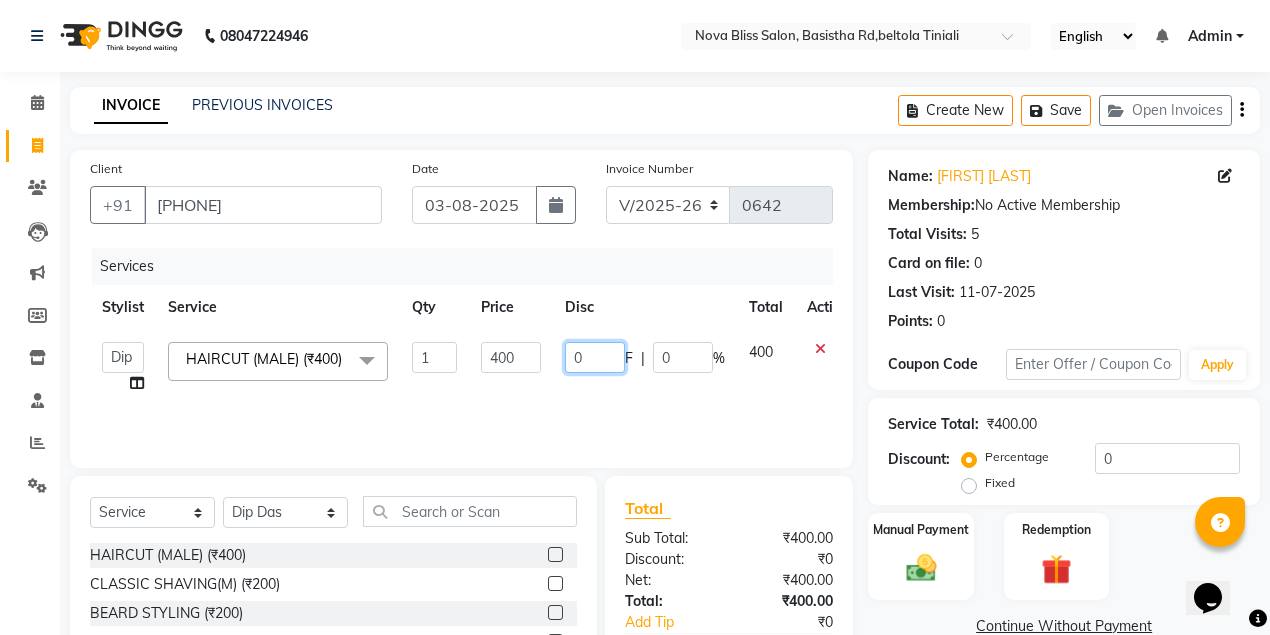 click on "0" 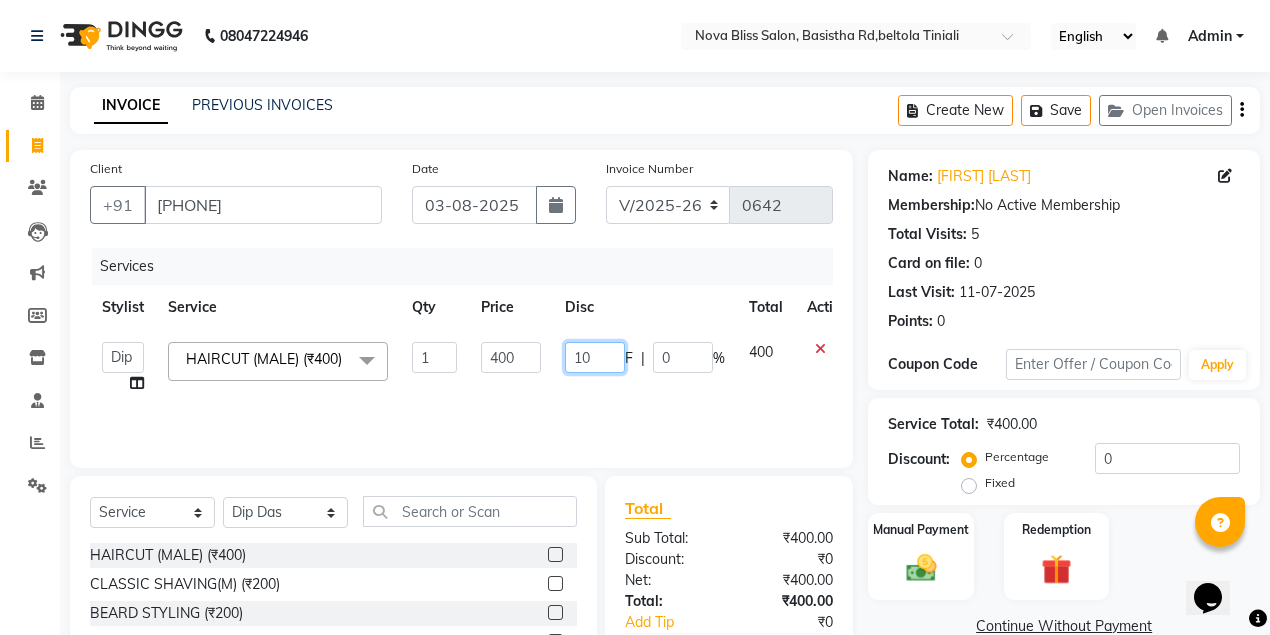 type on "150" 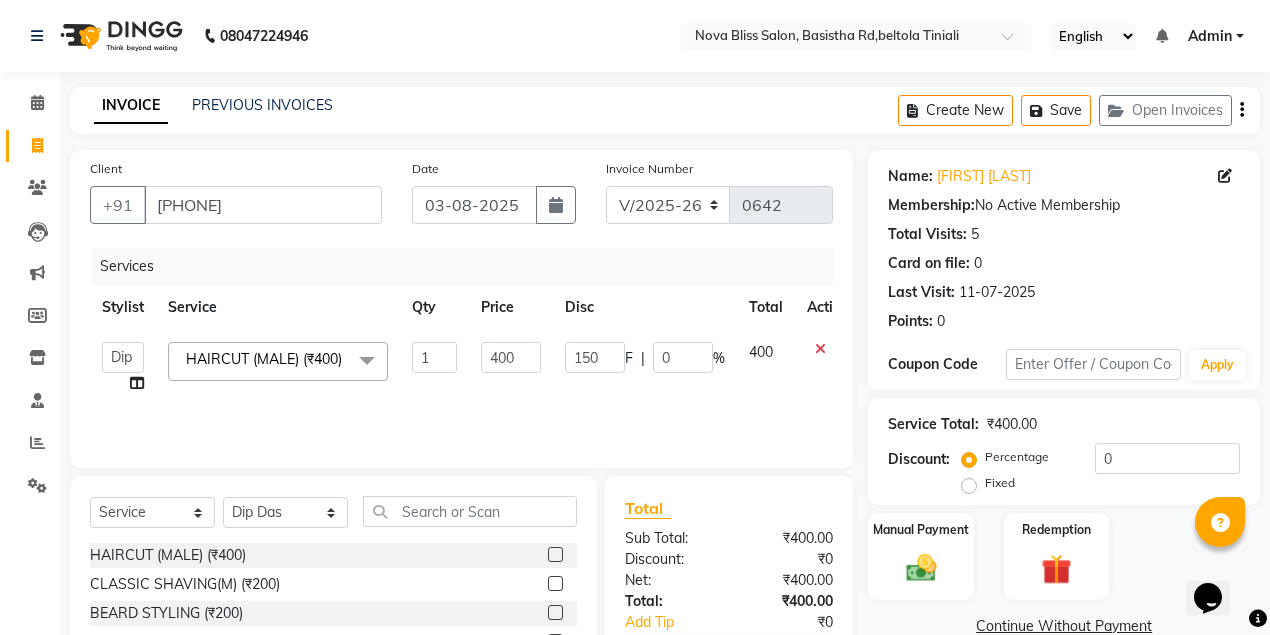 click on "Services Stylist Service Qty Price Disc Total Action  Anuradha singh   Bishaya Bhuyan   Dip Das   Ester jarain    Front Desk   Luna kalita   monisha mili   Pintu Rajak  HAIRCUT (MALE) (₹400)  x HAIRCUT (MALE) (₹400) CLASSIC SHAVING(M) (₹200) BEARD STYLING (₹200) Beard Colour (AF) (₹600) Beard Colour  (₹500) PER FOIL(M) (₹200) GLOBAL AMMONIA FREE(M) (₹1500) PARTIAL(M) (₹3000) GLOBAL HIGHLIGHTS(Length dependent)(M) (₹1500) GLOBAl COLOUR MEN(M) (₹1200) SIDELOCKS COLOUR MEN(AF) (₹600) SIDELOCKS COLOUR MEN (₹500) STRAIGHTENING short (M) (₹2500) SMOOTHENING short(M) (₹2500) KERATIN TREATMENT (short)(M) (₹3200) STRAIGHTENING long(M) (₹3000) SMOOTHENINF long(M) (₹3000) KERATIN TREATMENT (long)(M) (₹3600) REGULAR OIL MASSAGE(M) (₹300) AYURVEDIC OIL MASSAGE(M) (₹450) MOROCCANOIL MASSAGE(M) (₹600) REGULAR OIL MASSAGE (₹600) AYURVEDIC OIL MASSAGE (₹1000) MOROCCANOIL MASSAGE (₹1200) ILUVIA ARGON OIL FACE MASSAGE (₹350) ILUVIA ARGON OIL HEAD MASSAGE (₹800) 1 400 150 F" 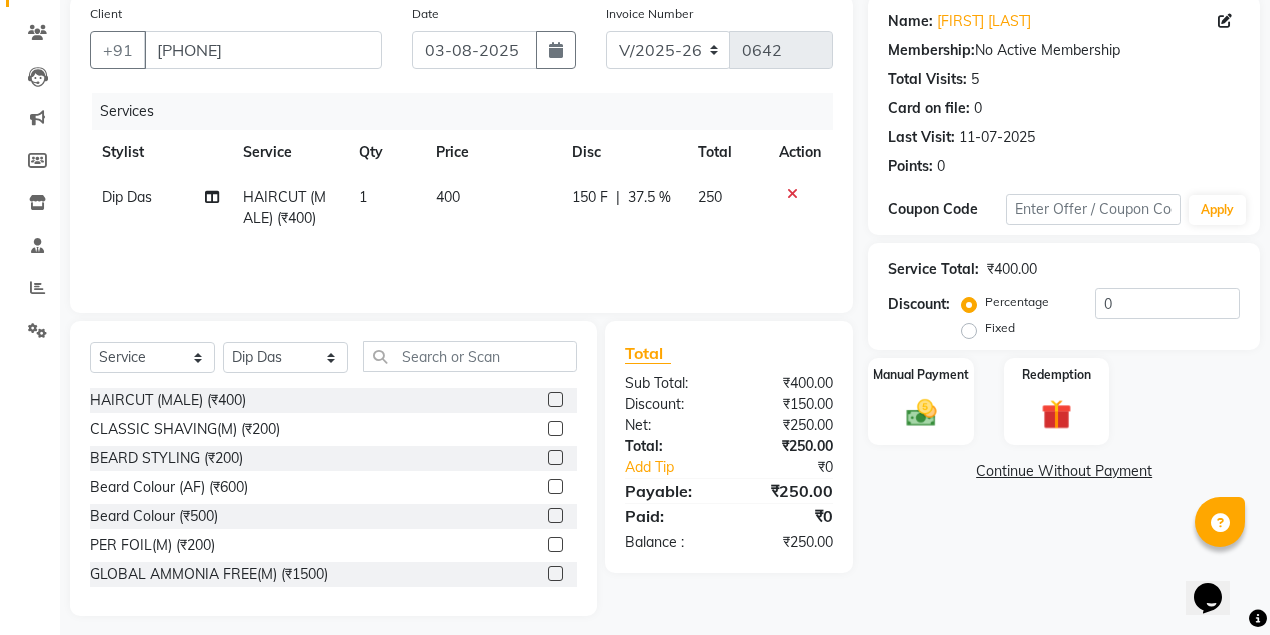 scroll, scrollTop: 165, scrollLeft: 0, axis: vertical 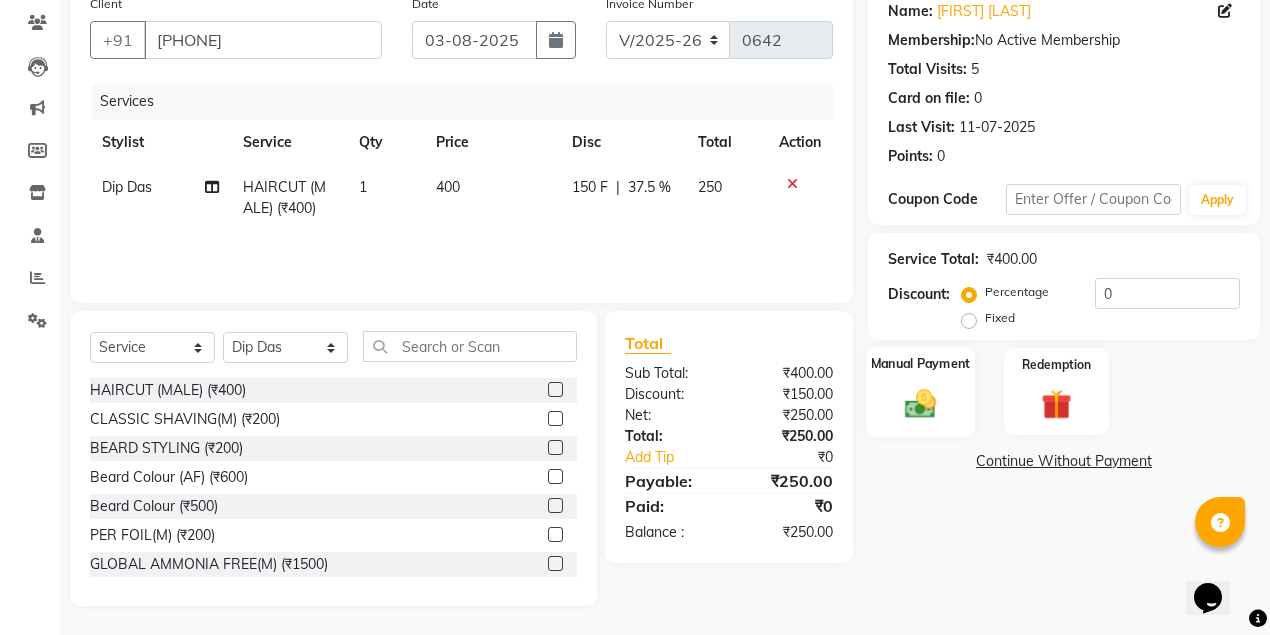 click on "Manual Payment" 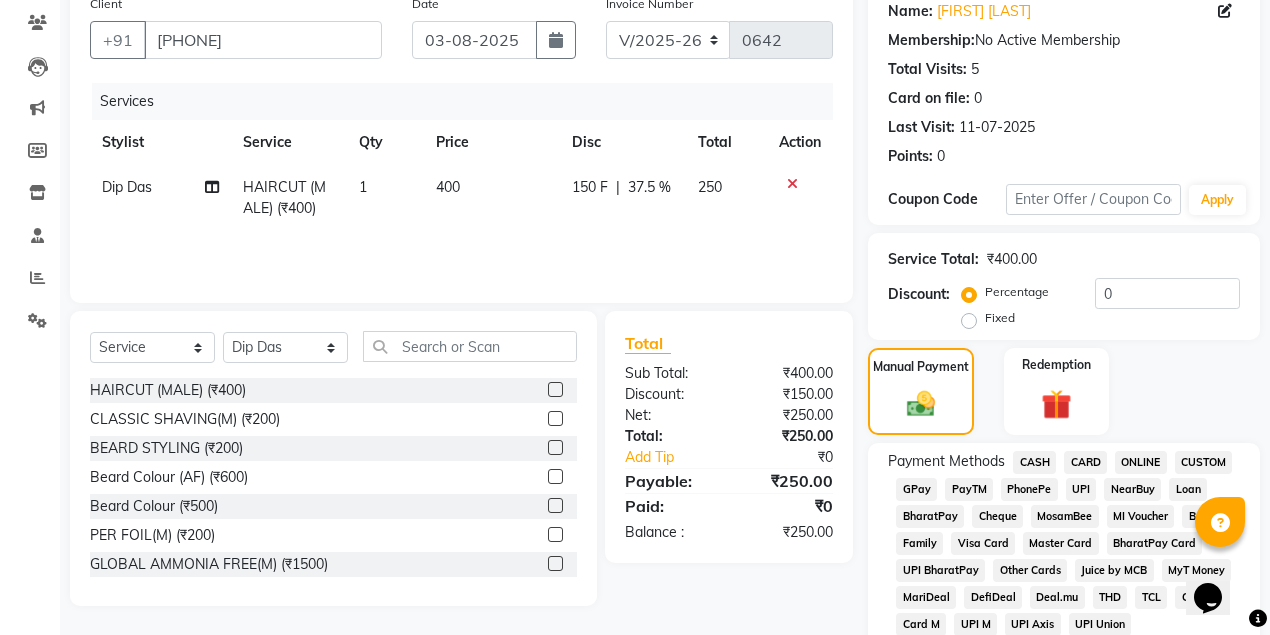 click on "GPay" 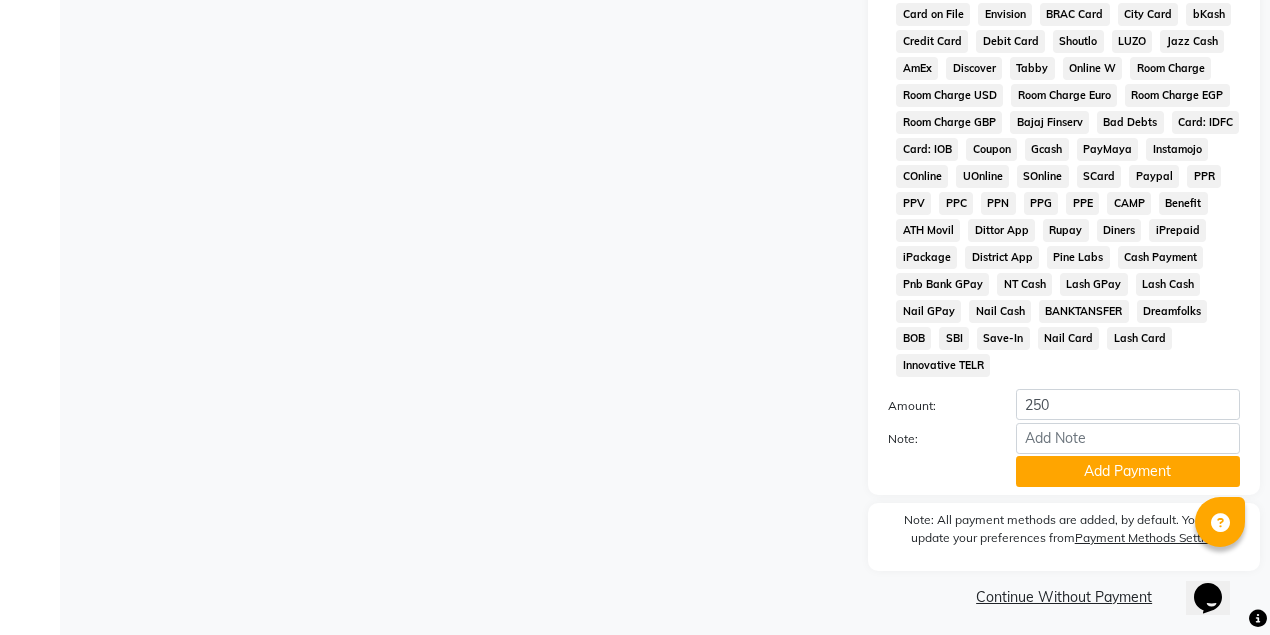 scroll, scrollTop: 950, scrollLeft: 0, axis: vertical 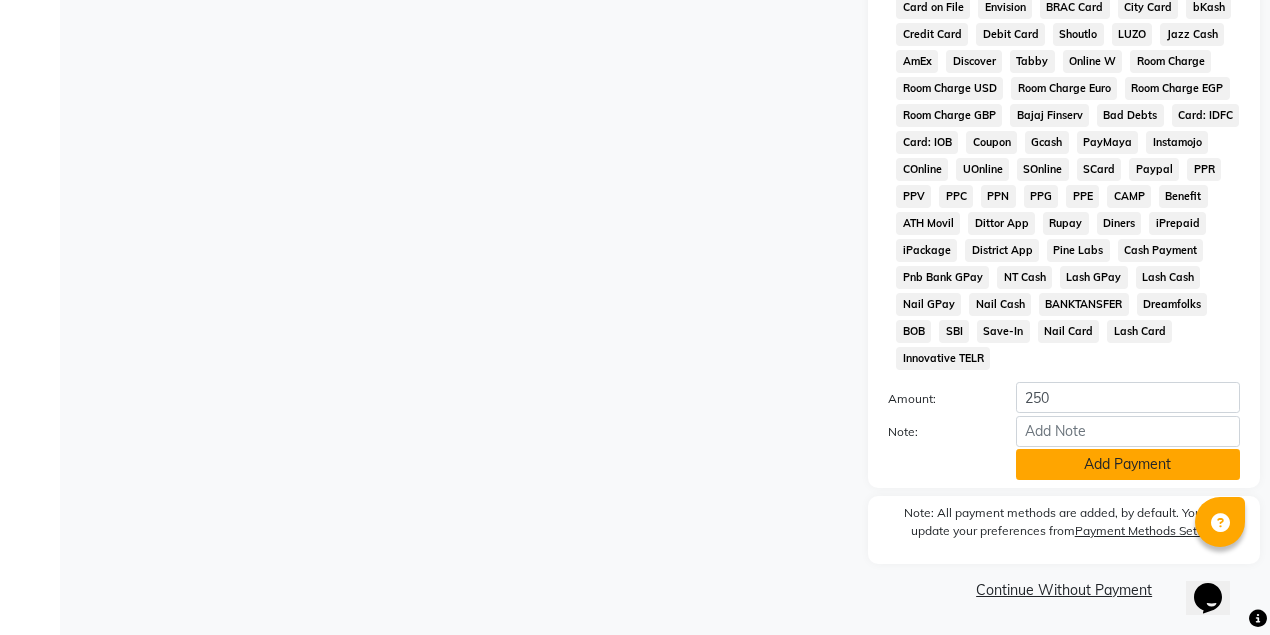 click on "Add Payment" 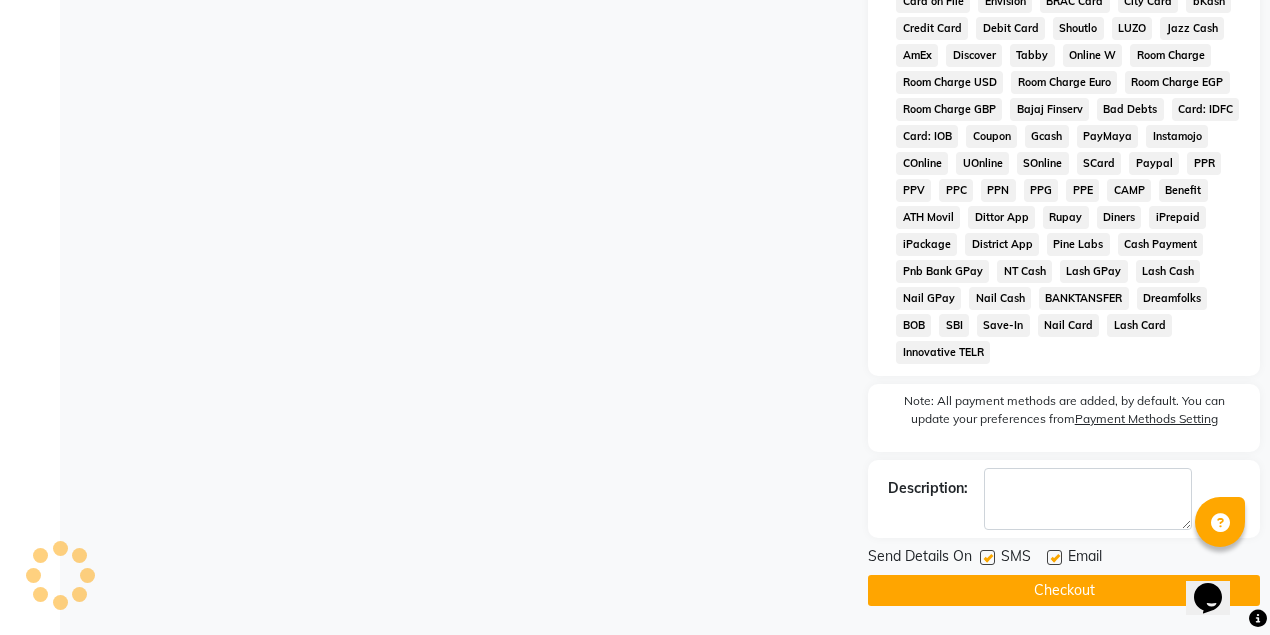 click on "Checkout" 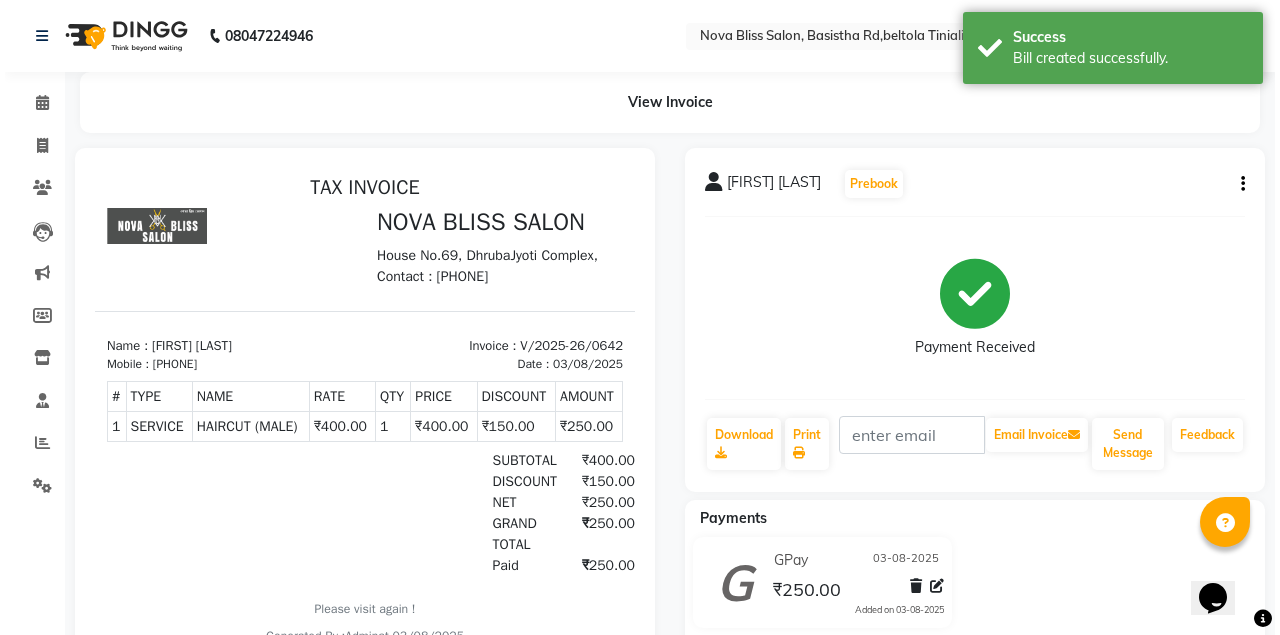 scroll, scrollTop: 0, scrollLeft: 0, axis: both 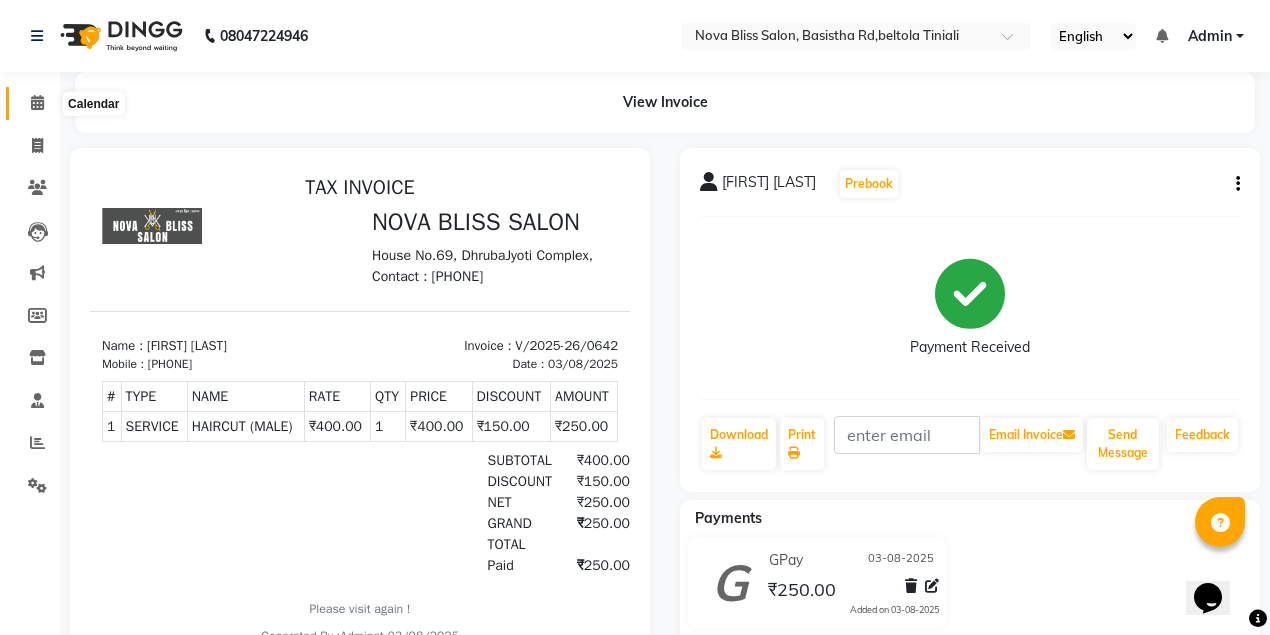 click 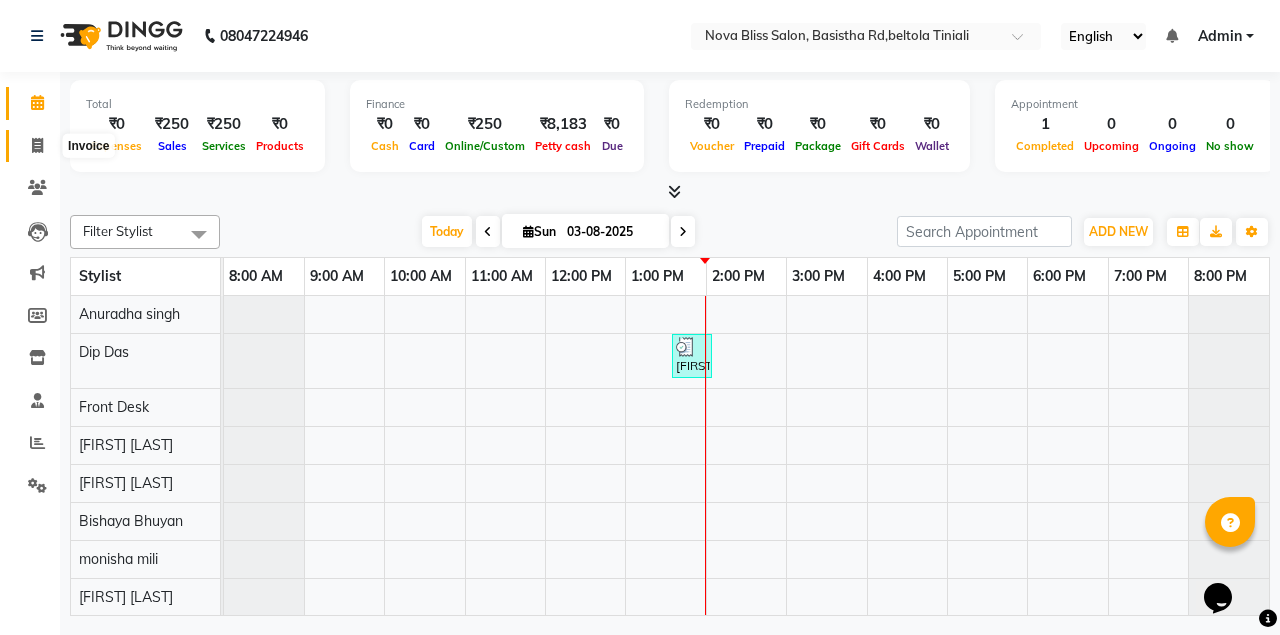 click 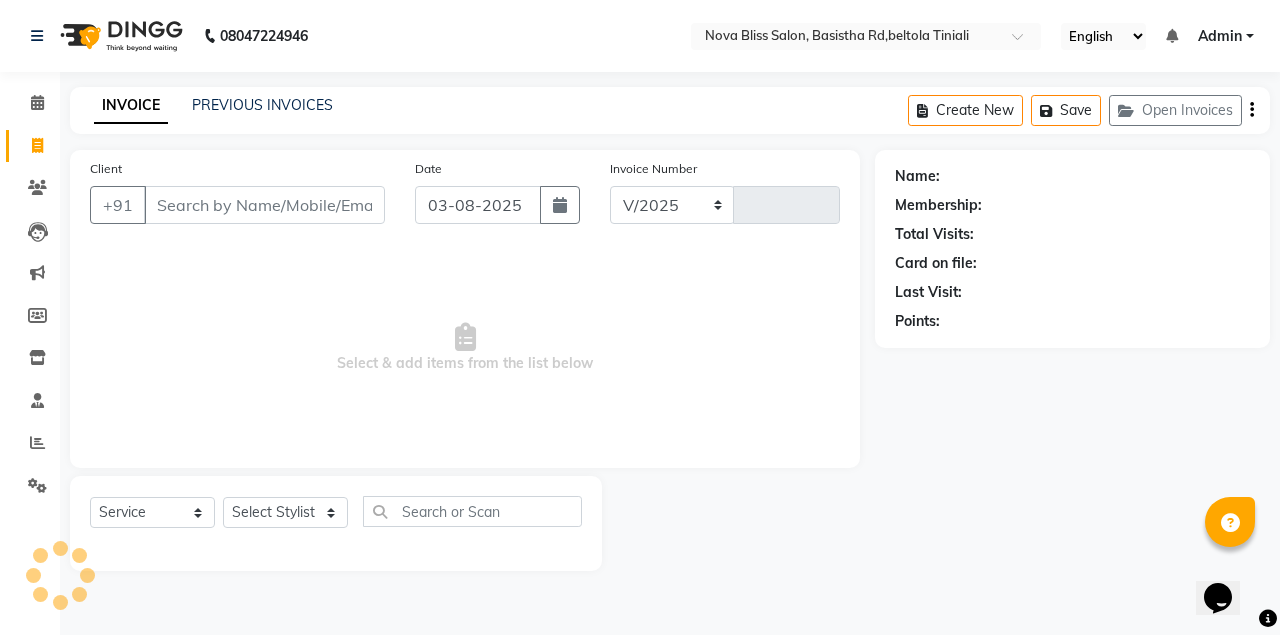 select on "6211" 